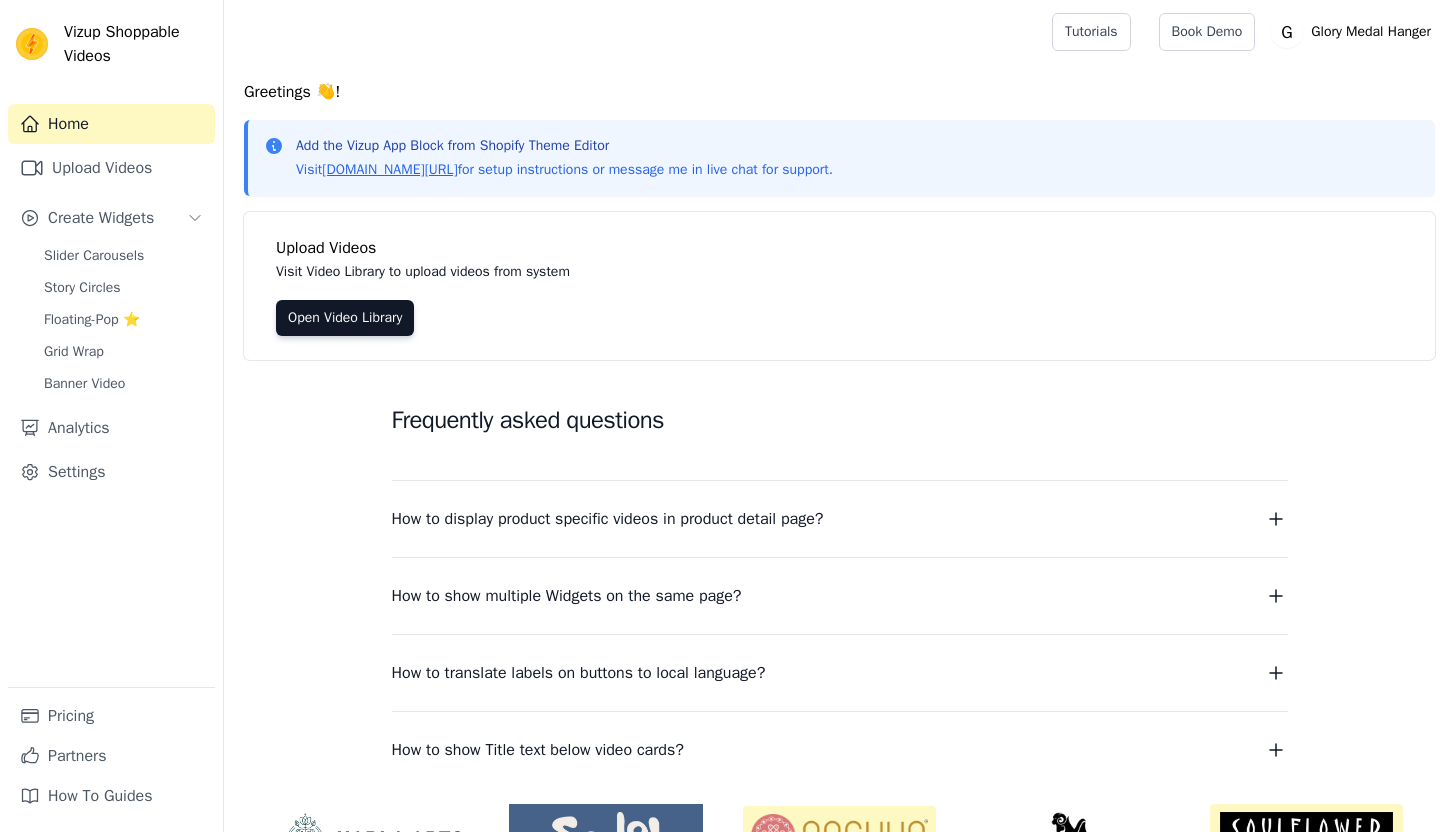 scroll, scrollTop: 0, scrollLeft: 0, axis: both 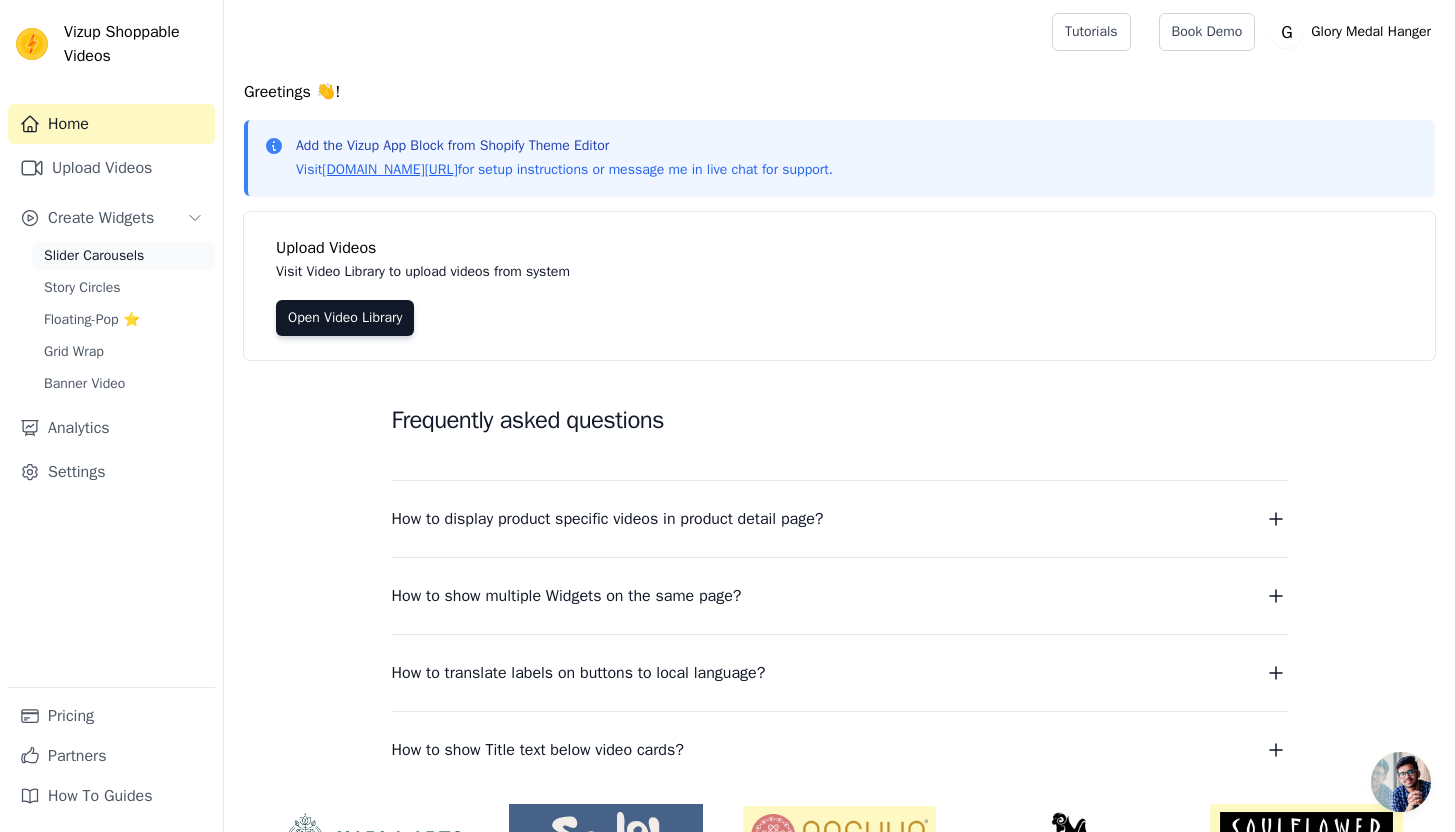 click on "Slider Carousels" at bounding box center (94, 256) 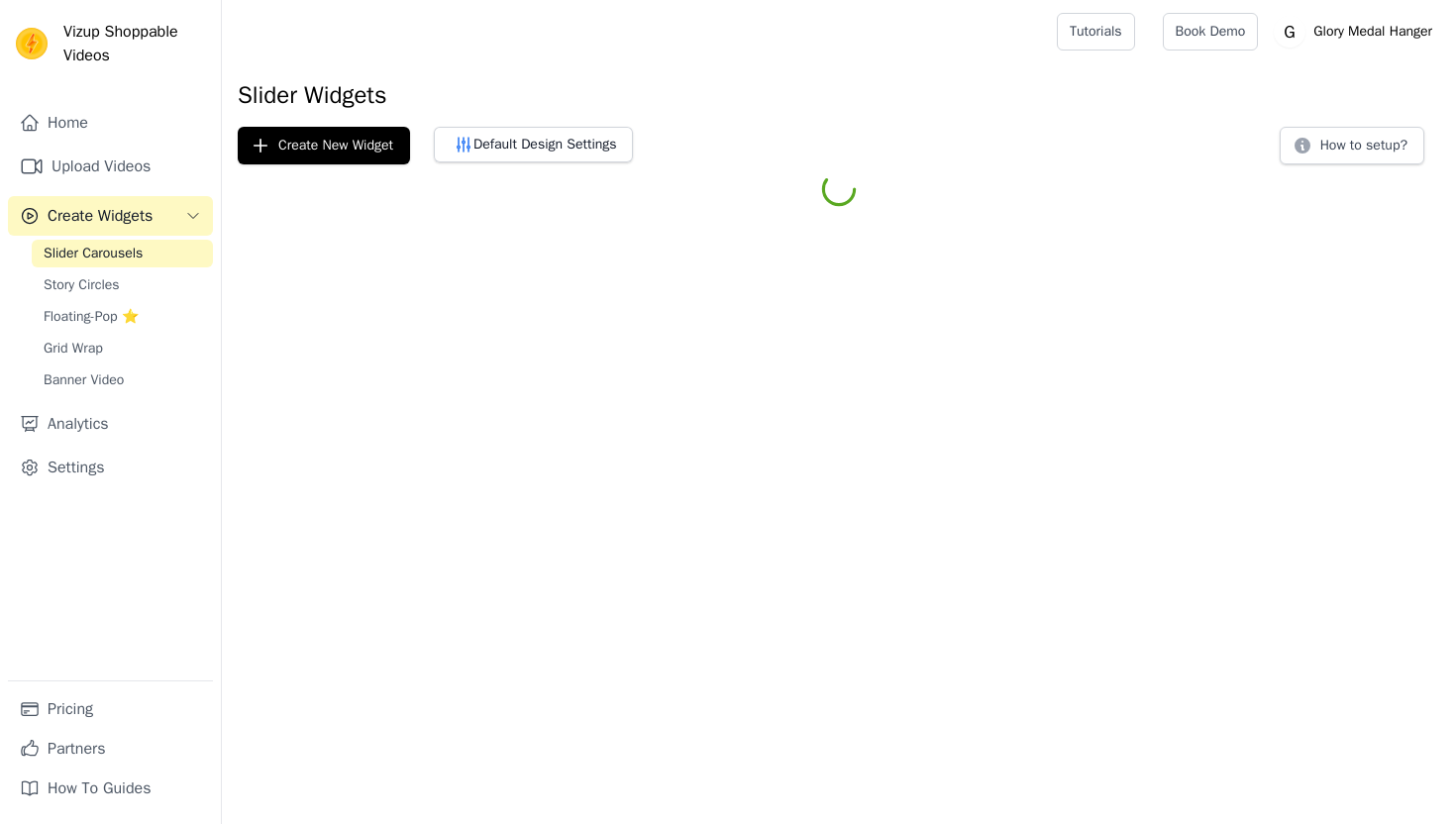 scroll, scrollTop: 0, scrollLeft: 0, axis: both 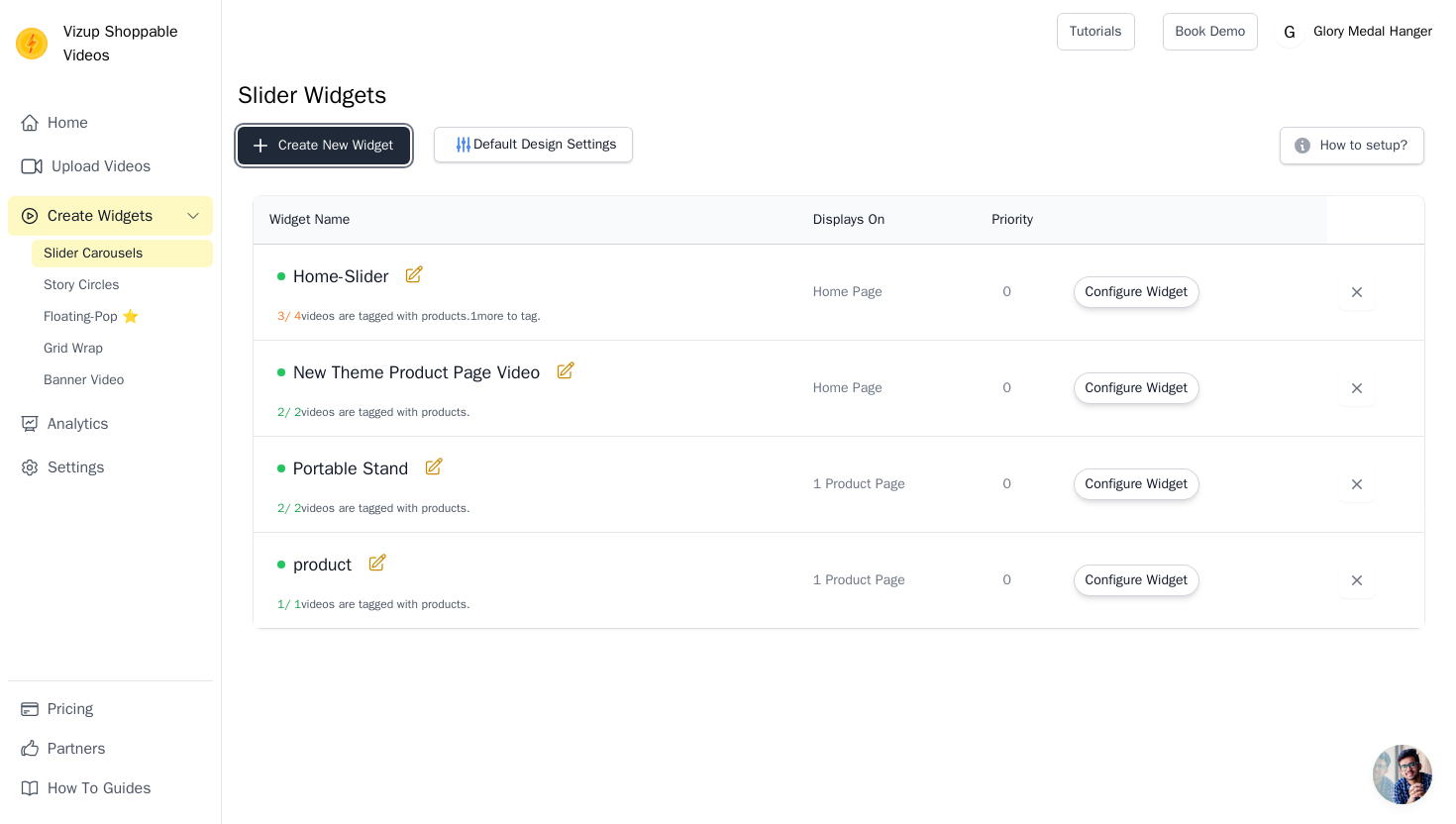 click on "Create New Widget" at bounding box center (324, 146) 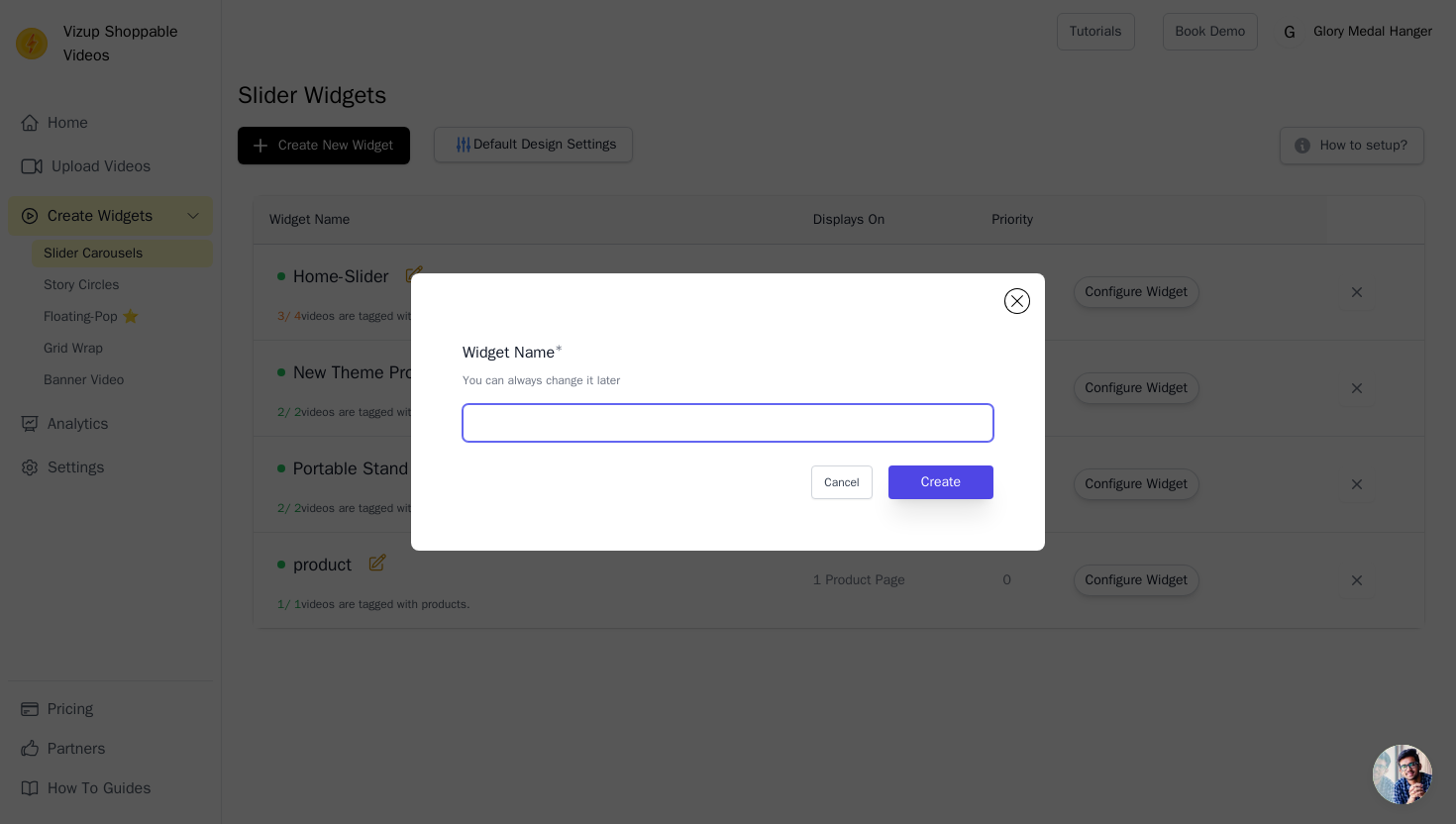 click at bounding box center [728, 423] 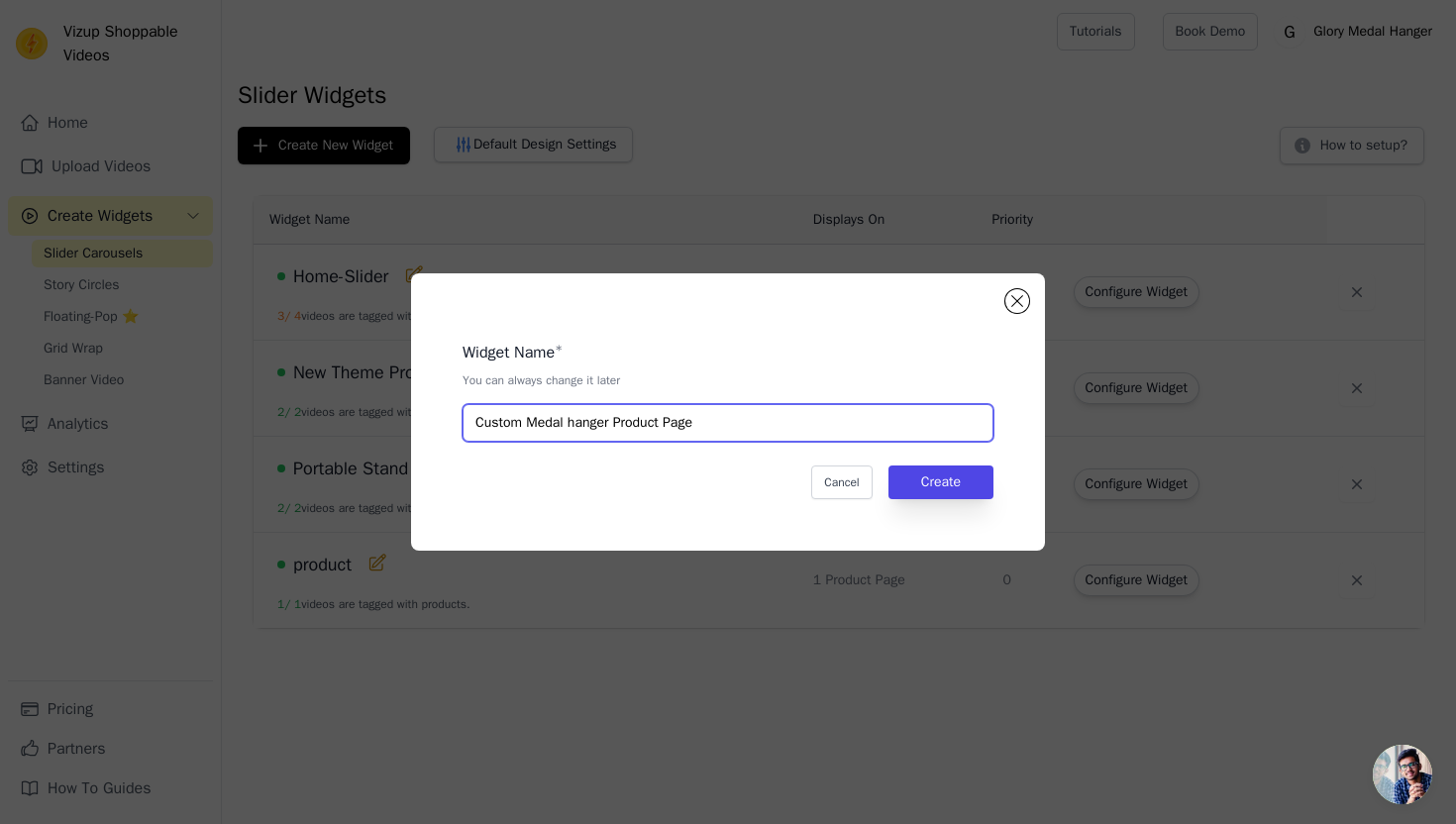 type on "Custom Medal hanger Product Page" 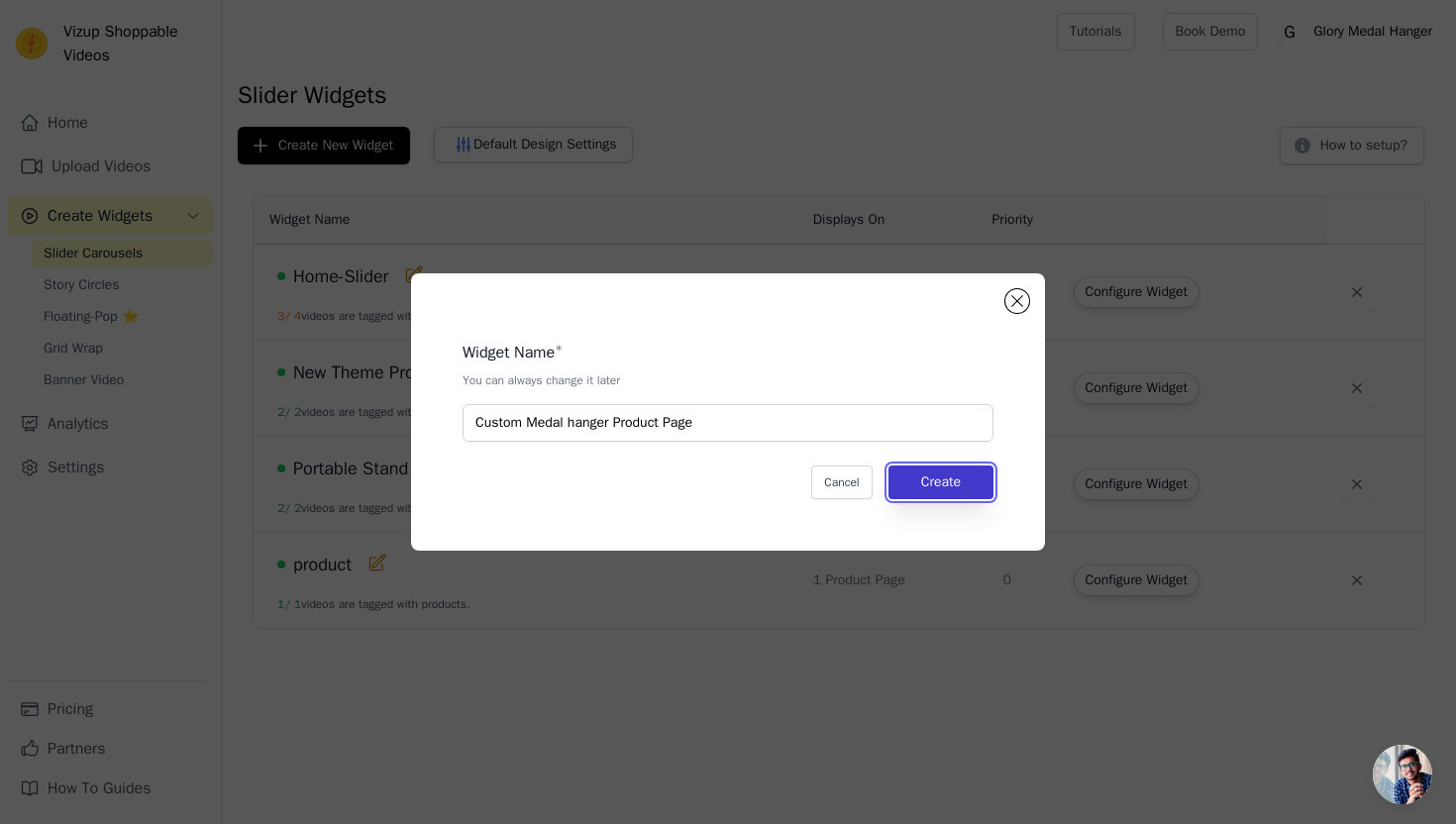 click on "Create" at bounding box center (941, 482) 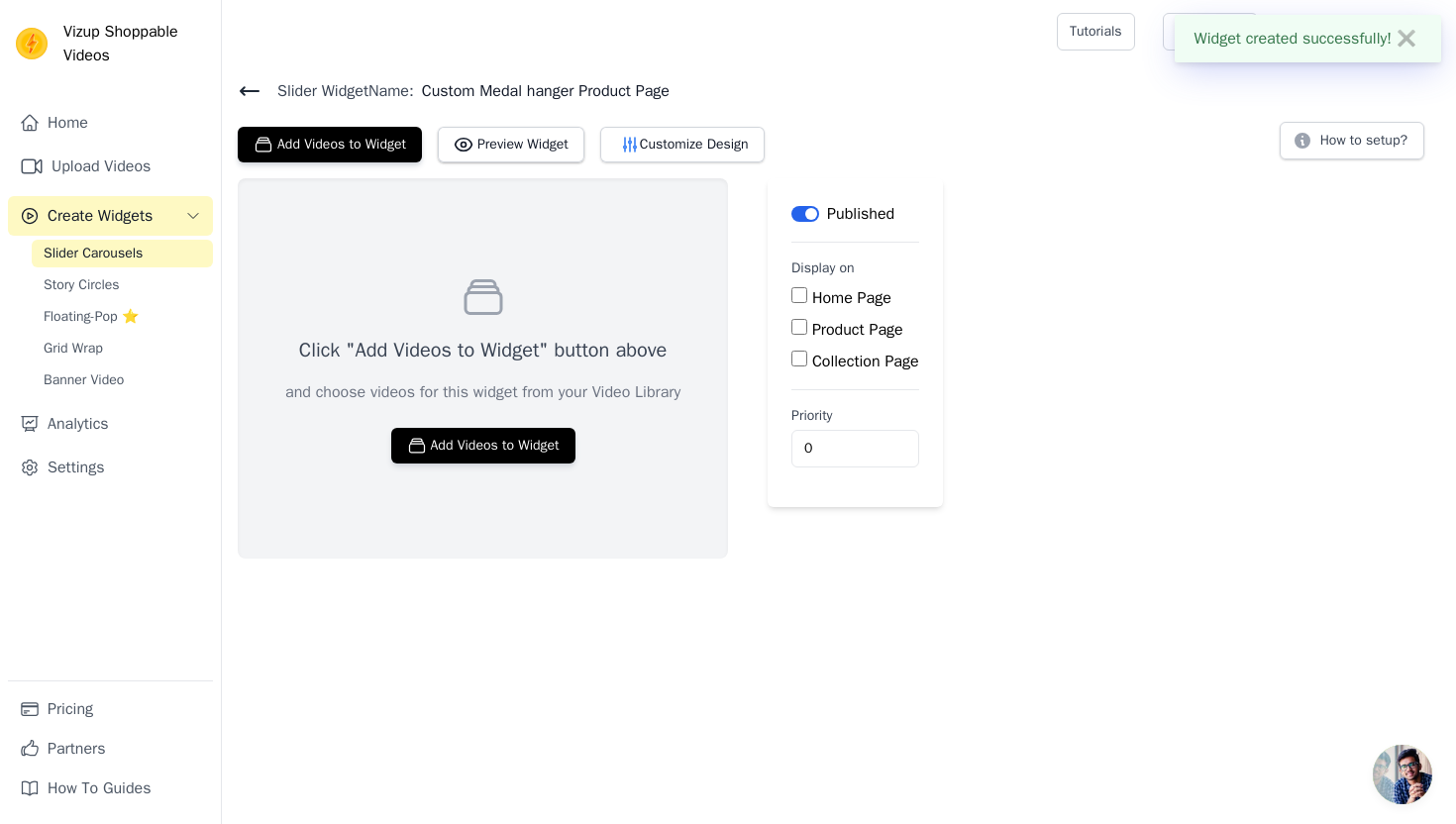 click on "Product Page" at bounding box center (799, 327) 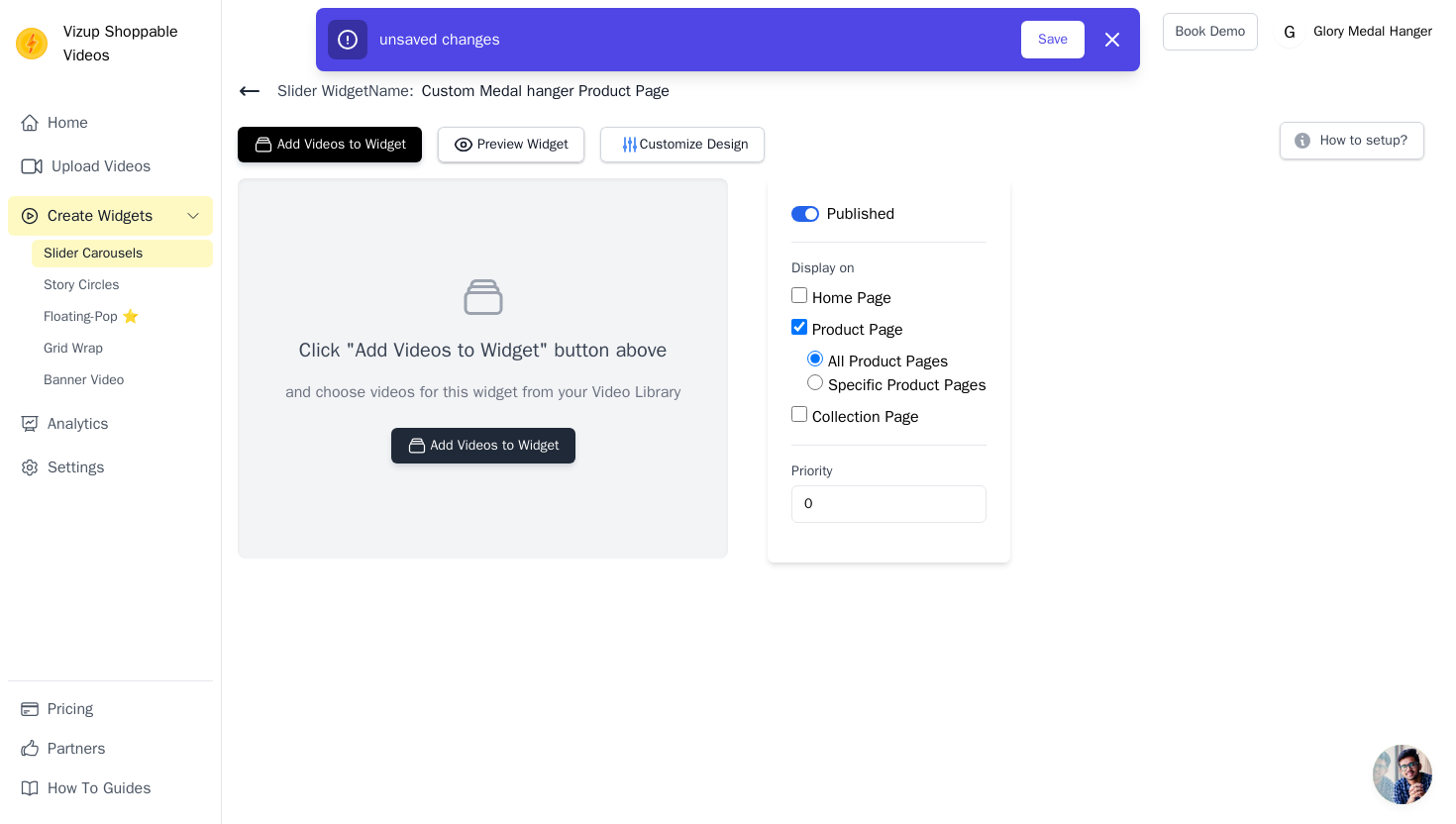 click on "Add Videos to Widget" at bounding box center [483, 446] 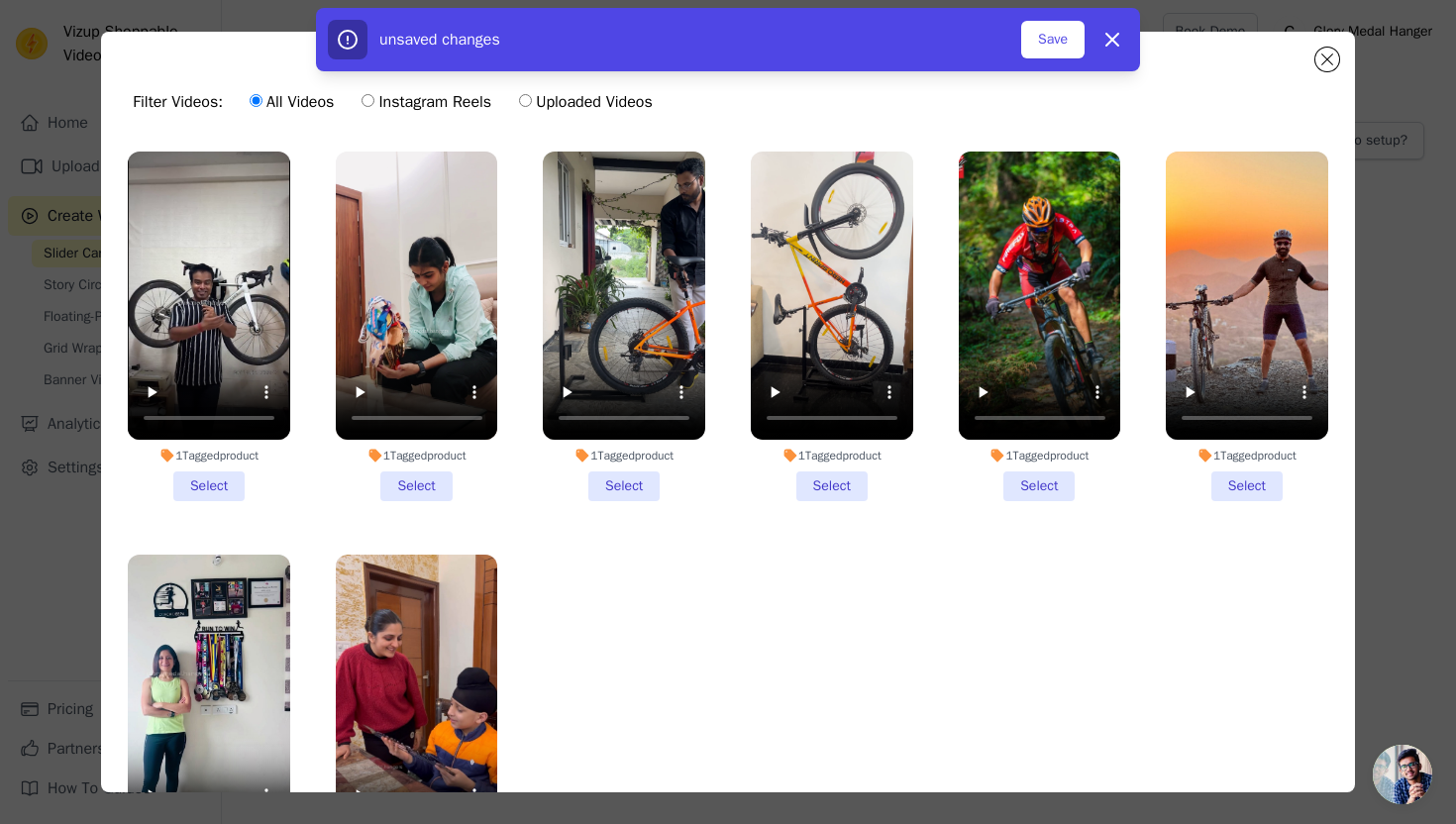 click on "unsaved changes   Save   Dismiss" at bounding box center (728, 40) 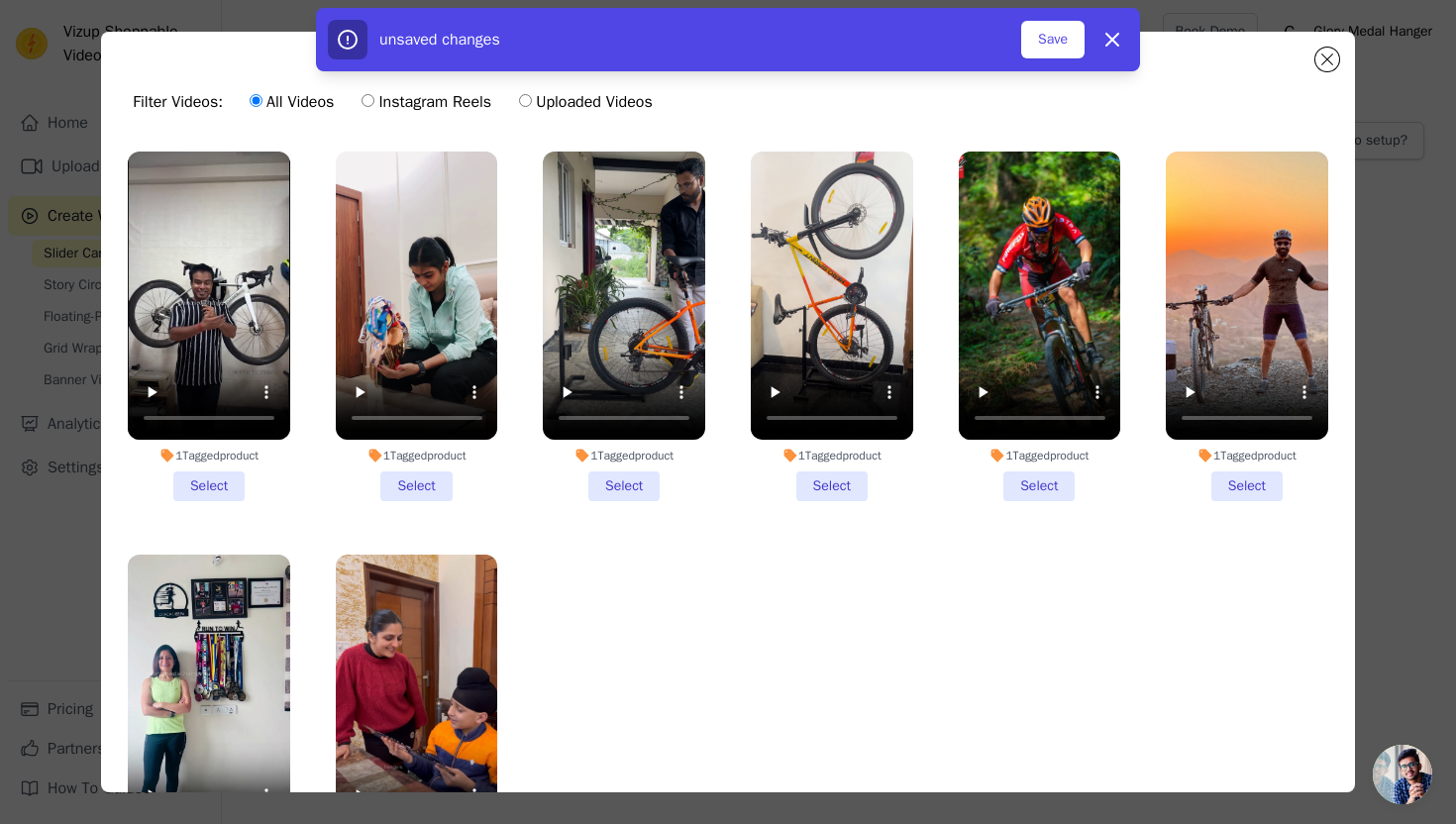 click on "unsaved changes   Save   Dismiss" at bounding box center [728, 40] 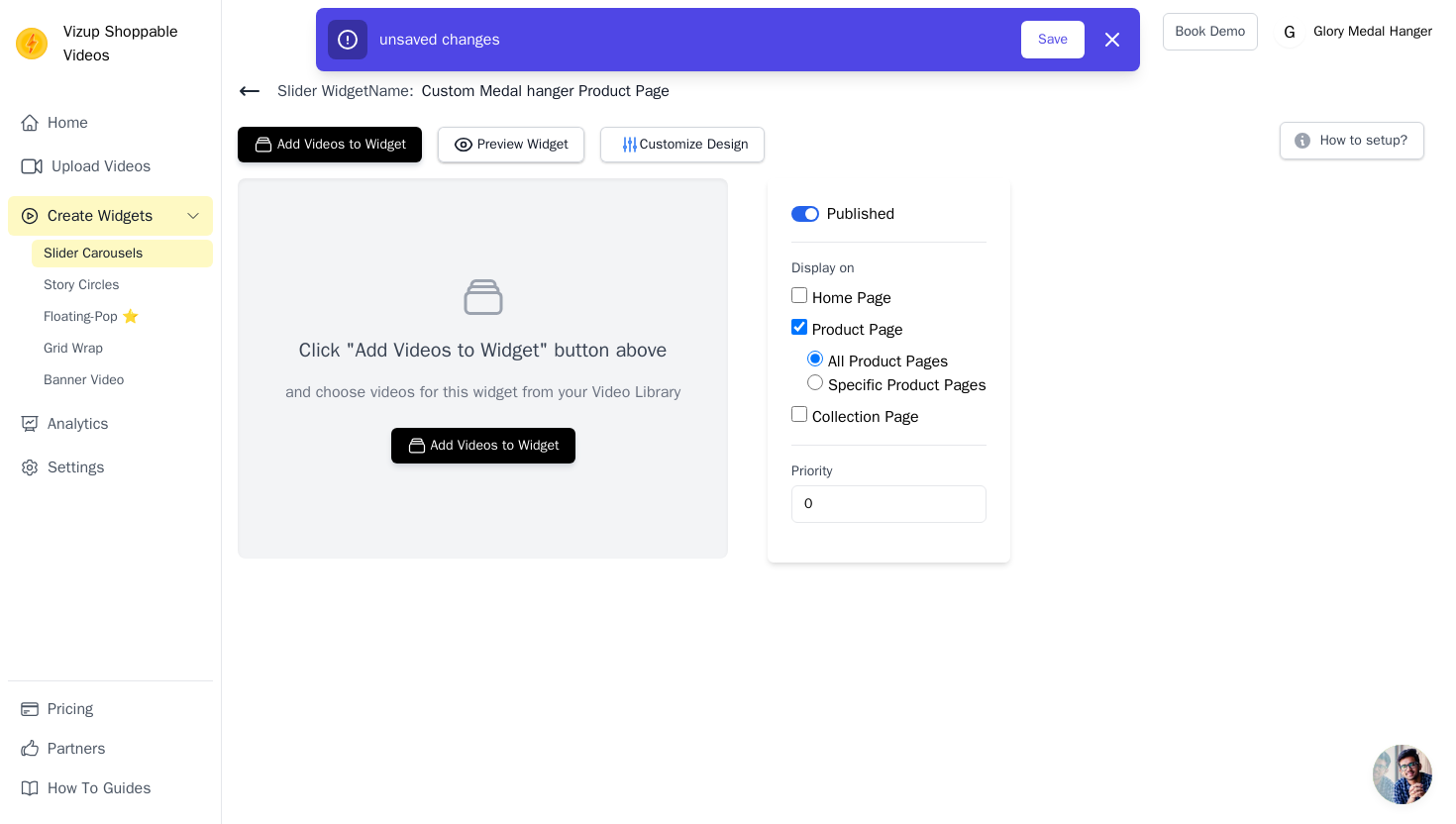click 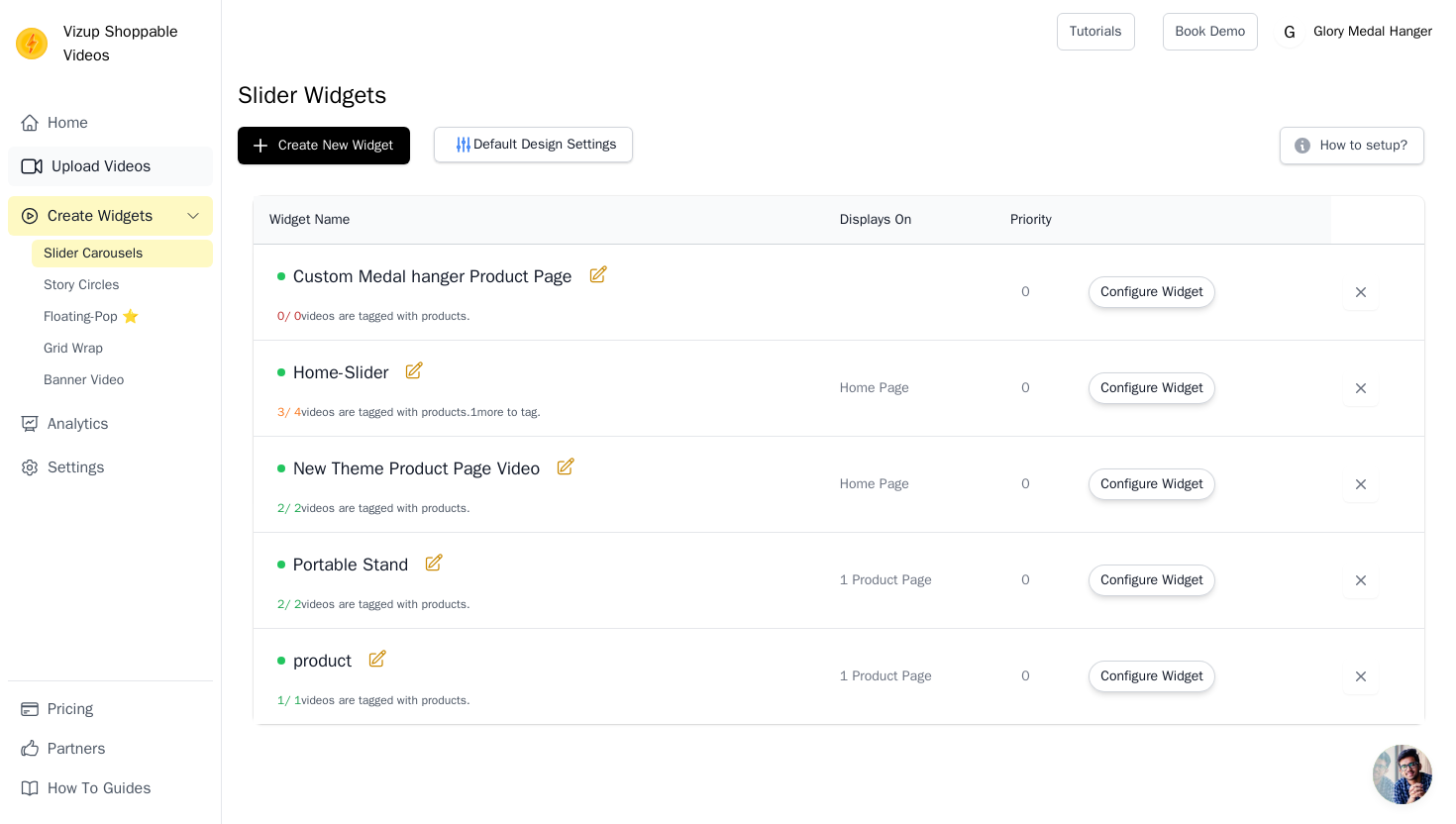 click on "Upload Videos" at bounding box center [110, 166] 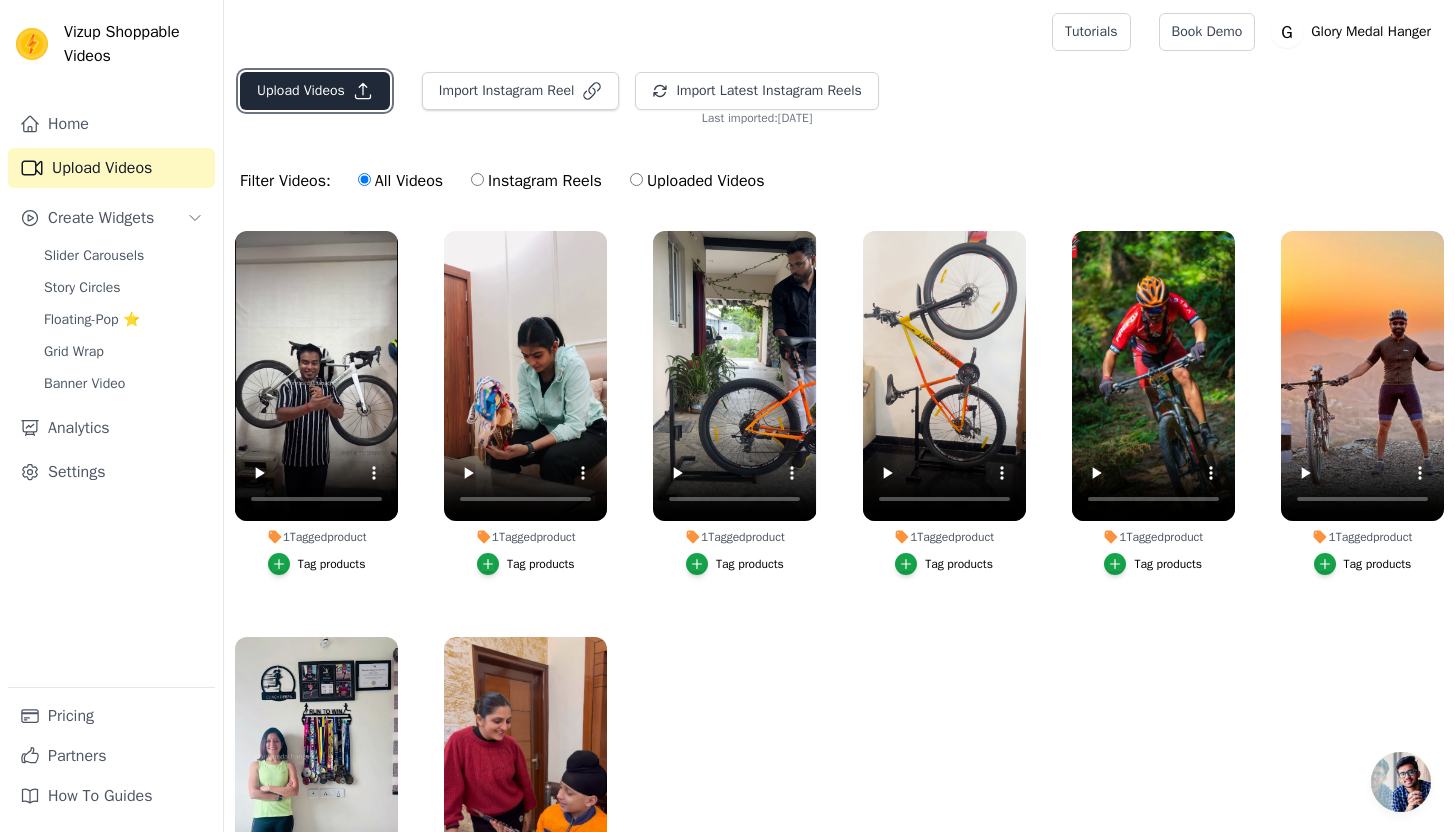 click on "Upload Videos" at bounding box center (315, 91) 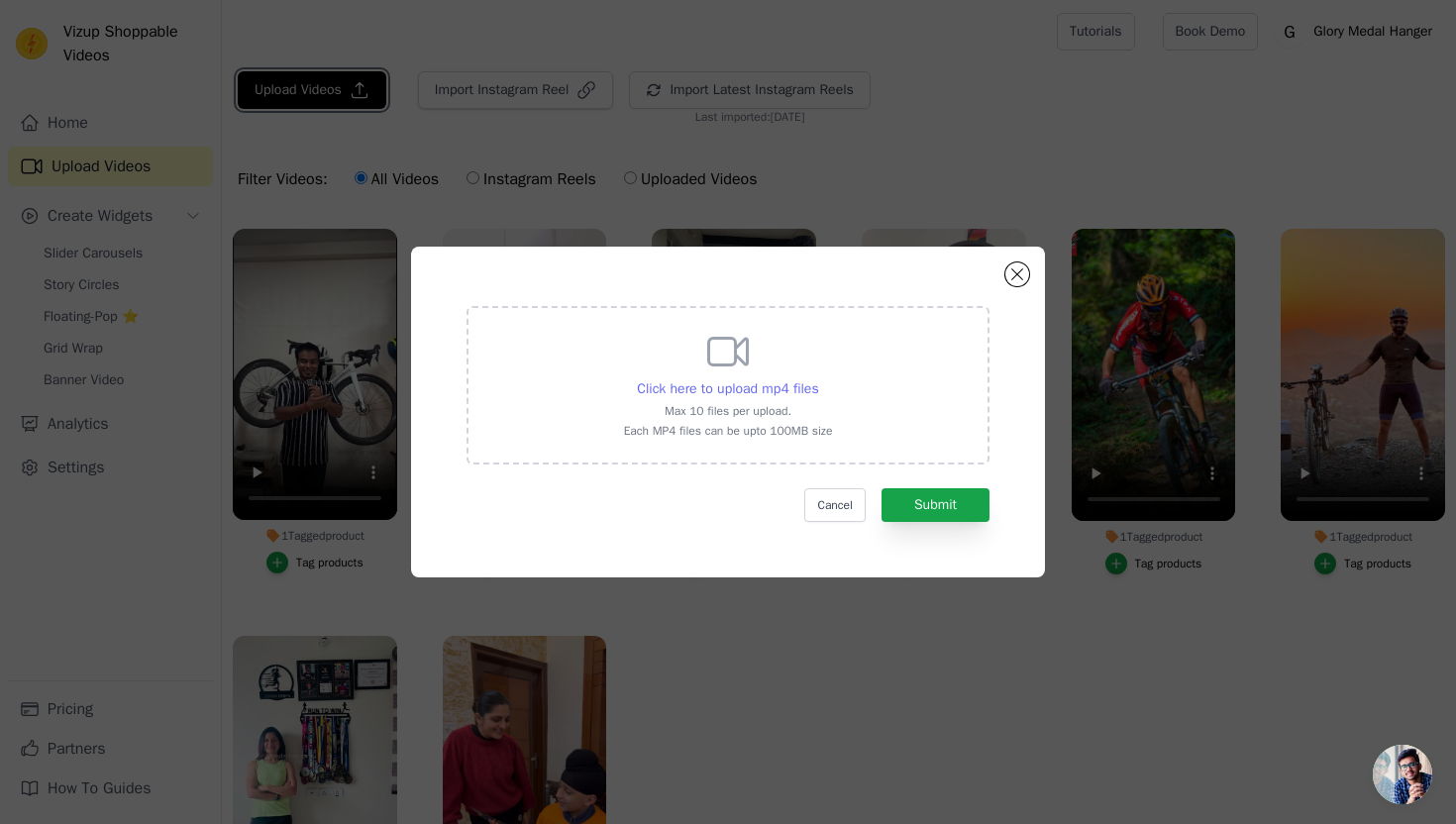 type 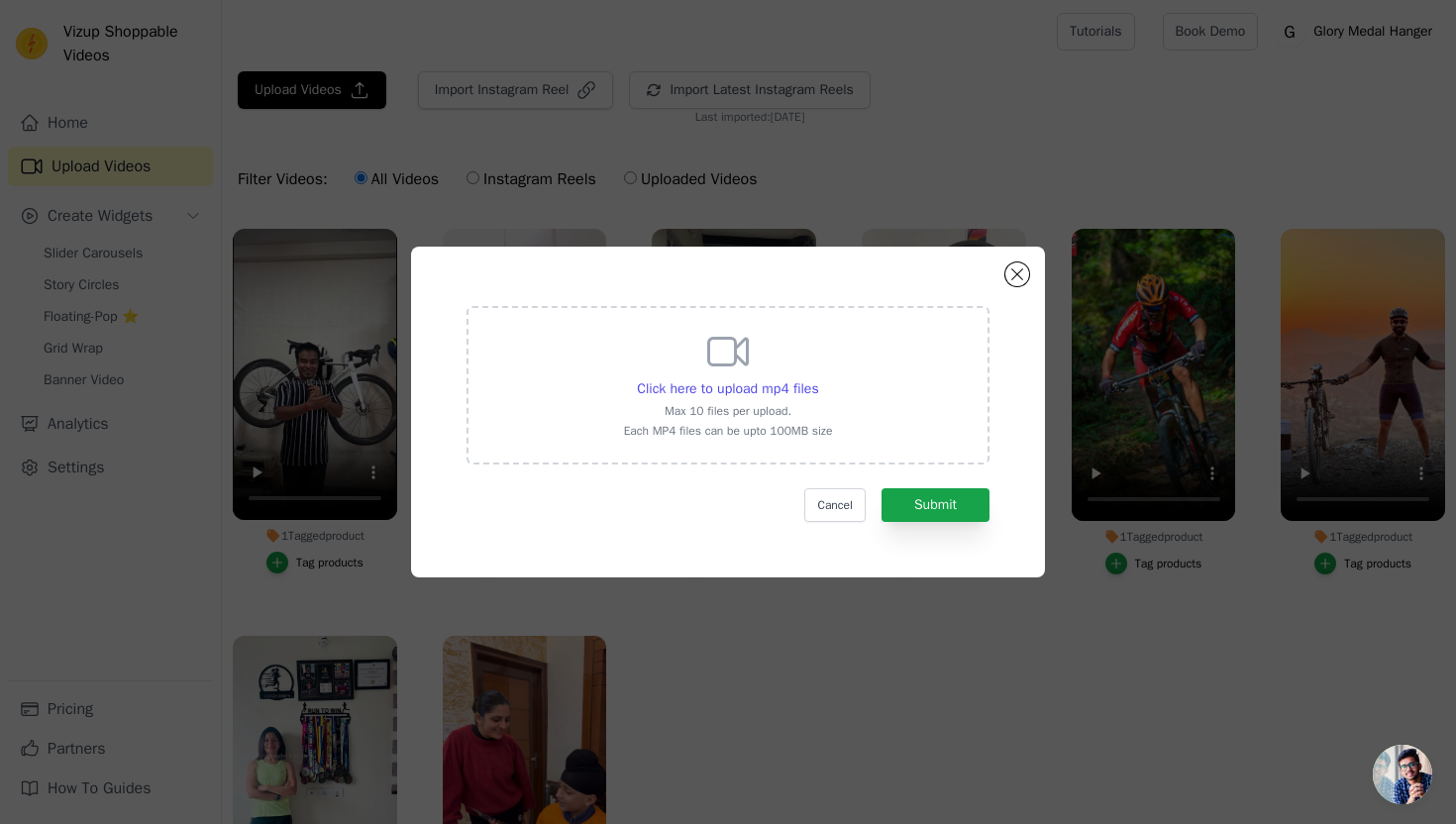 click on "Max 10 files per upload." at bounding box center (728, 411) 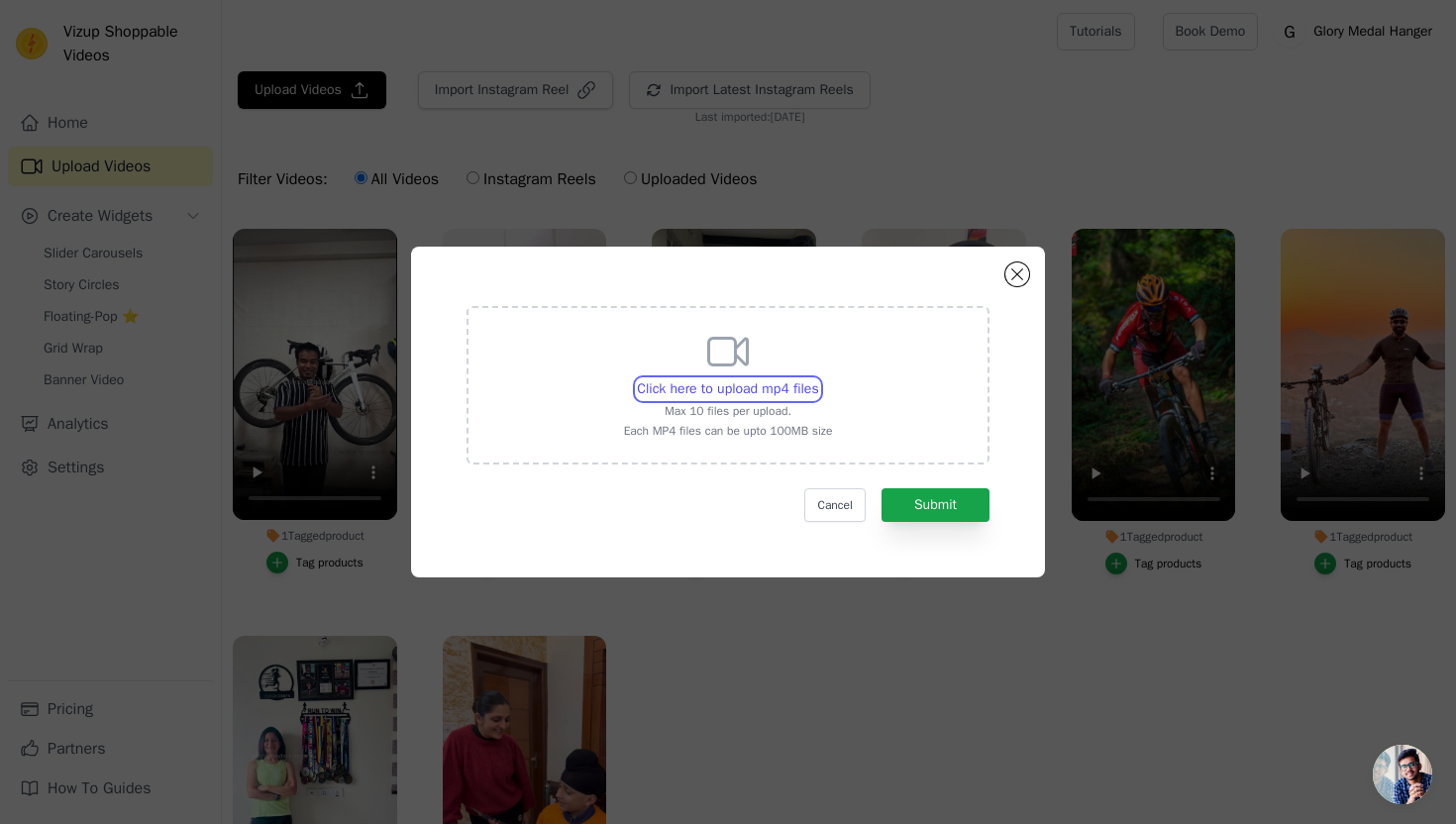 click on "Click here to upload mp4 files     Max 10 files per upload.   Each MP4 files can be upto 100MB size" at bounding box center [818, 378] 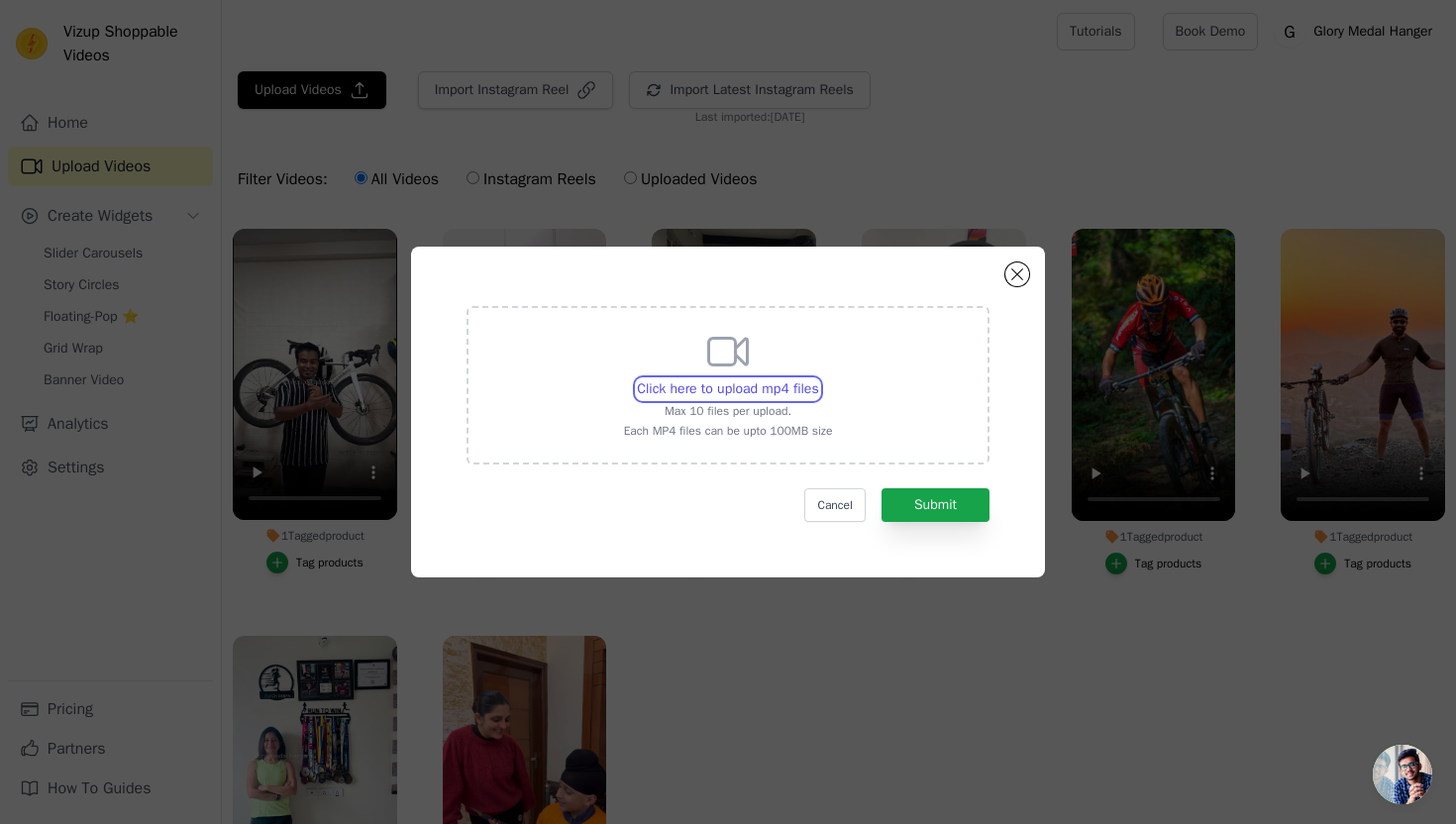 type on "C:\fakepath\Aditya 1080x1920.mp4" 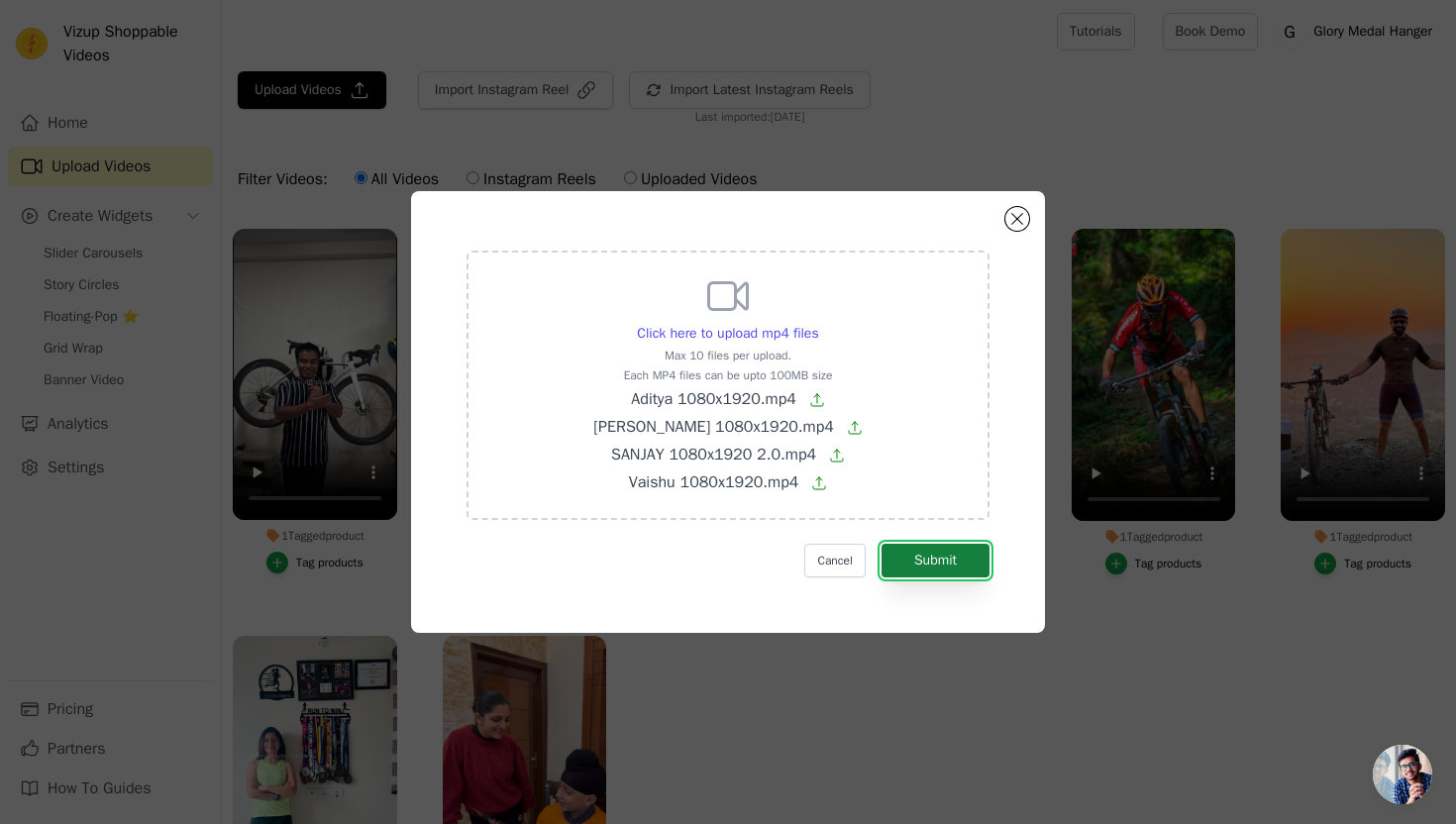 click on "Submit" at bounding box center [935, 561] 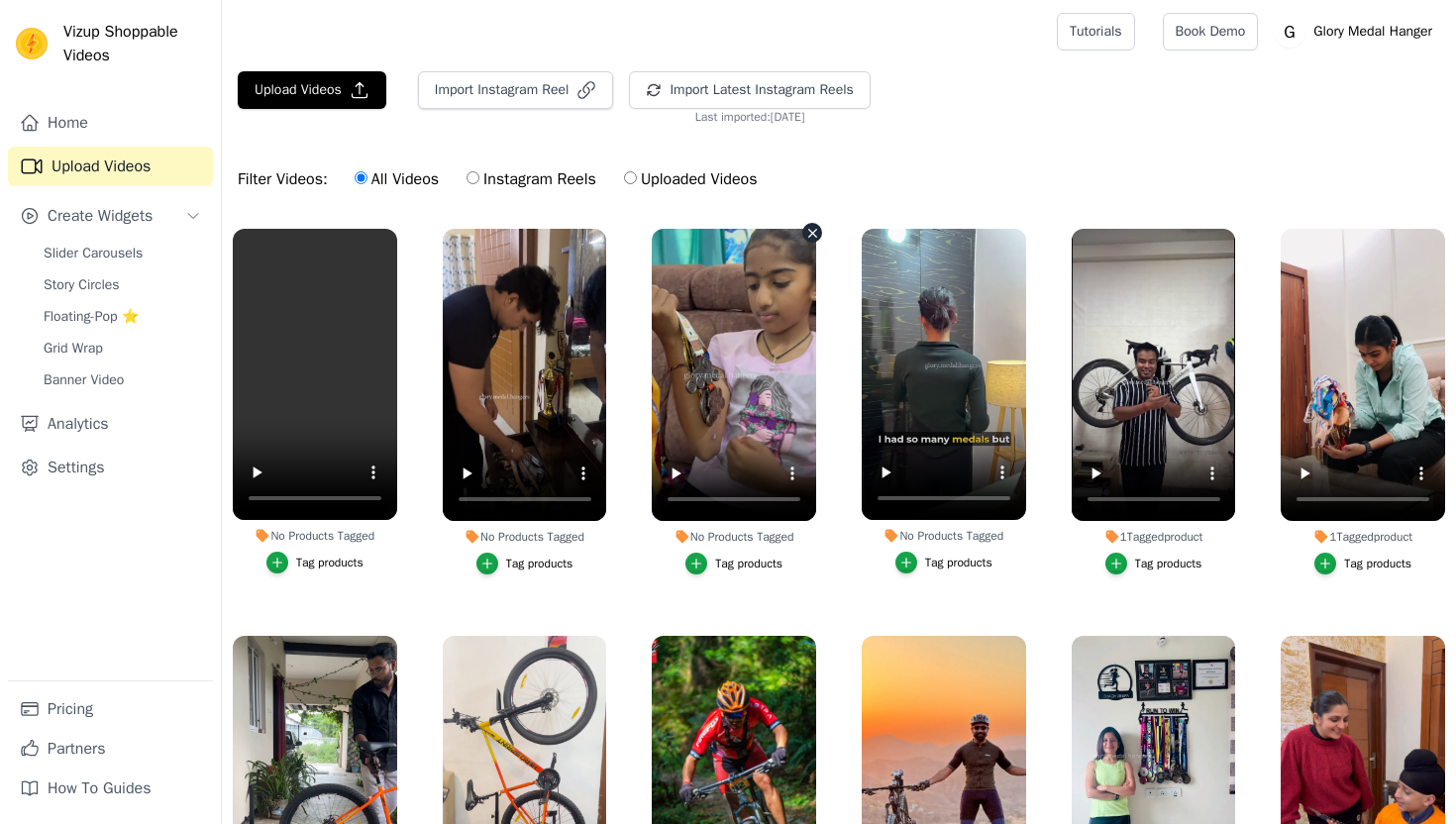 scroll, scrollTop: 0, scrollLeft: 0, axis: both 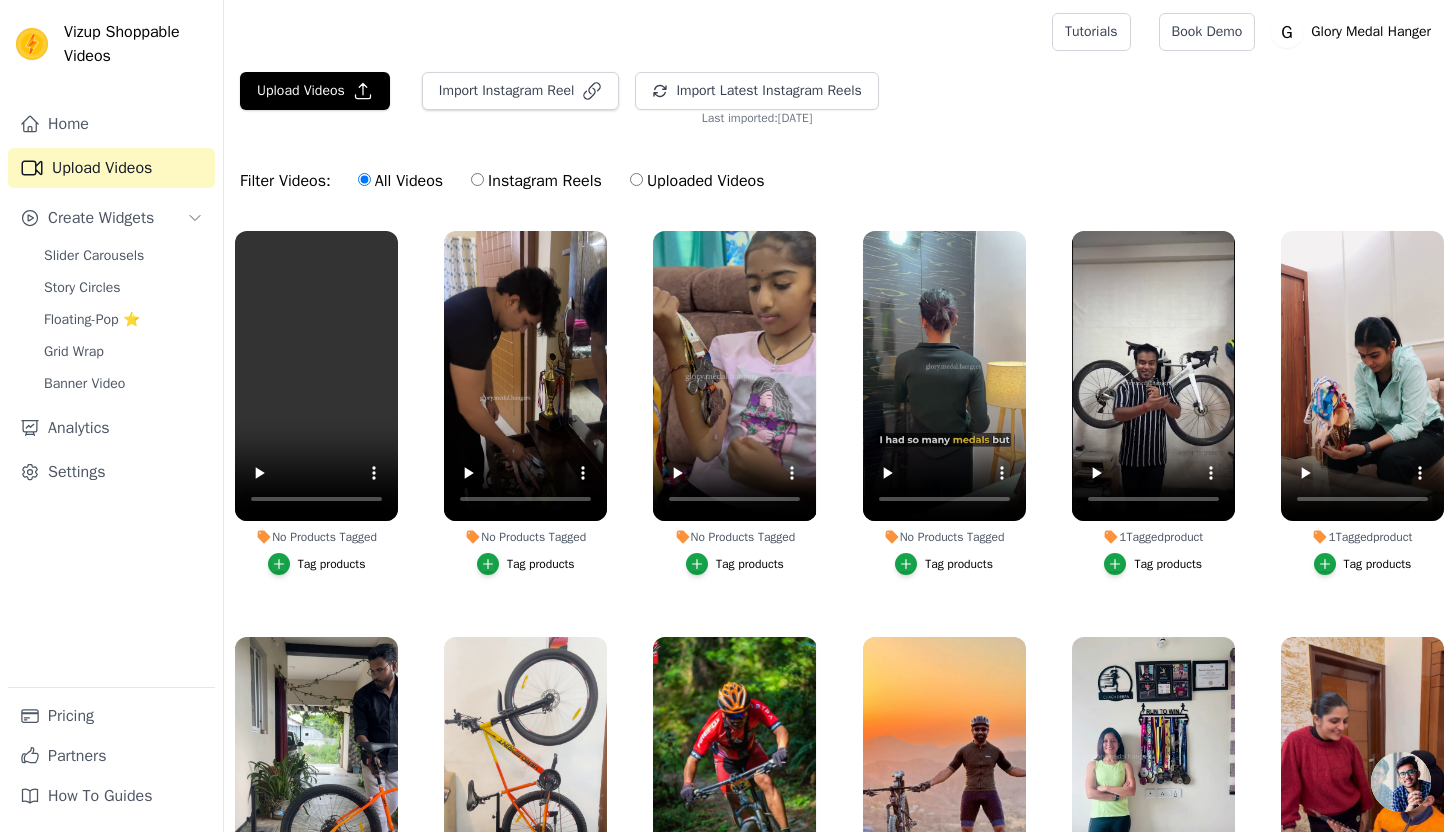 click on "No Products Tagged       Tag products
No Products Tagged       Tag products
No Products Tagged       Tag products
No Products Tagged       Tag products           1  Tagged  product       Tag products           1  Tagged  product       Tag products           1  Tagged  product       Tag products           1  Tagged  product       Tag products           1  Tagged  product       Tag products           1  Tagged  product       Tag products           1  Tagged  product       Tag products
No Products Tagged       Tag products" at bounding box center (839, 604) 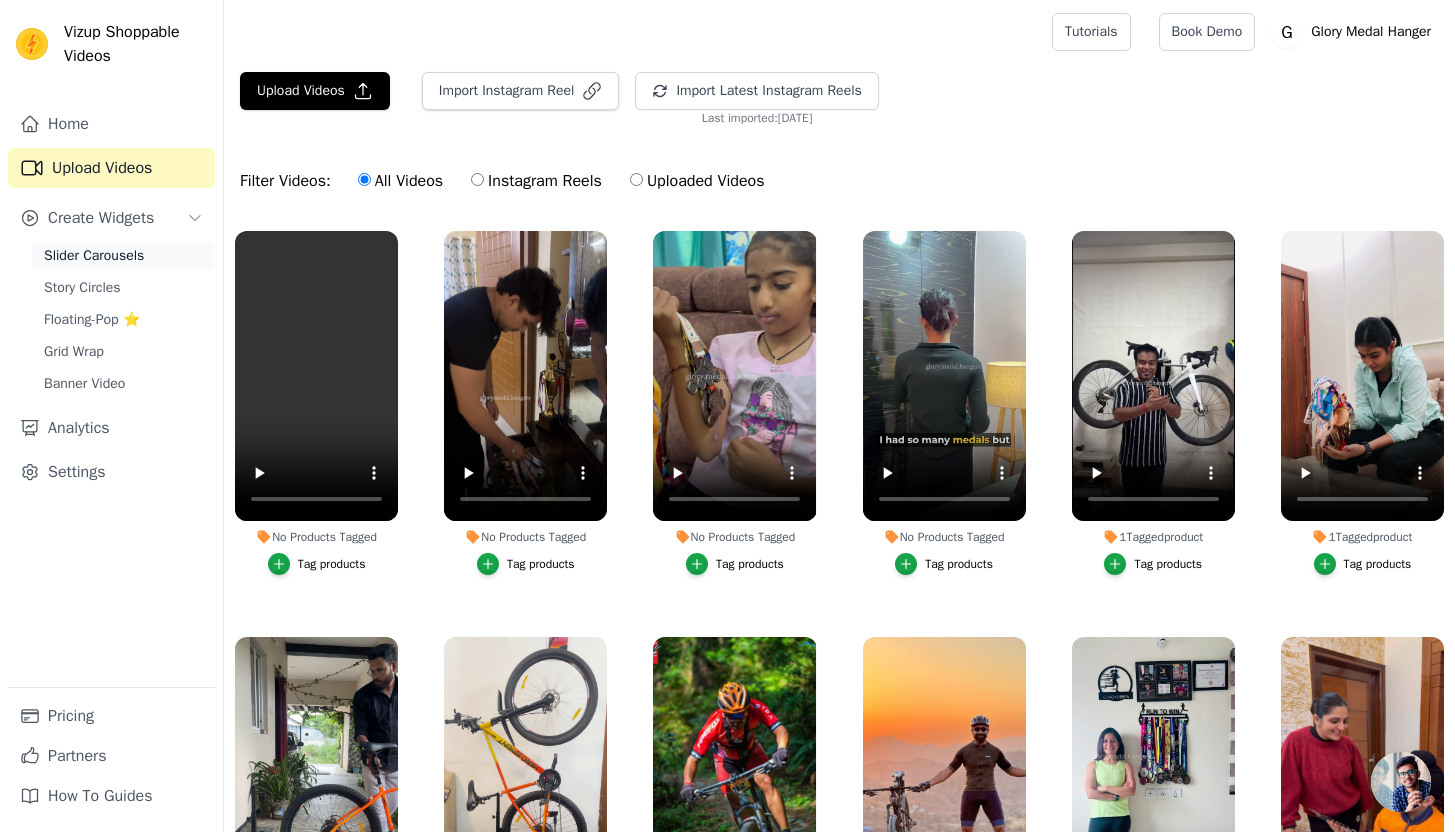 click on "Slider Carousels" at bounding box center (94, 256) 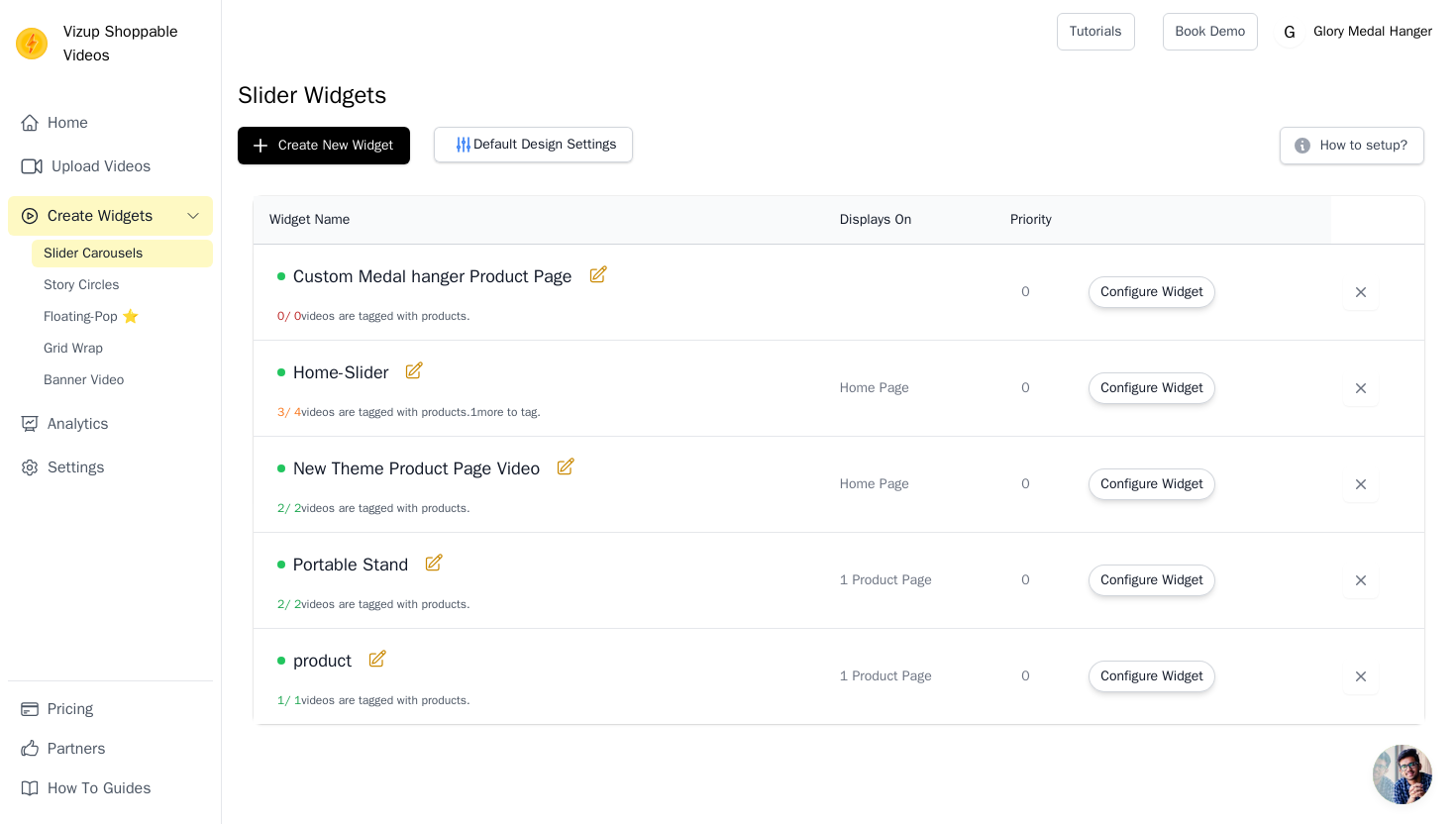 click 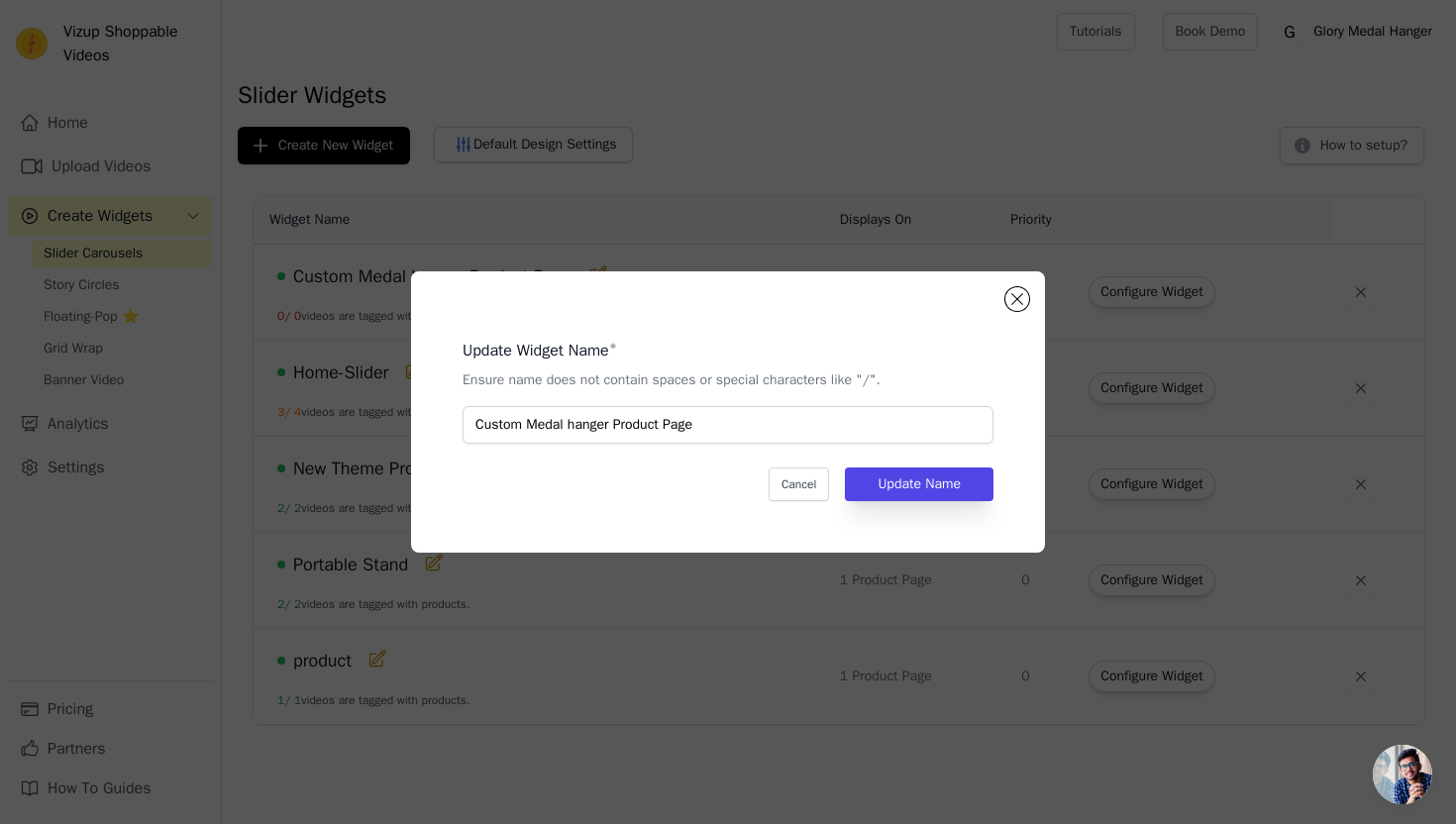 click on "Update Widget Name   *   Ensure name does not contain spaces or special characters like "/".   Custom Medal hanger Product Page   Cancel   Update Name" 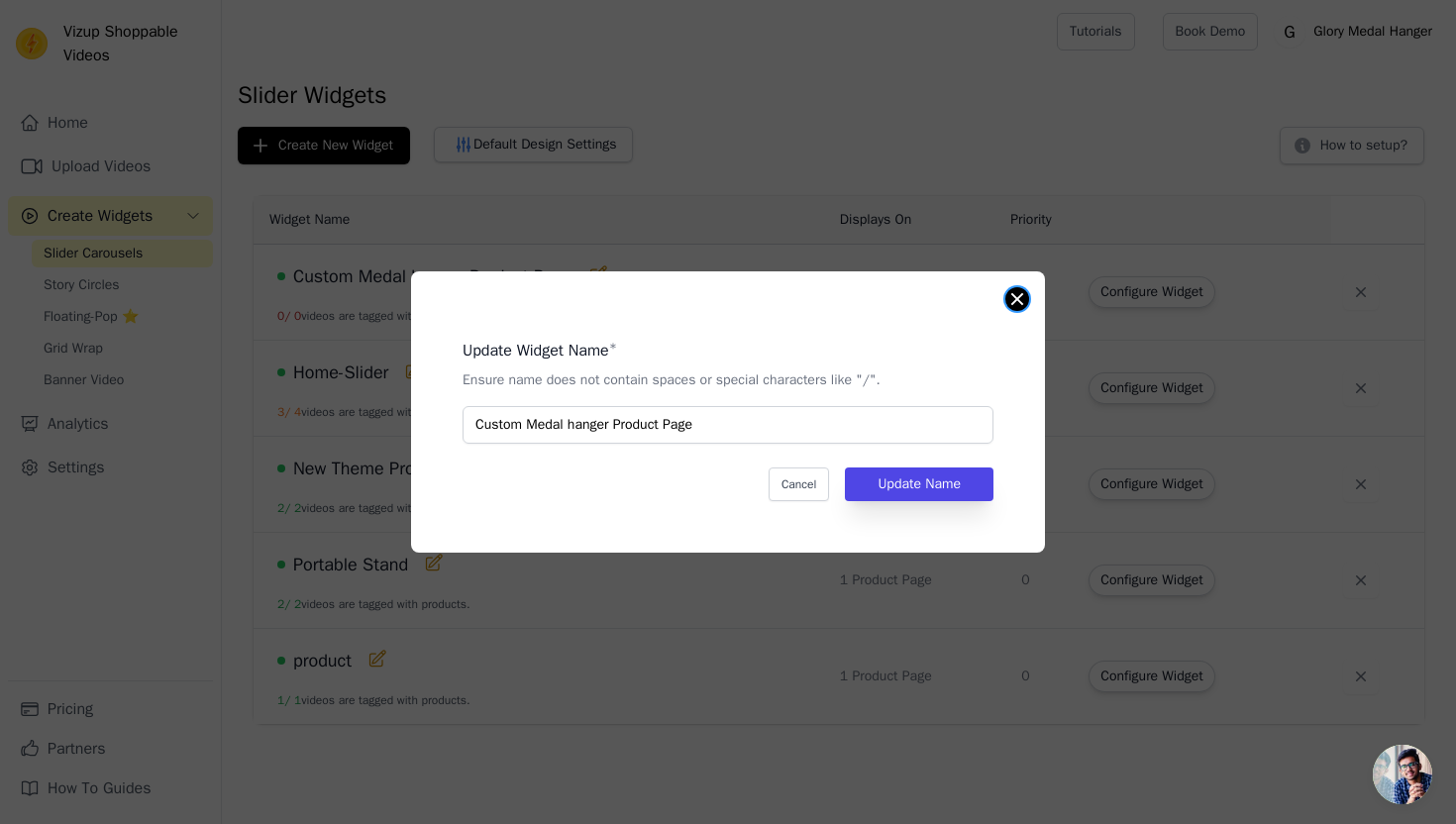 click at bounding box center [1017, 299] 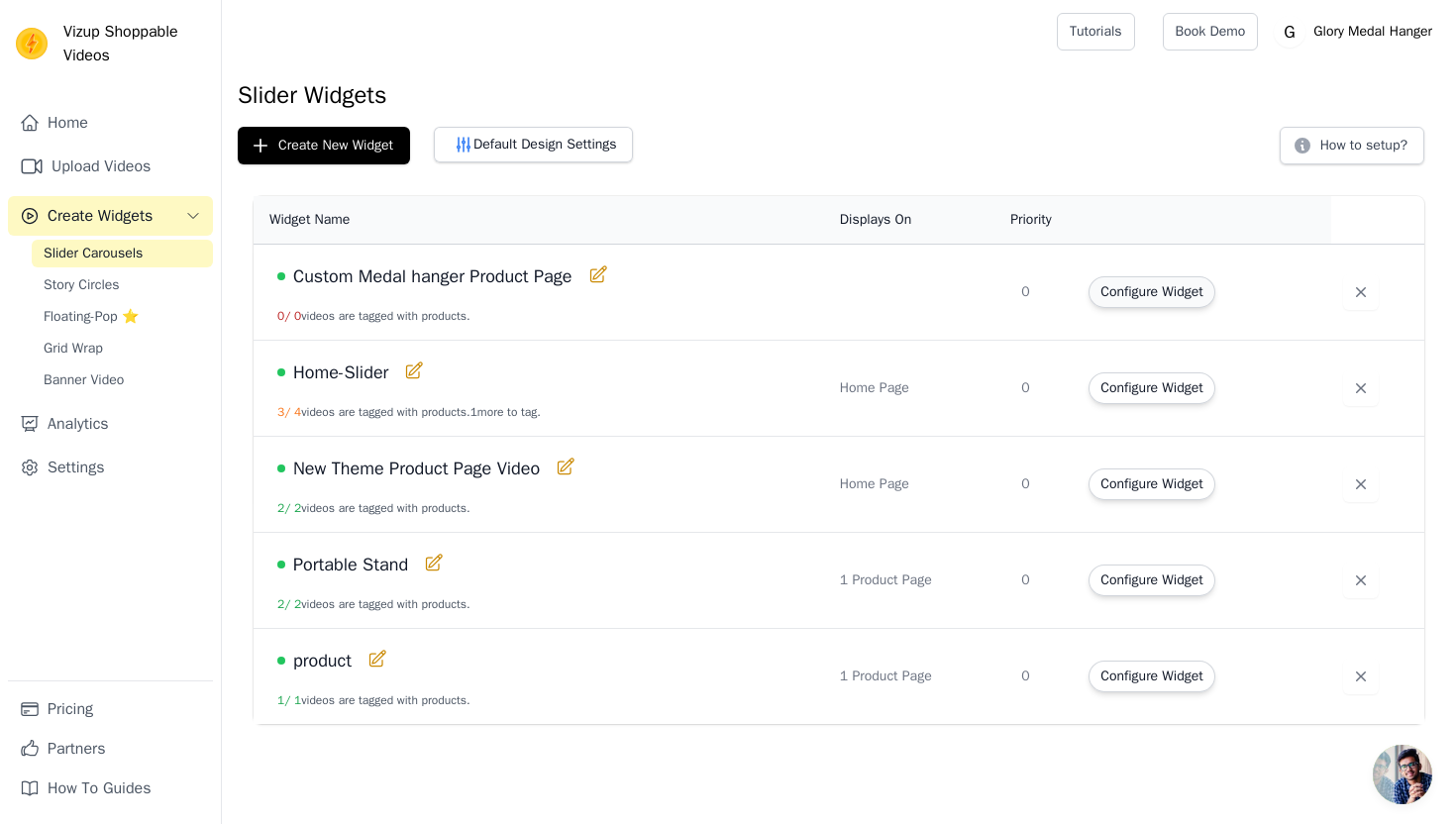 click on "Configure Widget" at bounding box center (1151, 292) 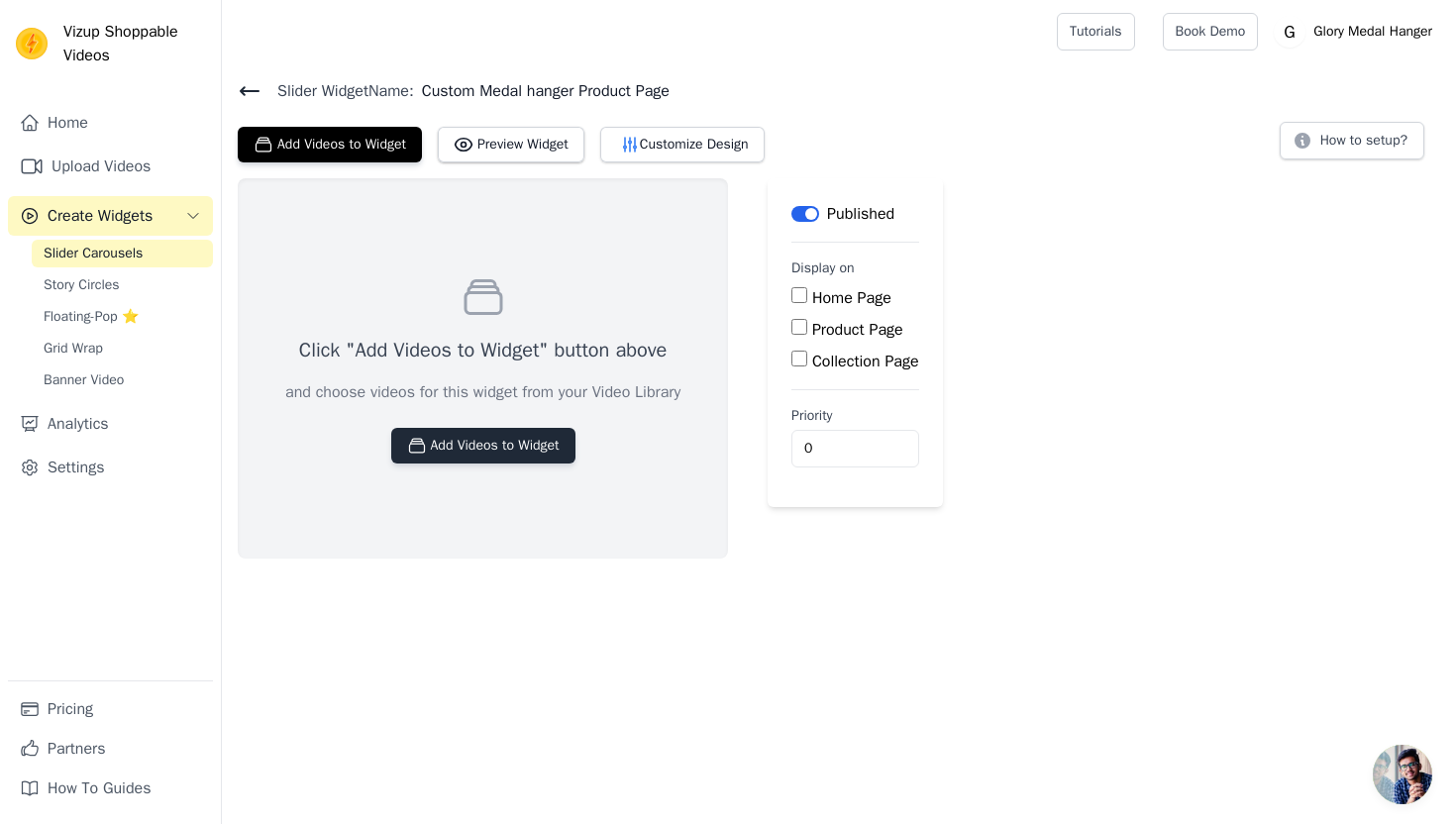 click on "Add Videos to Widget" at bounding box center [483, 446] 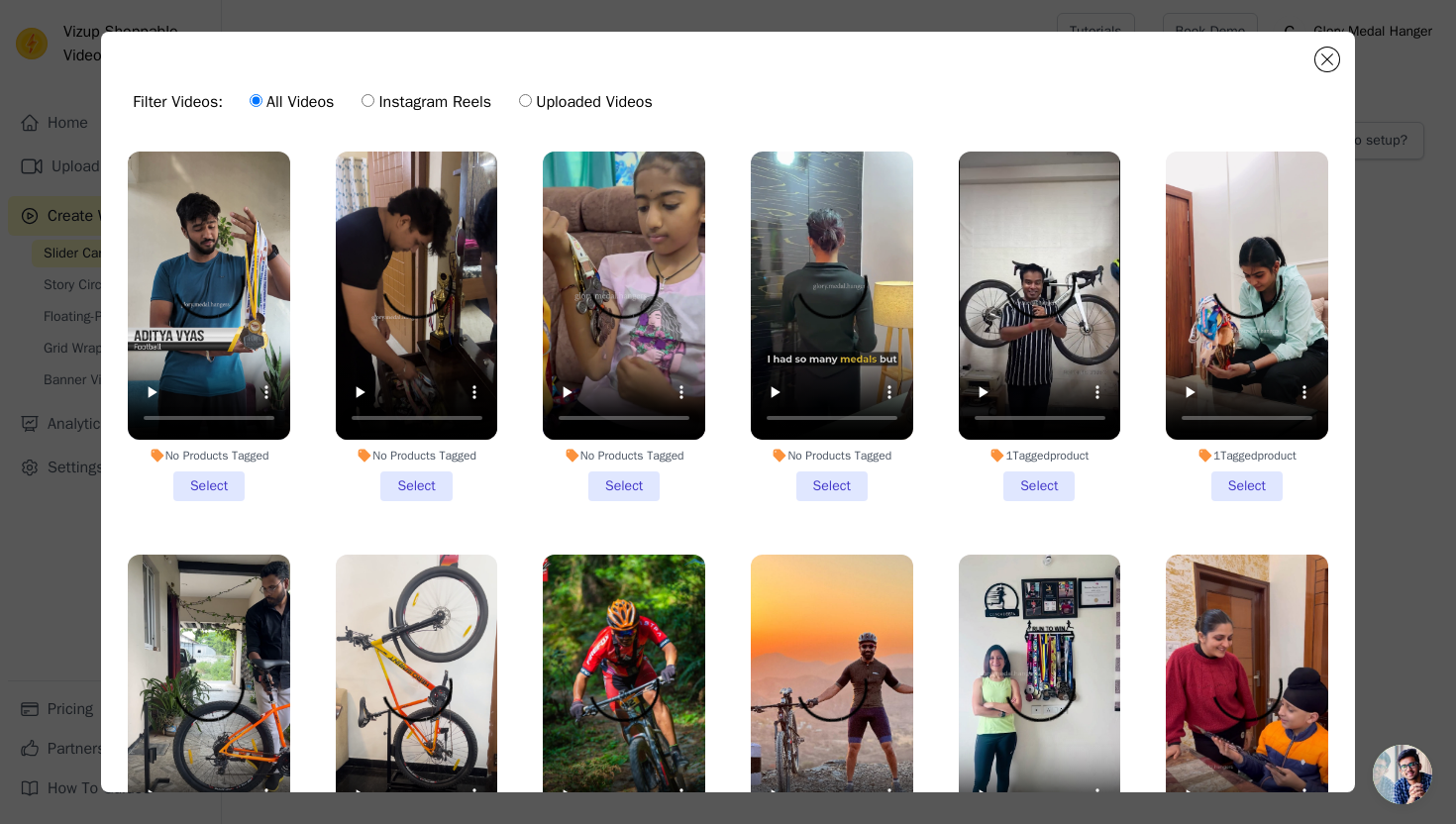 type 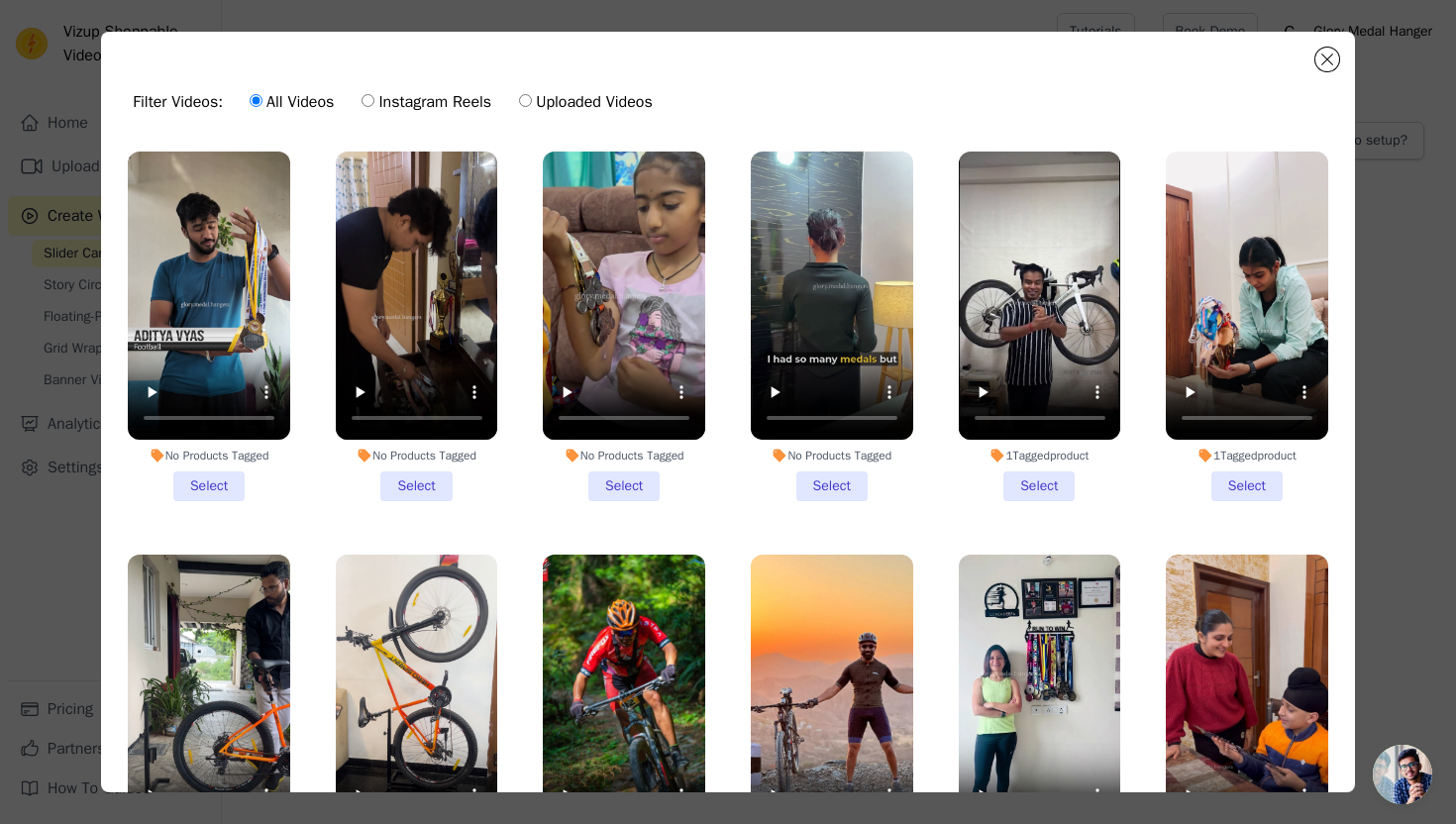 click on "No Products Tagged     Select" at bounding box center [832, 326] 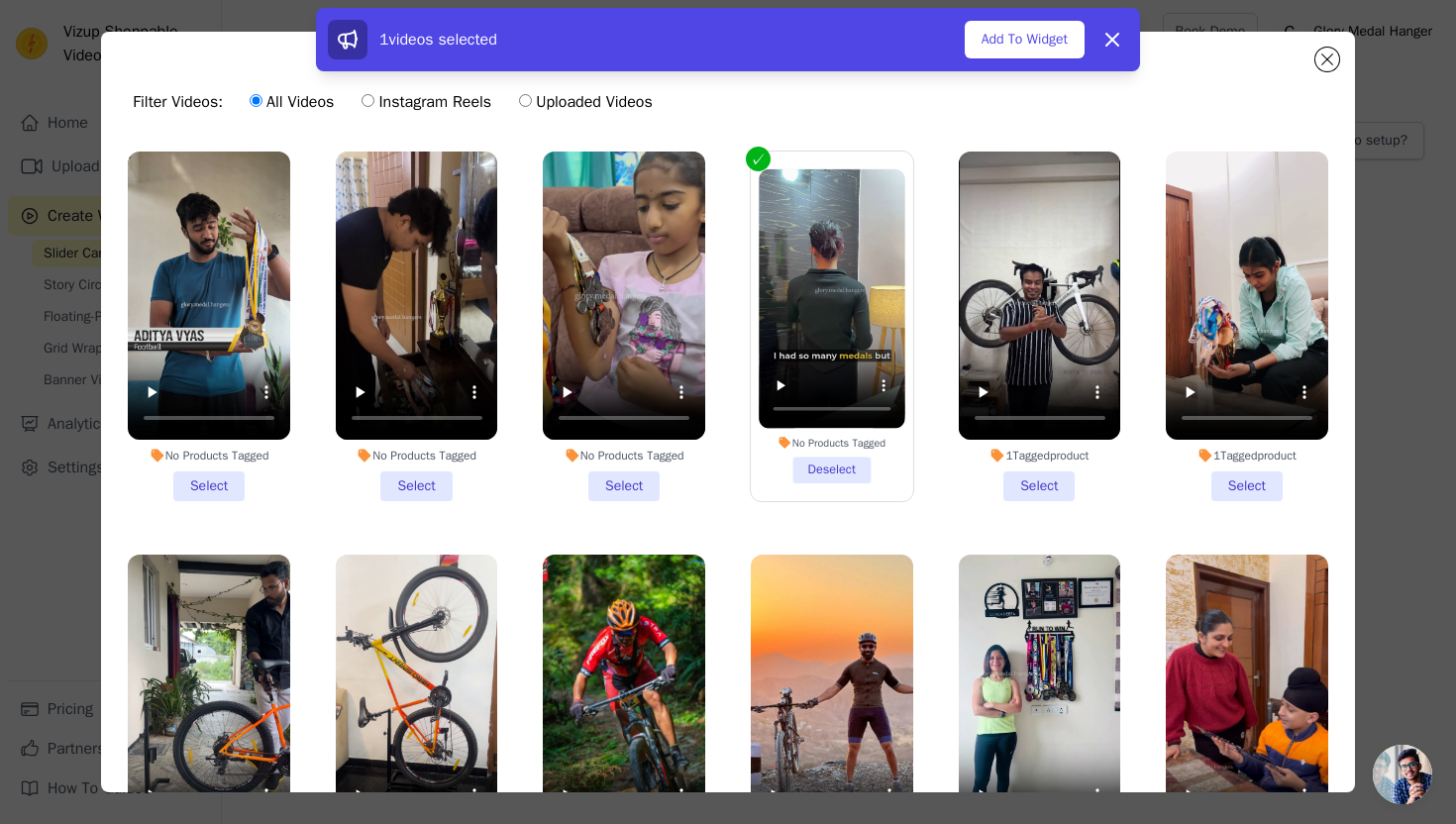 click on "No Products Tagged     Select" at bounding box center [624, 326] 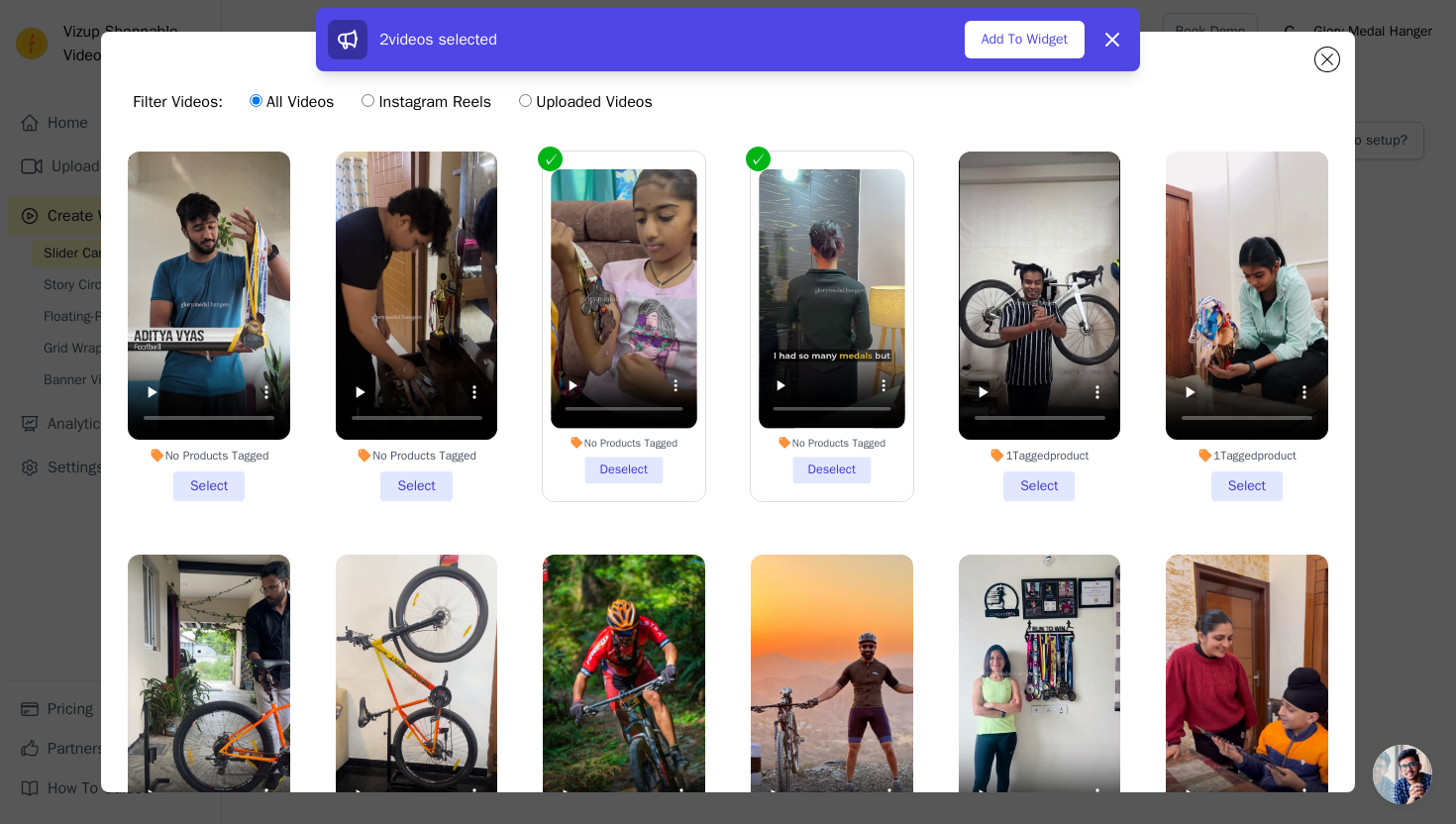 click on "No Products Tagged     Select" at bounding box center (417, 326) 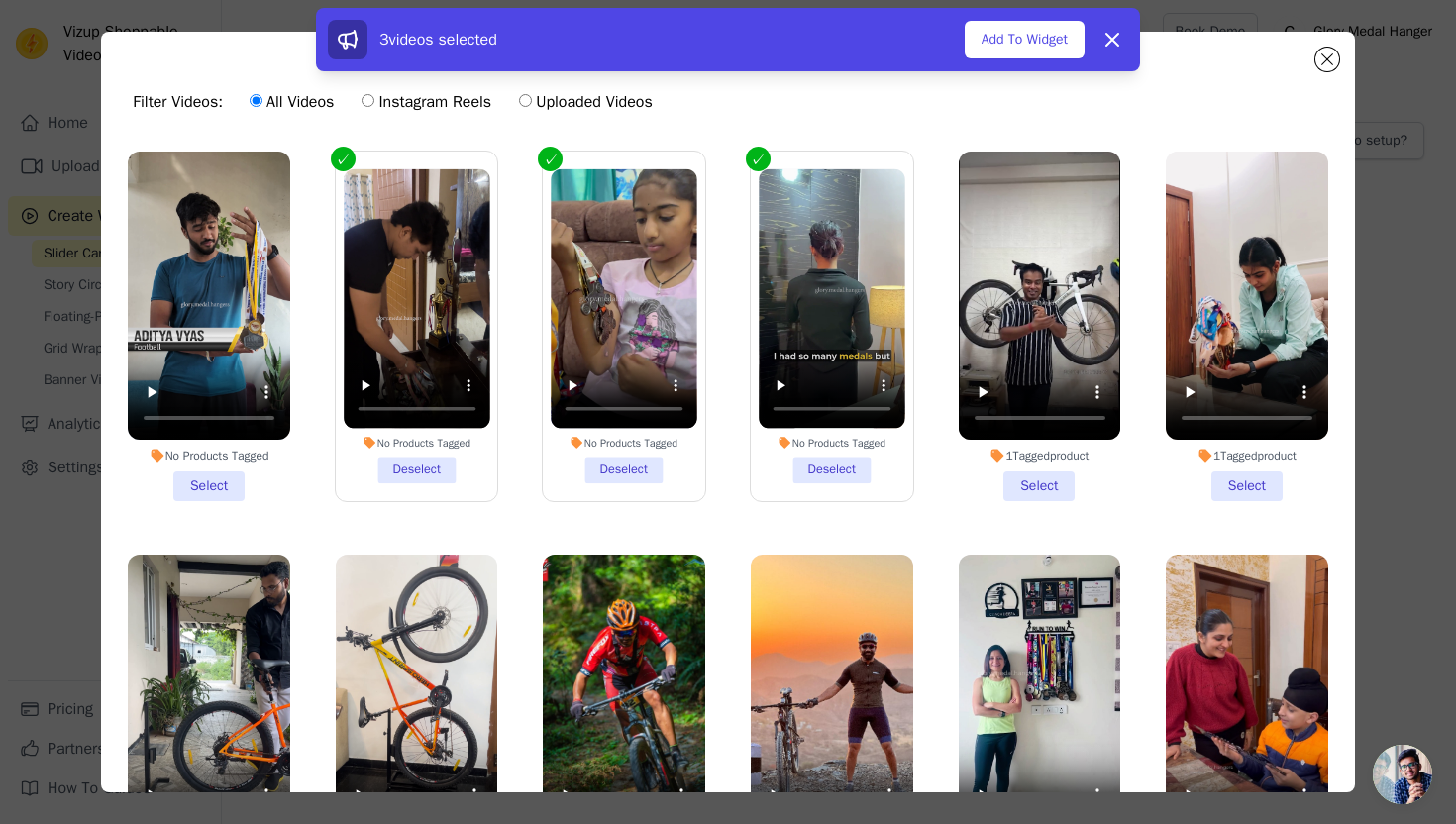 click on "No Products Tagged     Select" at bounding box center [209, 326] 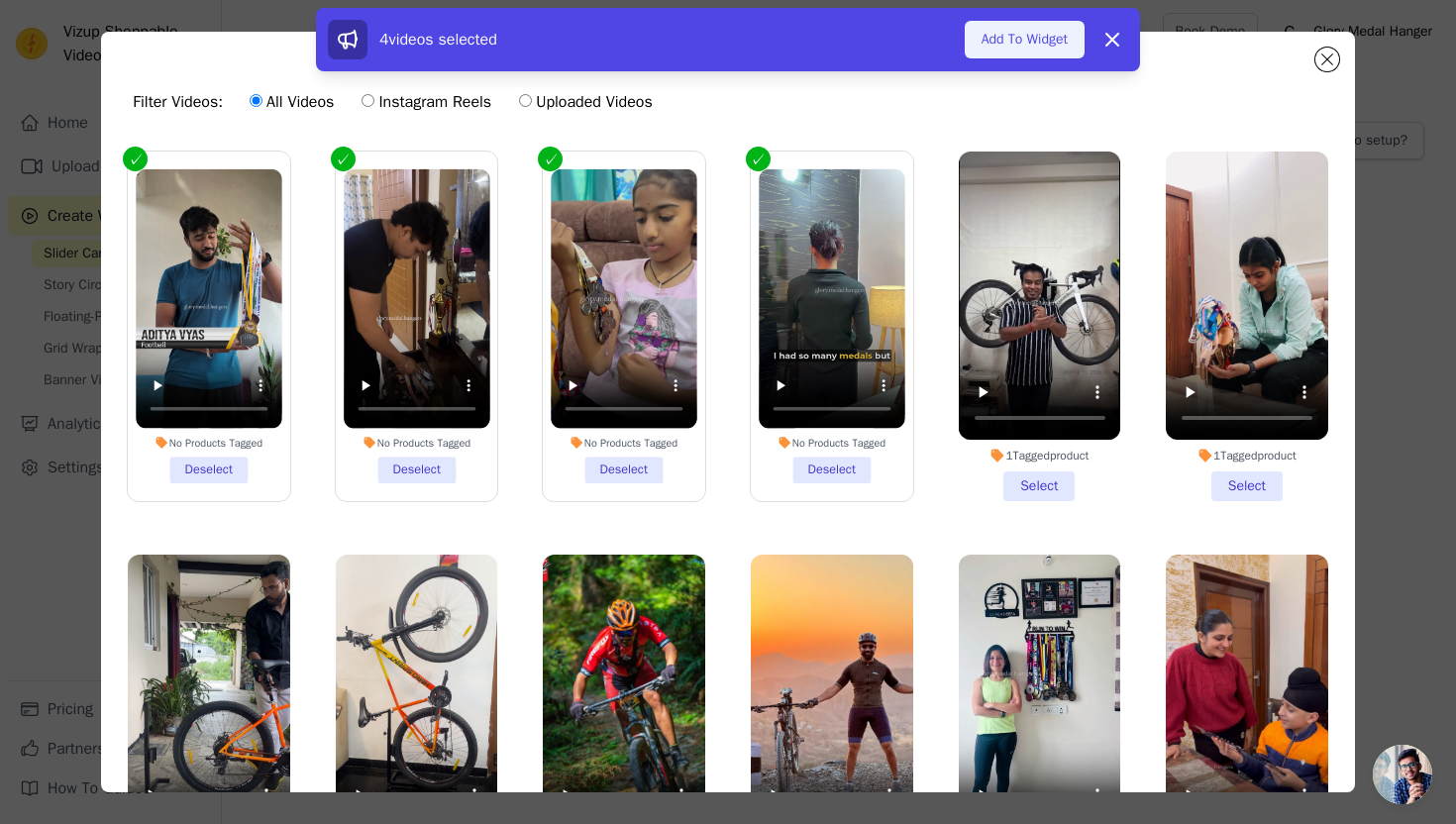 click on "Add To Widget" at bounding box center [1024, 40] 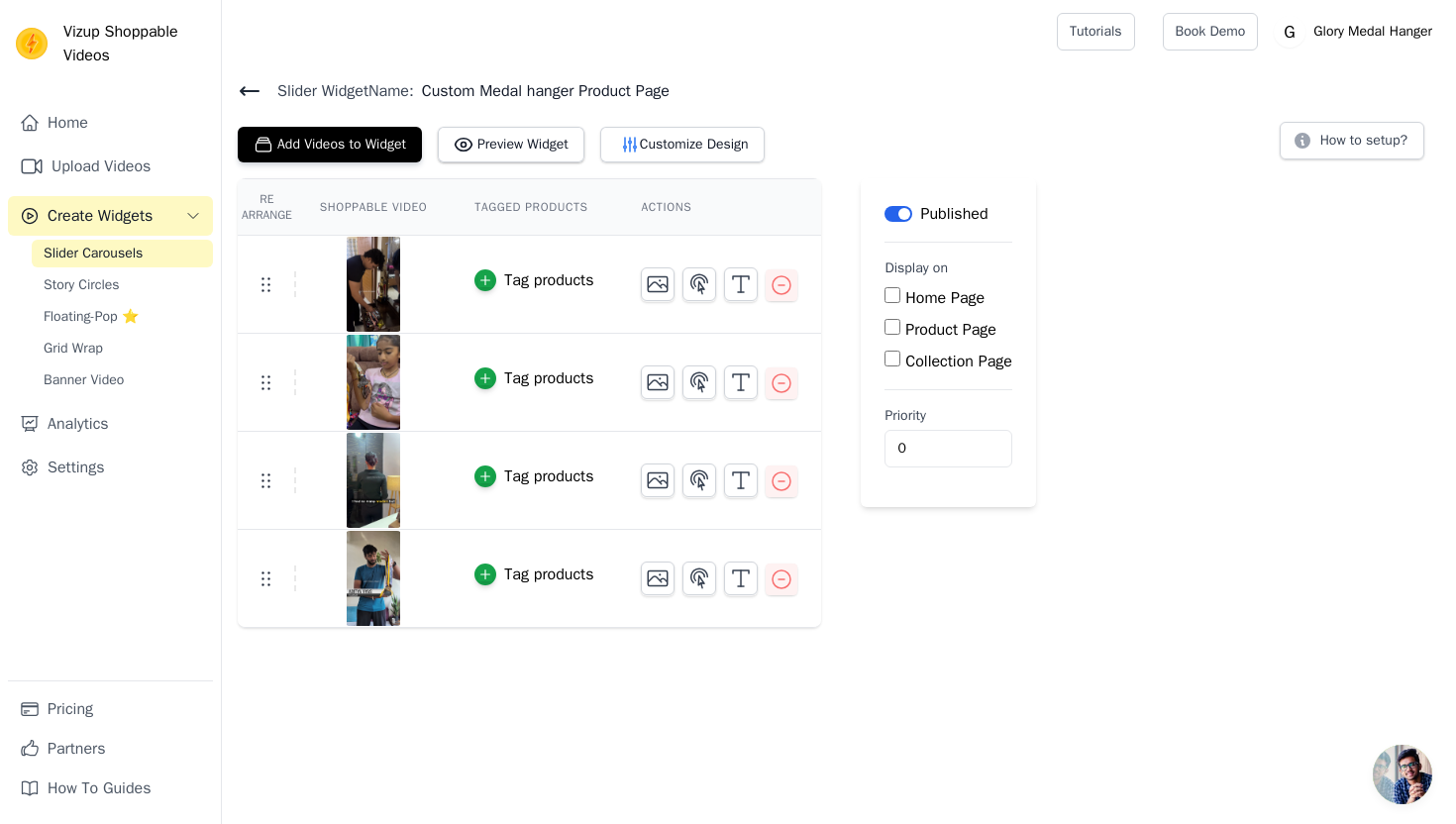 click 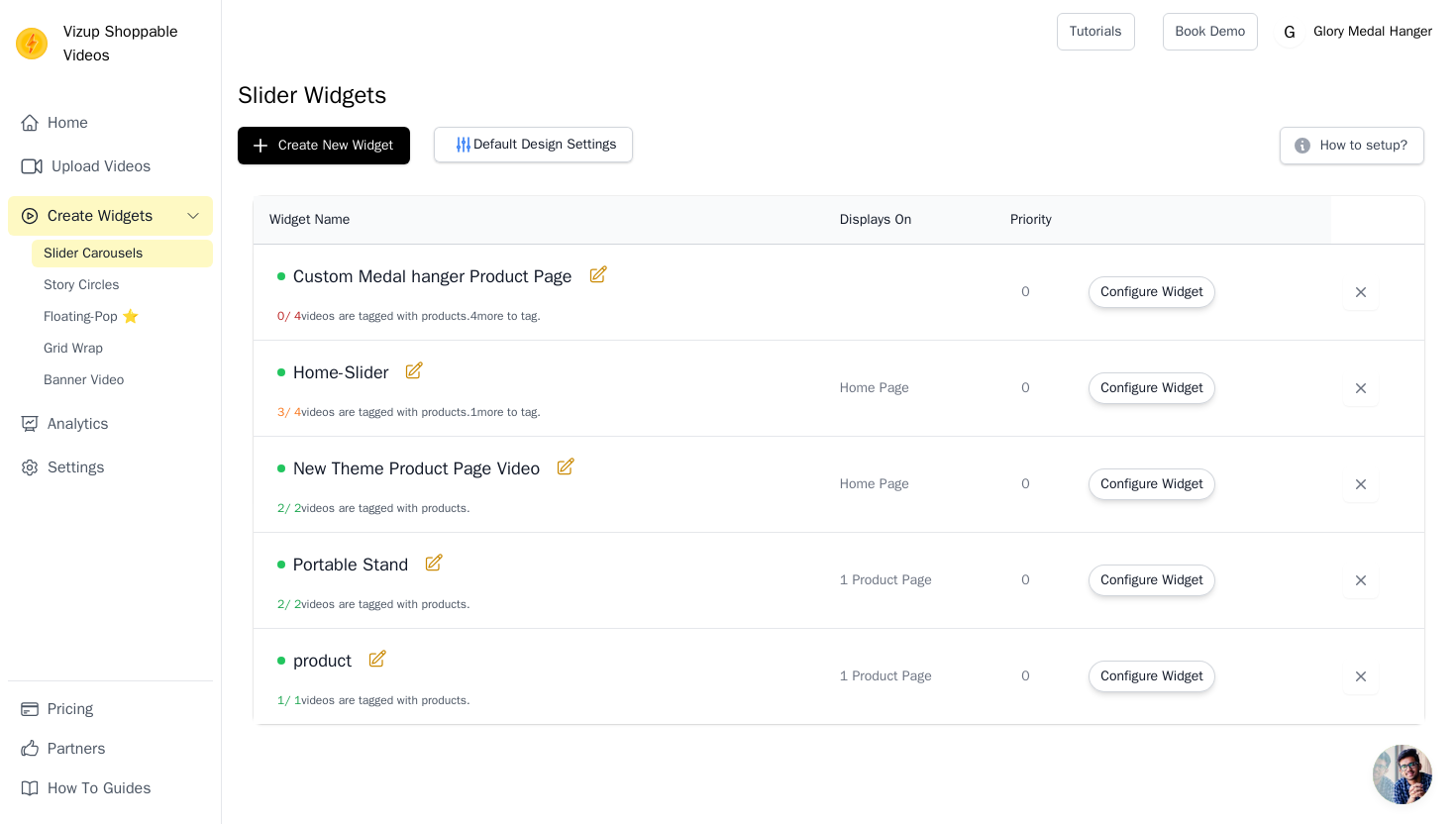 click 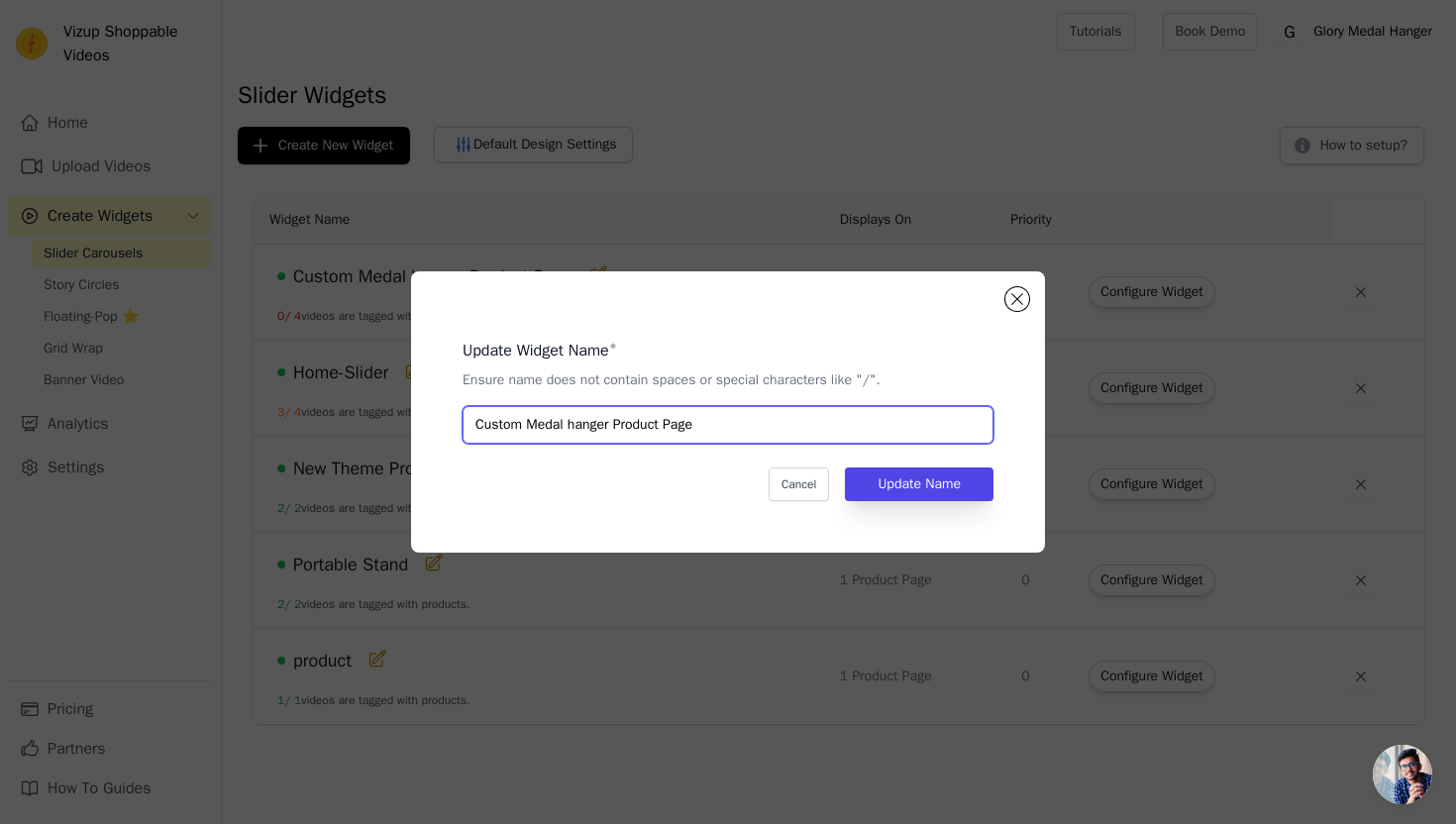 click on "Custom Medal hanger Product Page" at bounding box center [728, 425] 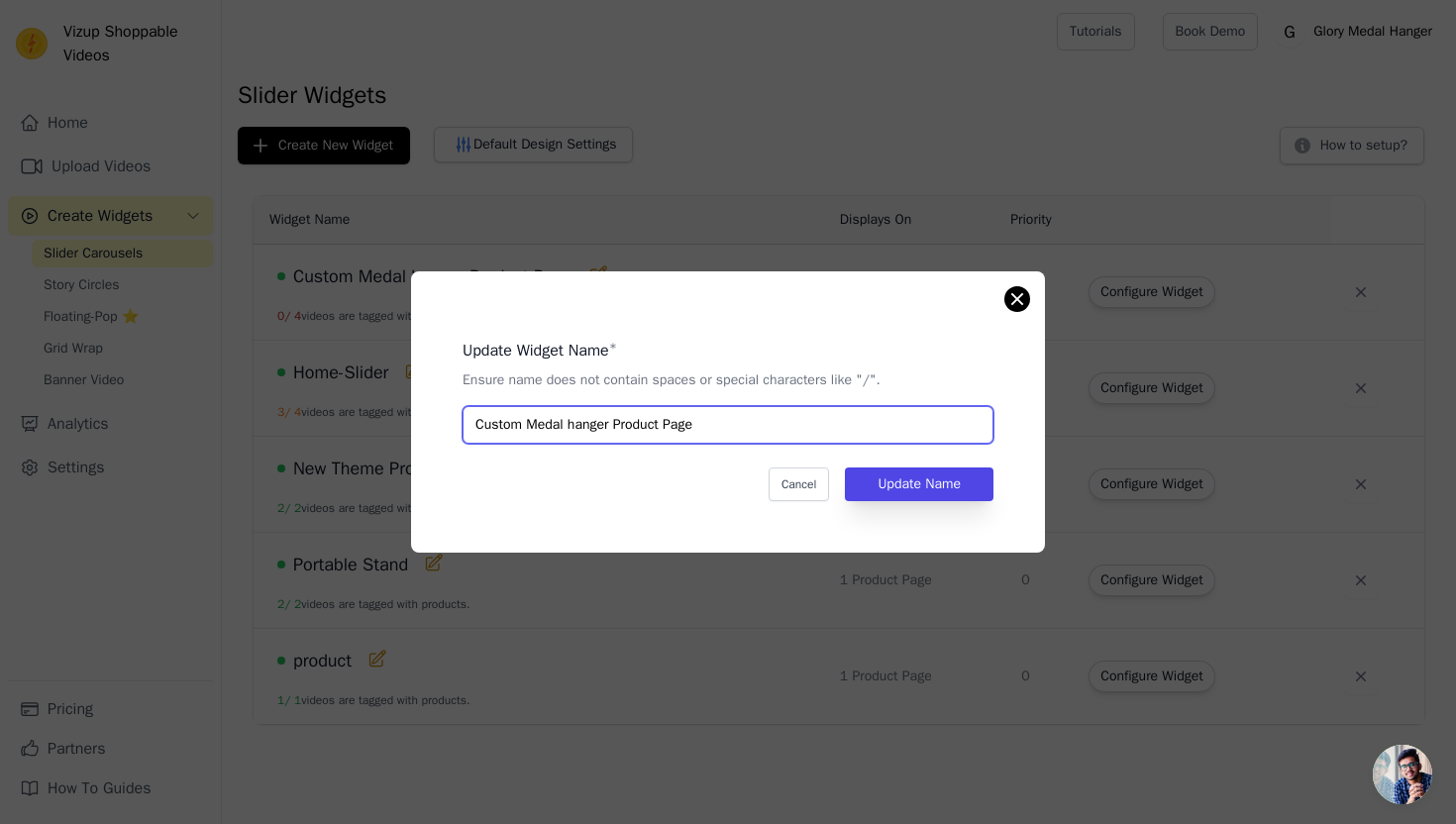 type on "Custom Medal hanger Product Page" 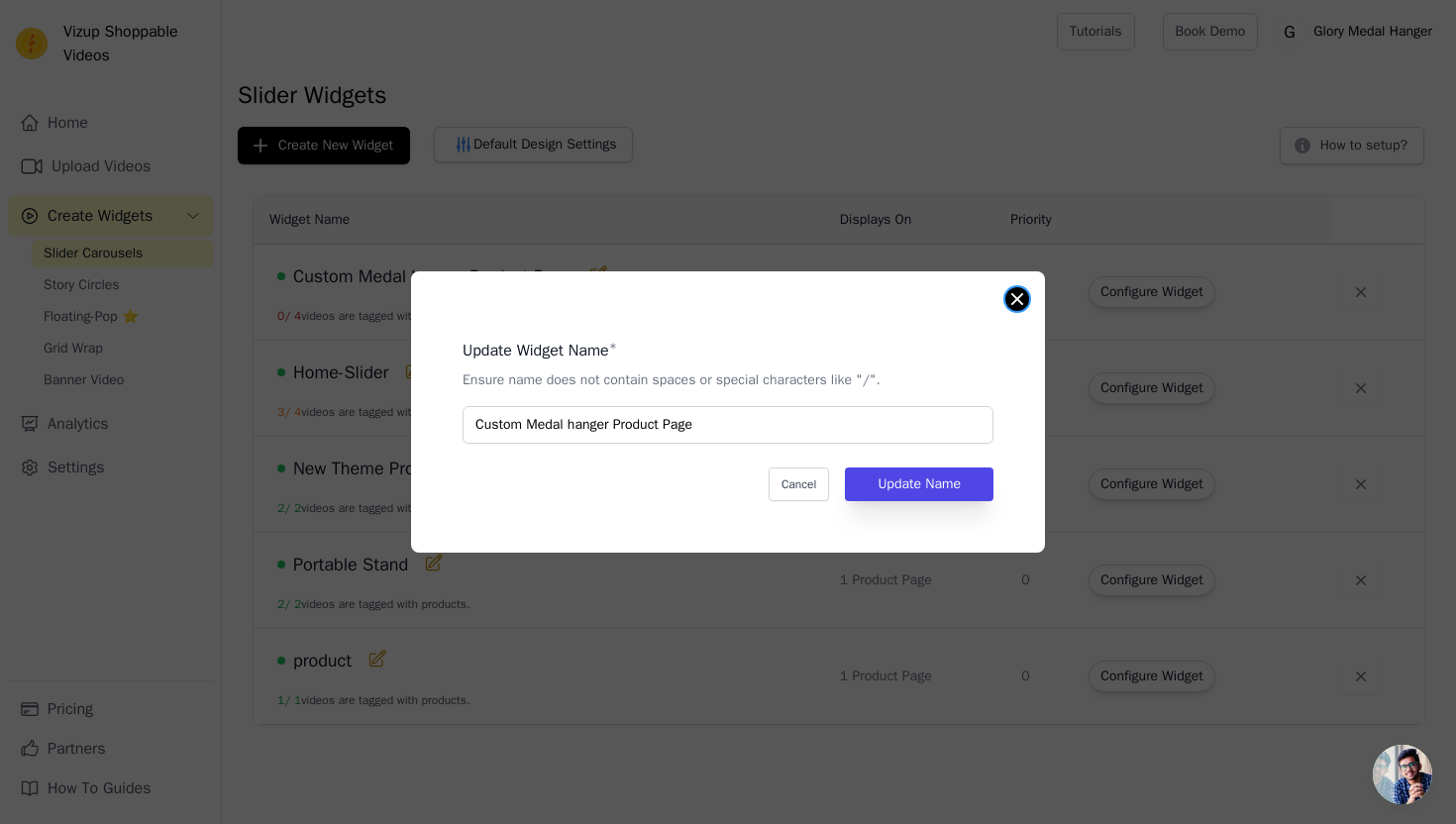 click at bounding box center (1017, 299) 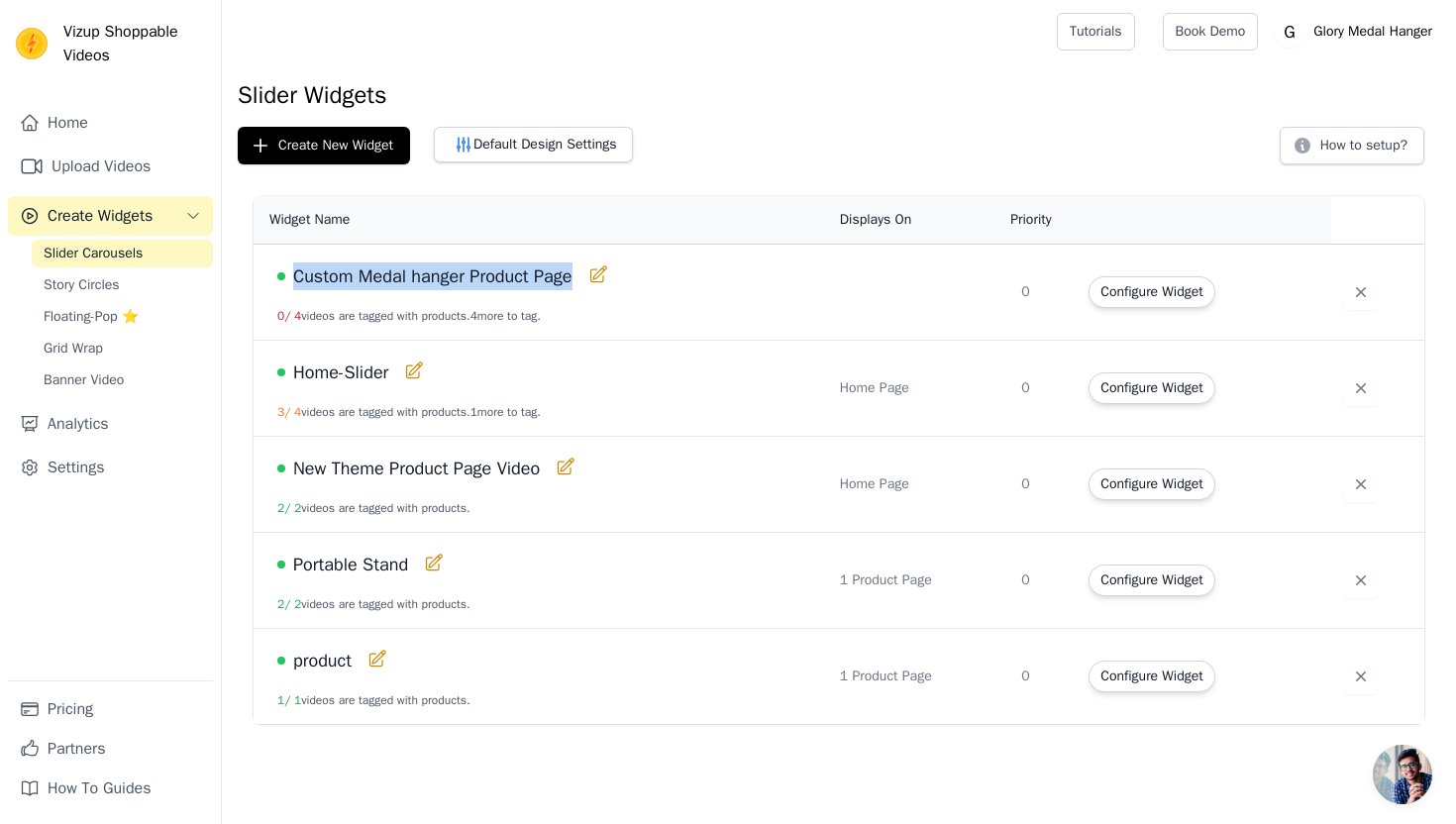 drag, startPoint x: 581, startPoint y: 275, endPoint x: 279, endPoint y: 282, distance: 302.08111 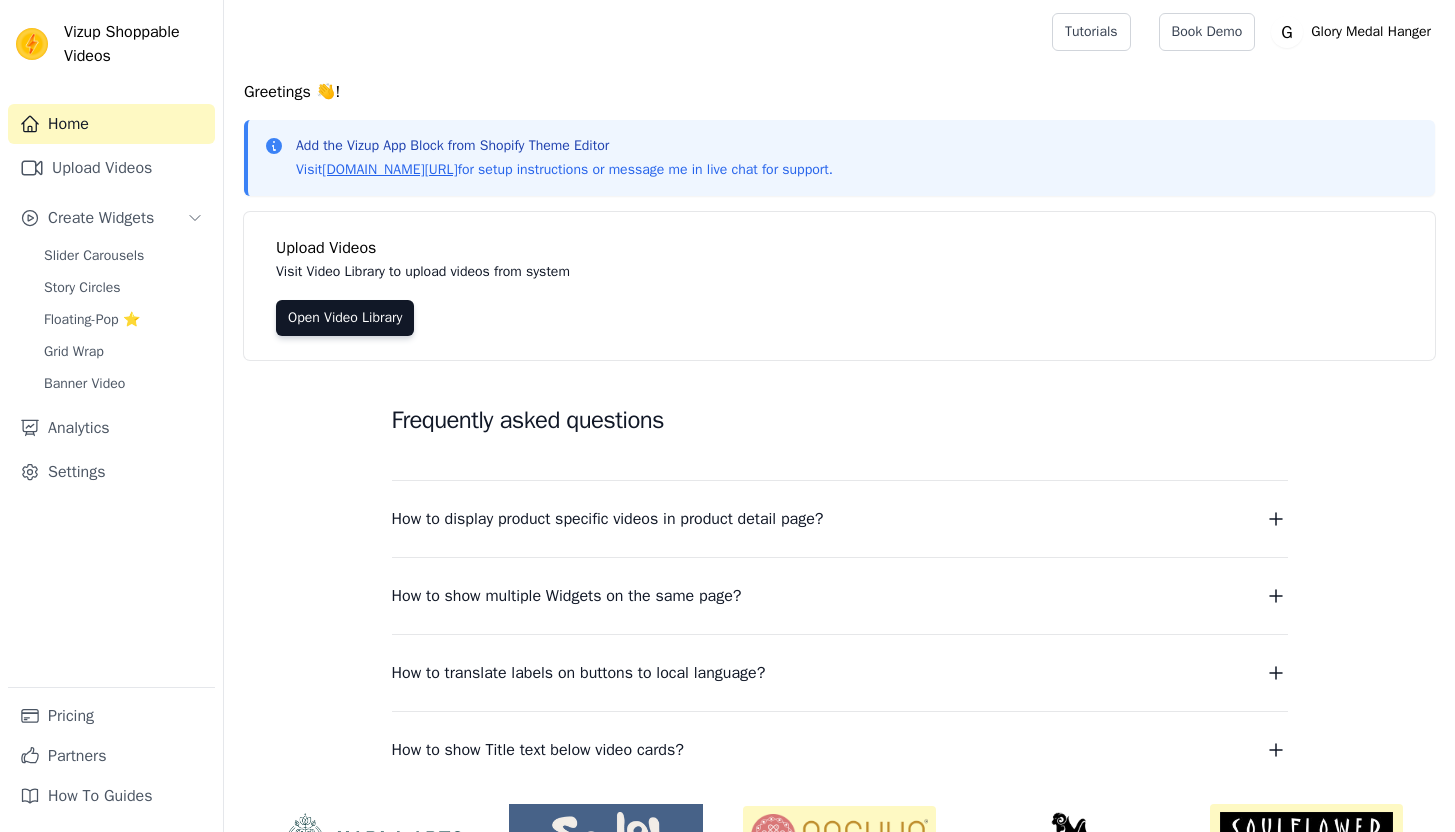scroll, scrollTop: 0, scrollLeft: 0, axis: both 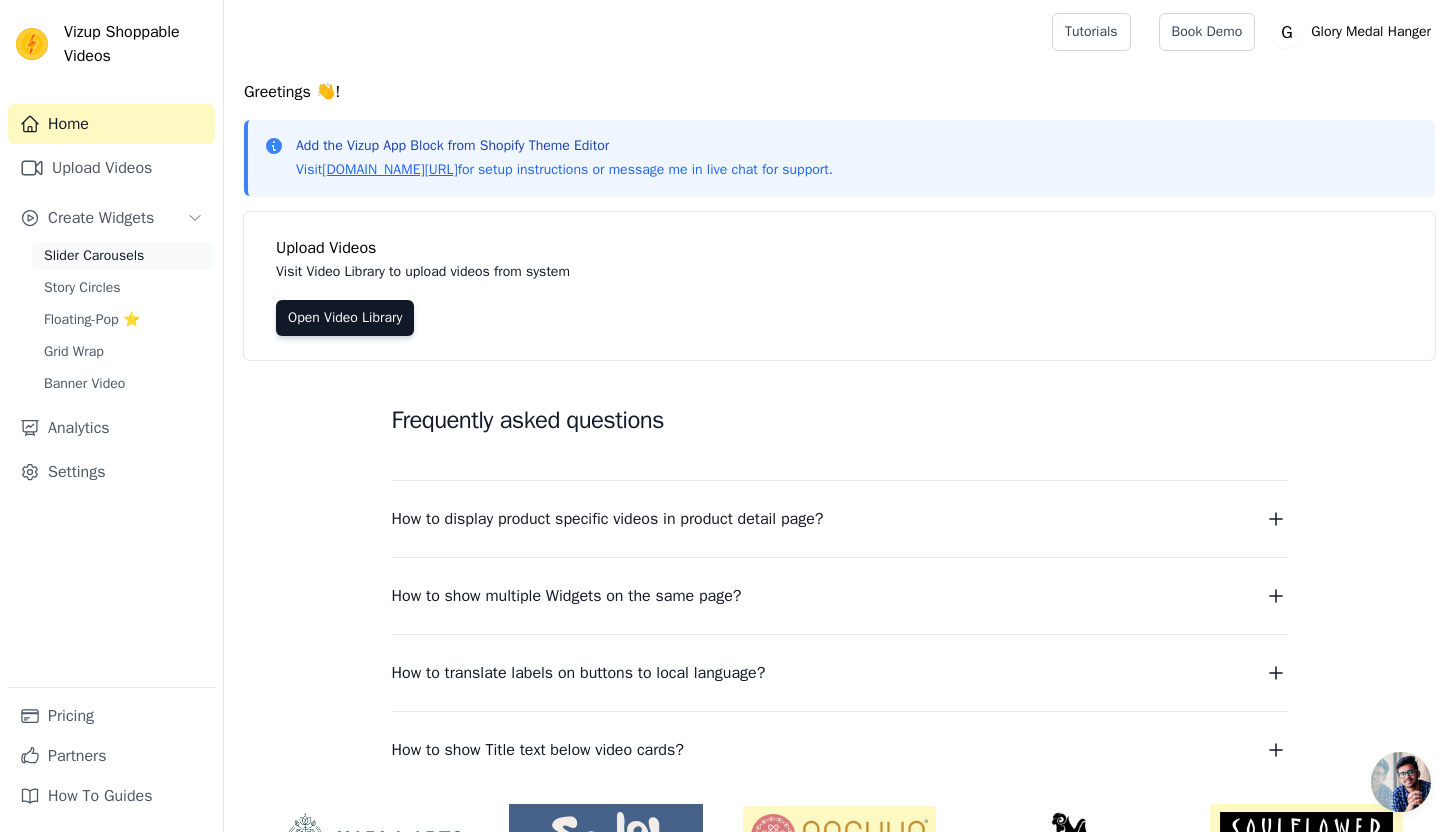 click on "Slider Carousels" at bounding box center (94, 256) 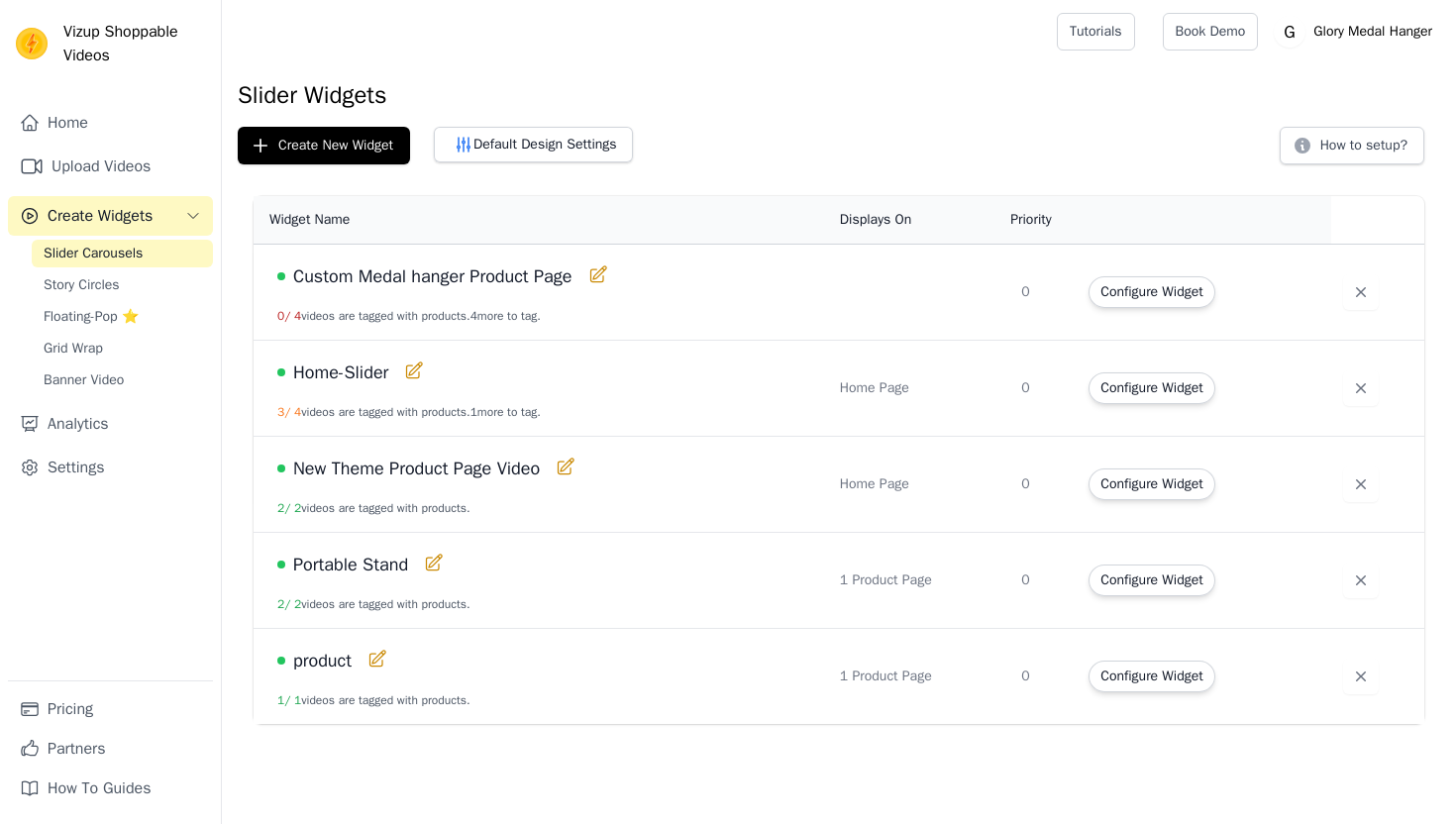 scroll, scrollTop: 0, scrollLeft: 0, axis: both 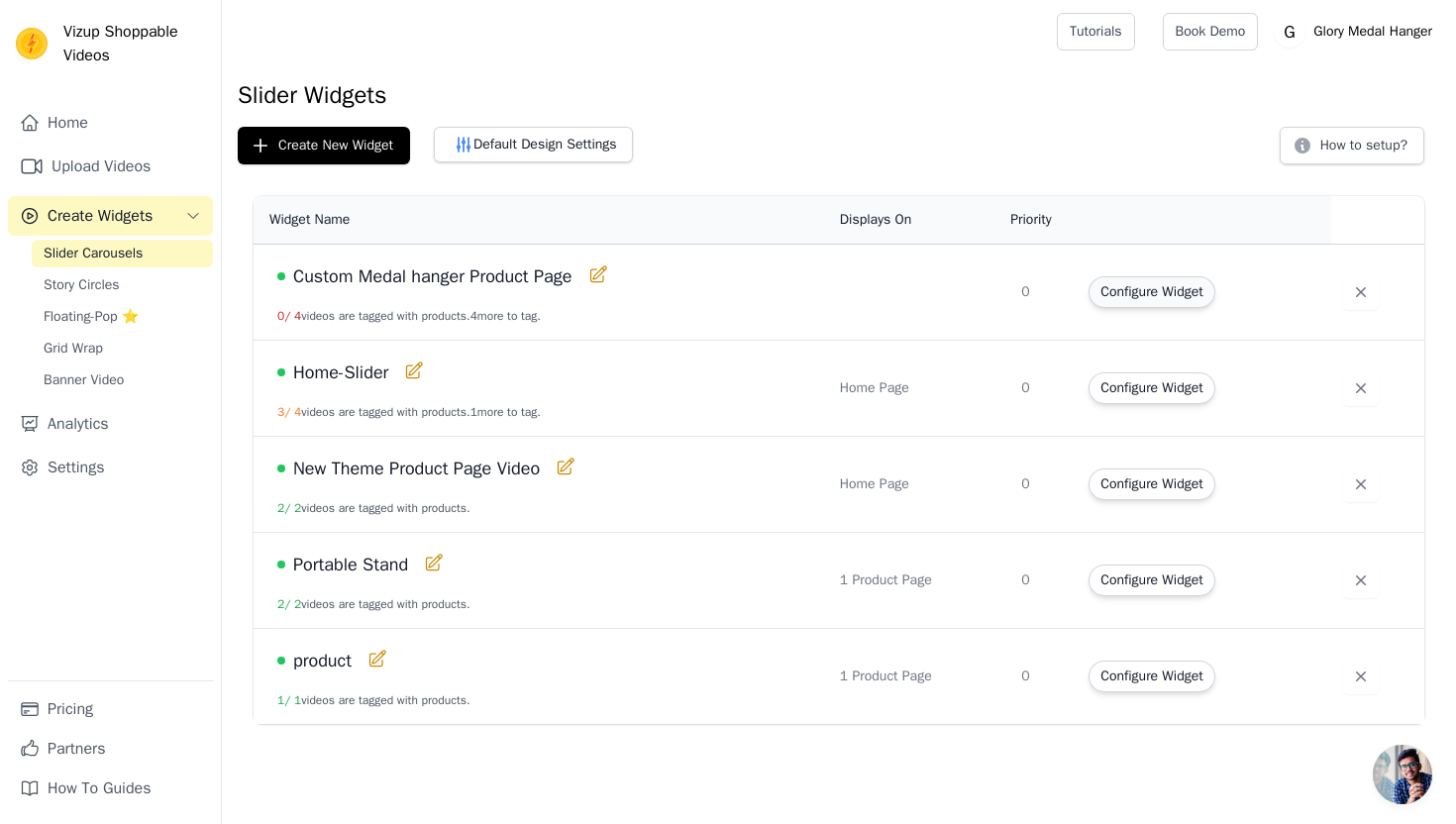 click on "Configure Widget" at bounding box center (1151, 292) 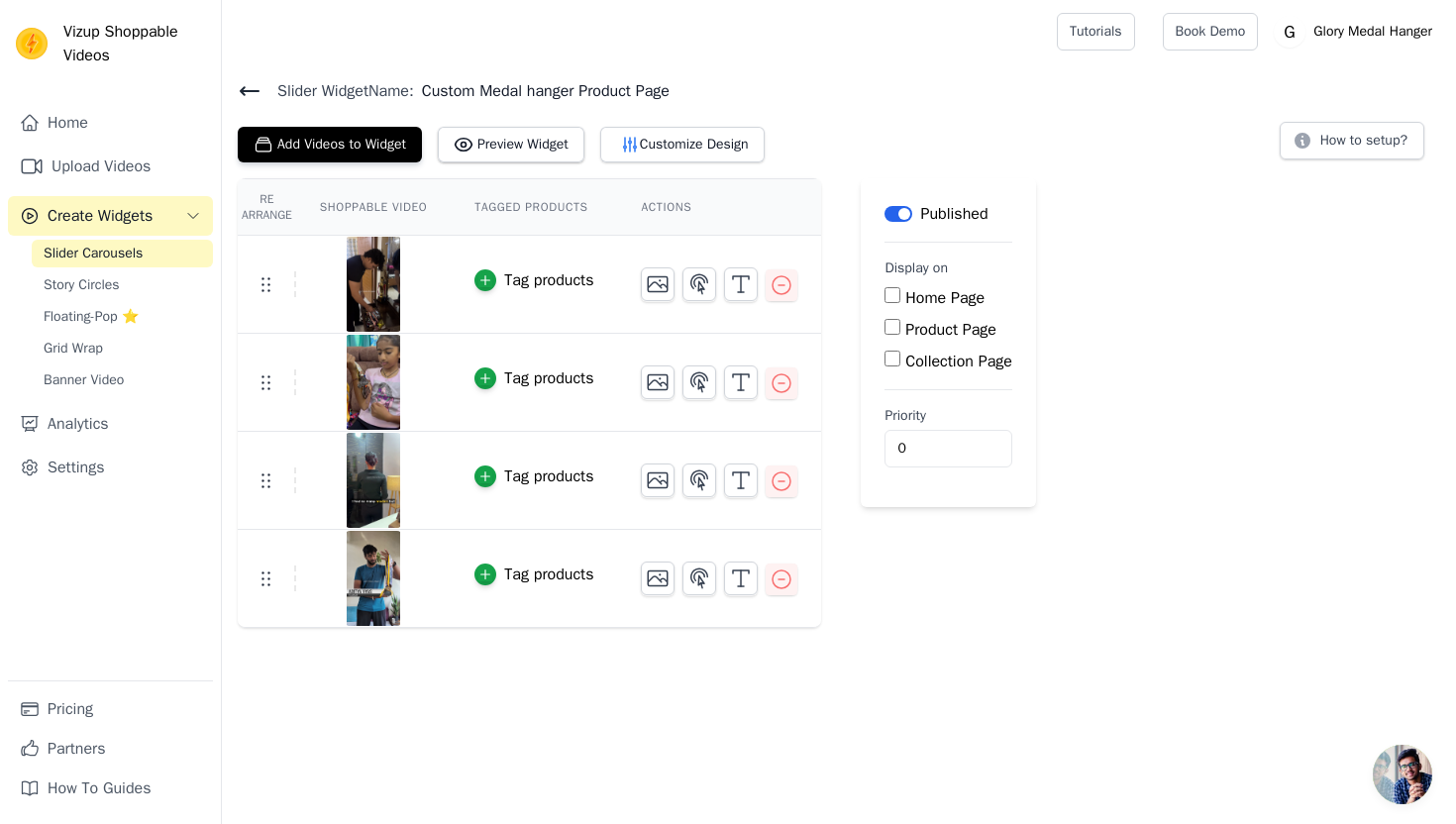 click on "Product Page" at bounding box center [892, 327] 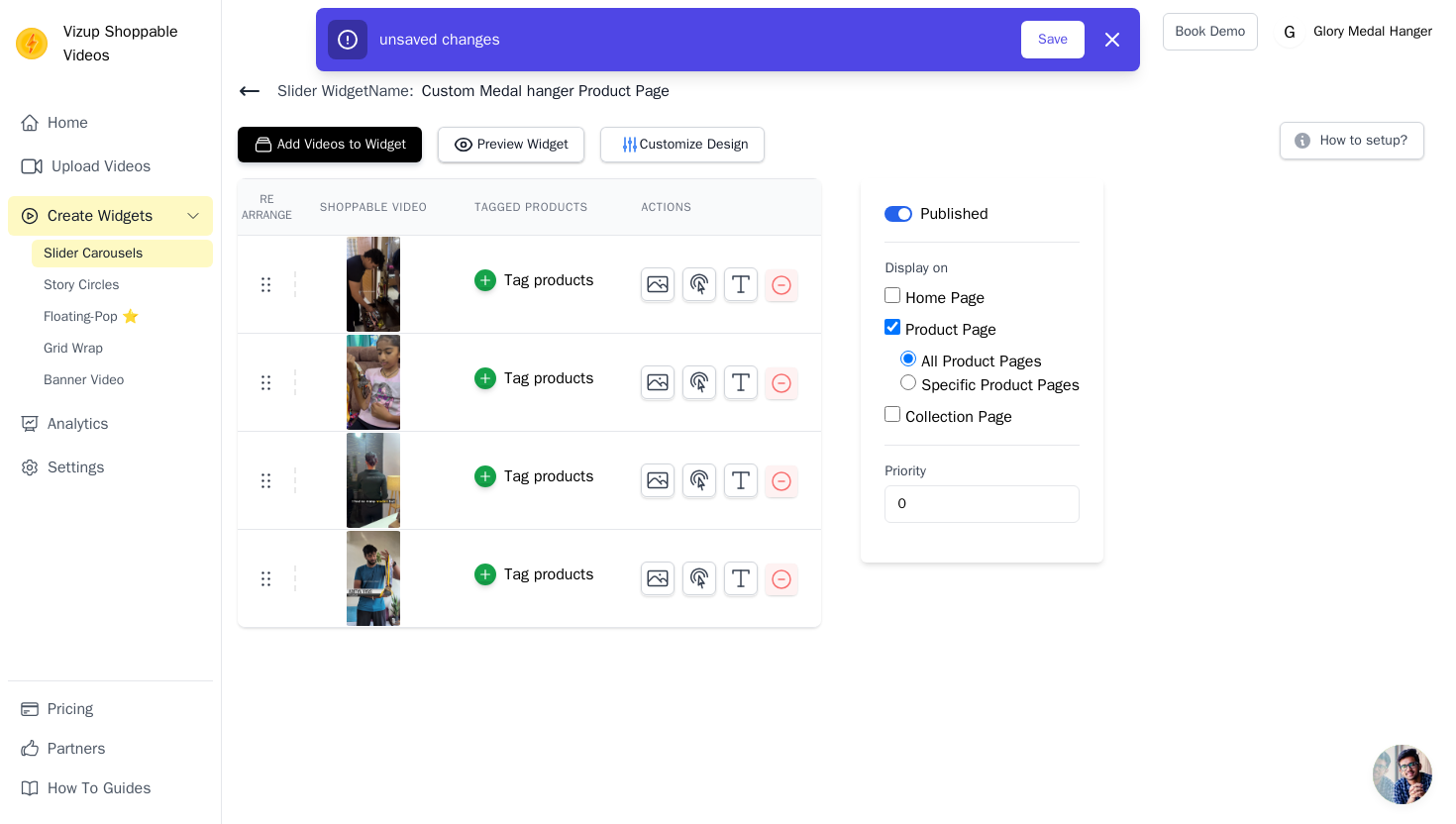 click on "Specific Product Pages" at bounding box center (908, 382) 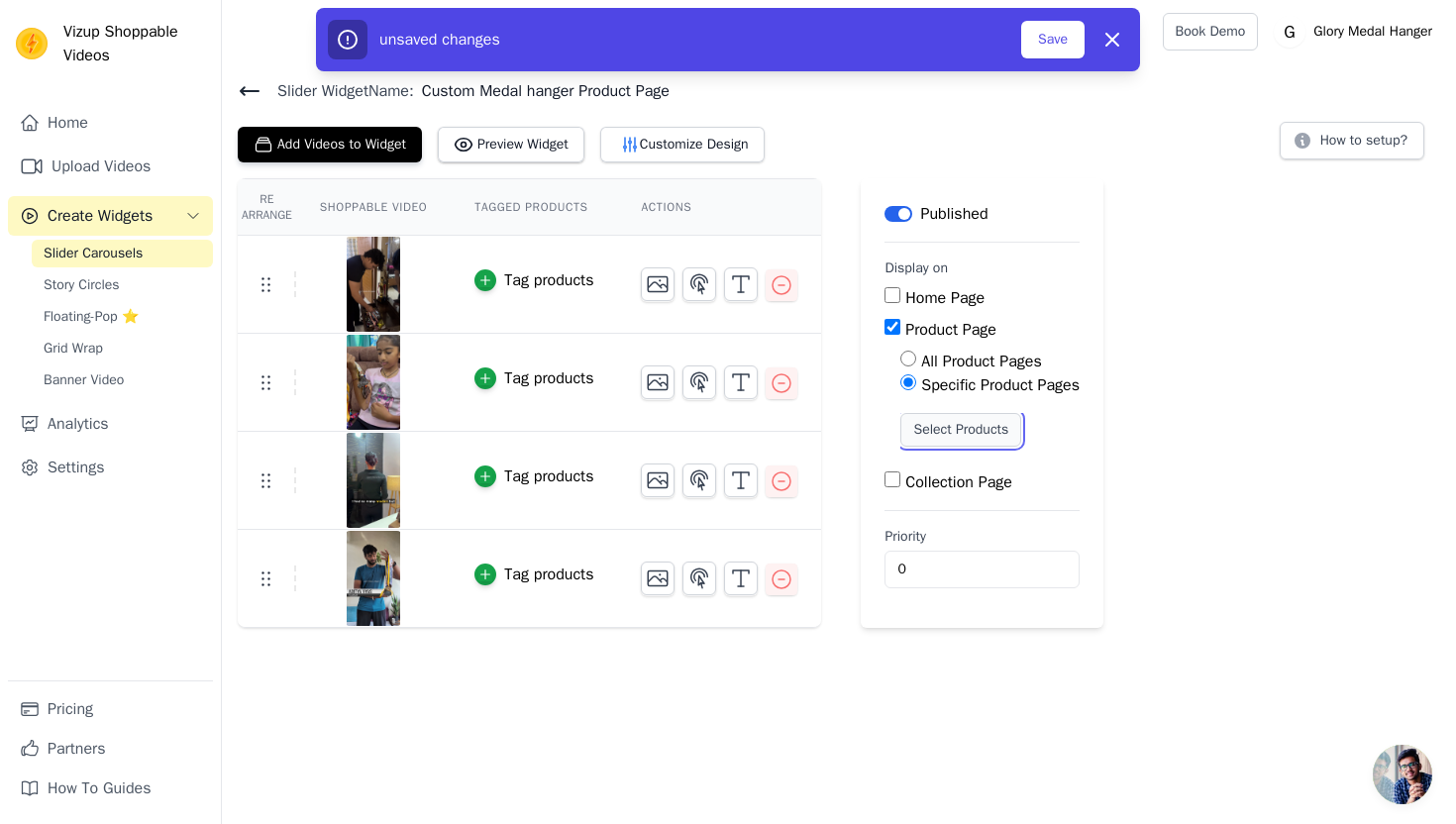 click on "Select Products" at bounding box center (961, 430) 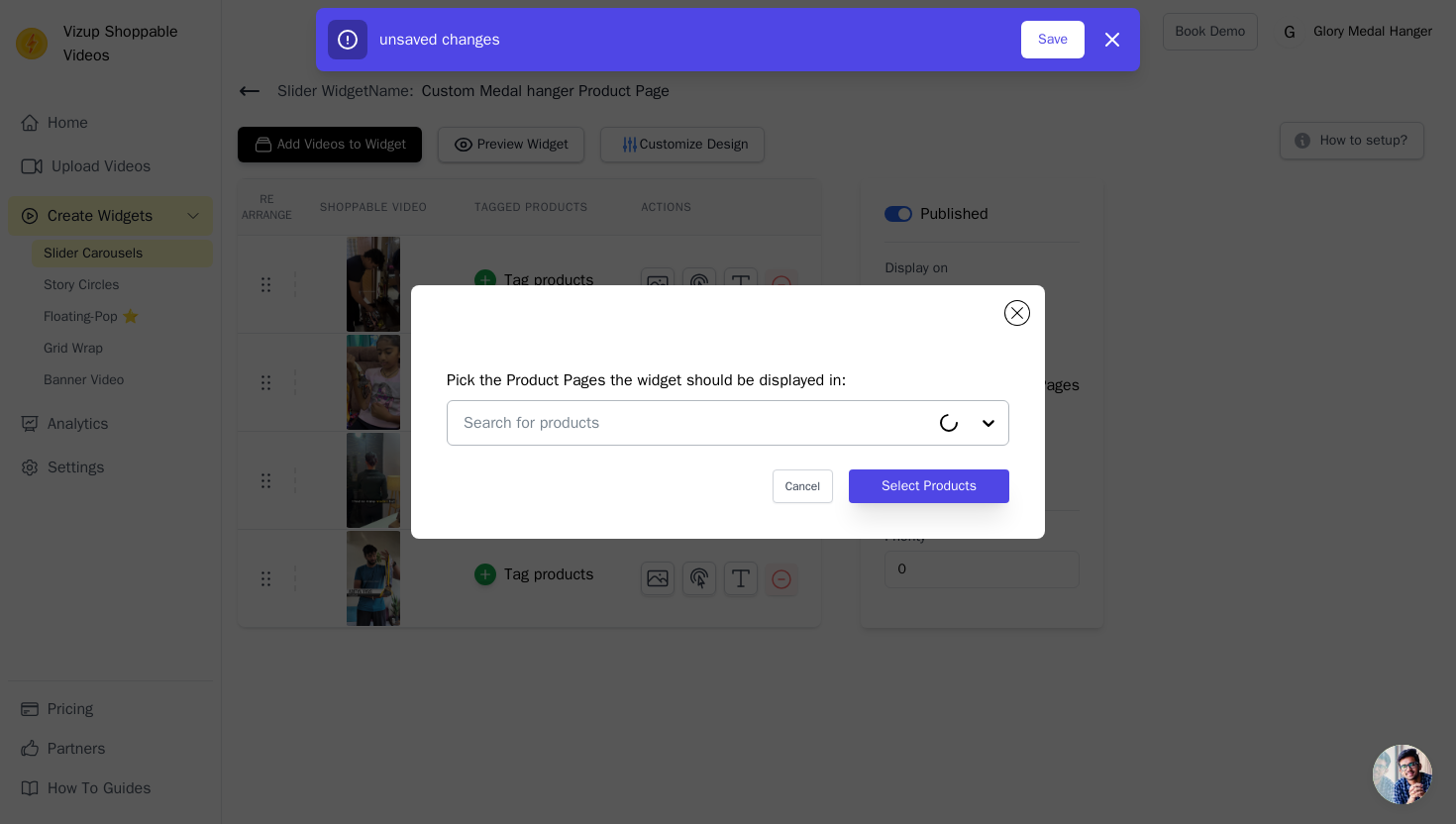 click at bounding box center [696, 423] 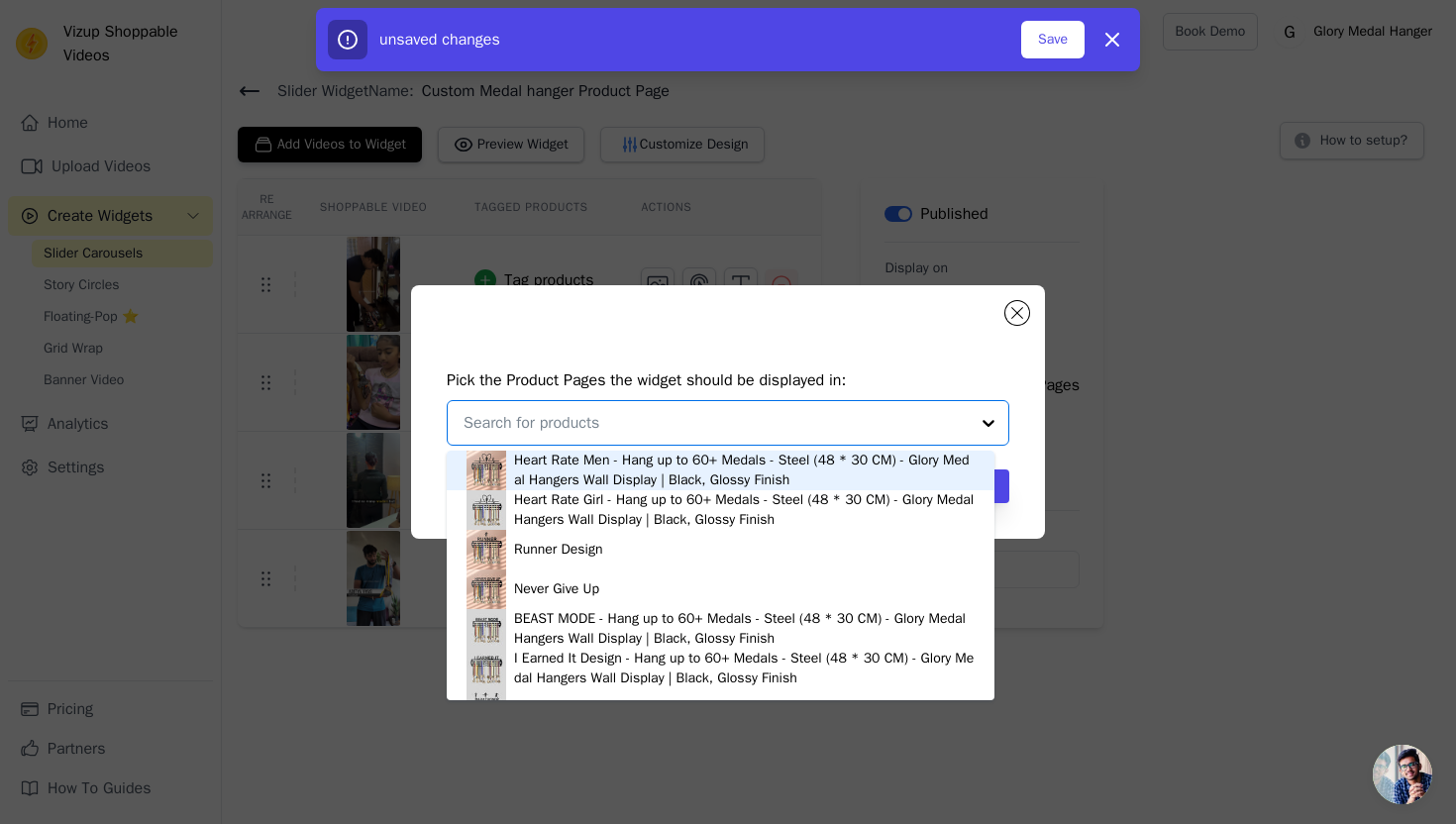 type on "[" 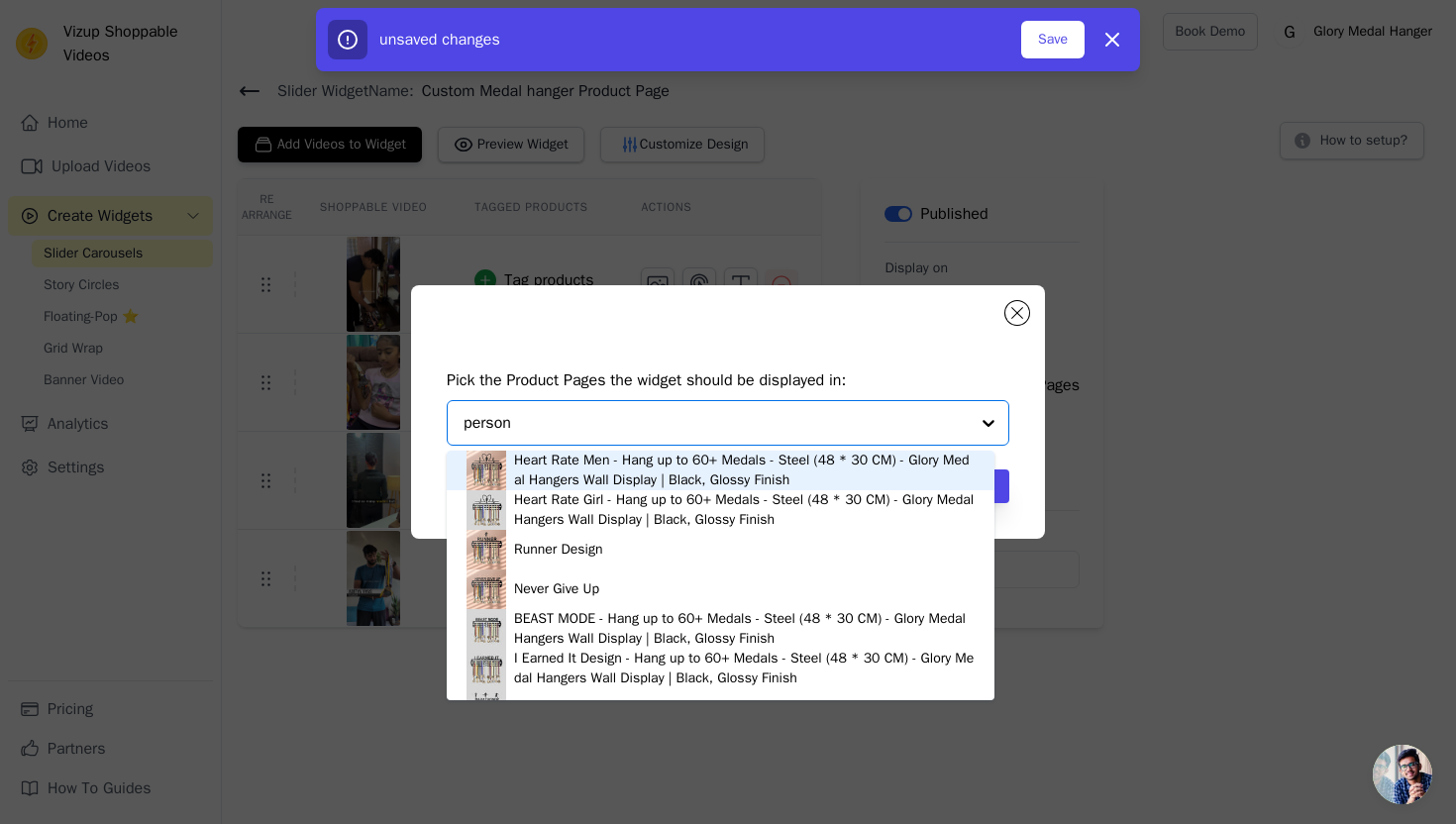 type on "persona" 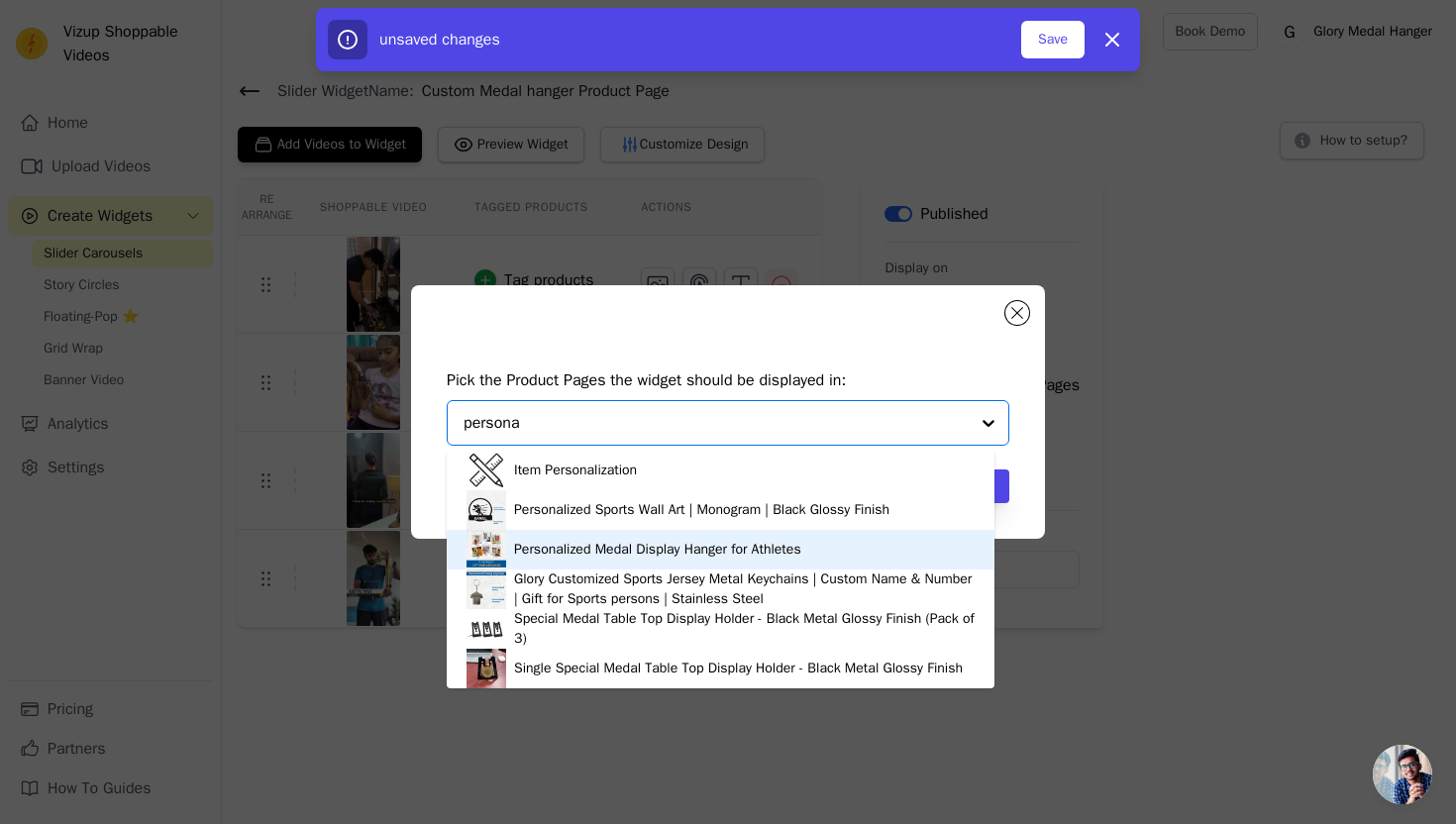 click on "Personalized Medal Display Hanger for Athletes" at bounding box center (658, 550) 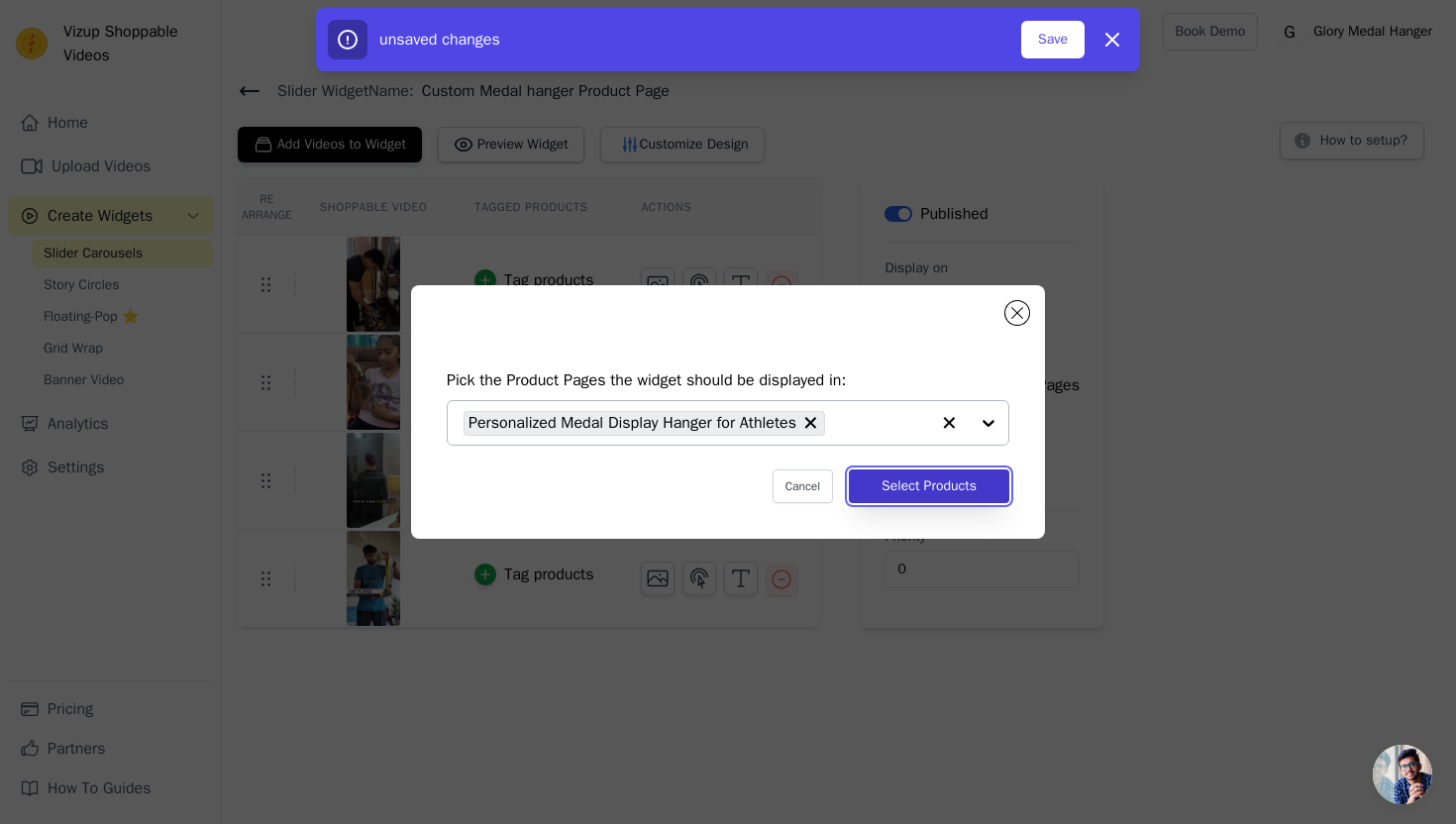 click on "Select Products" at bounding box center [929, 486] 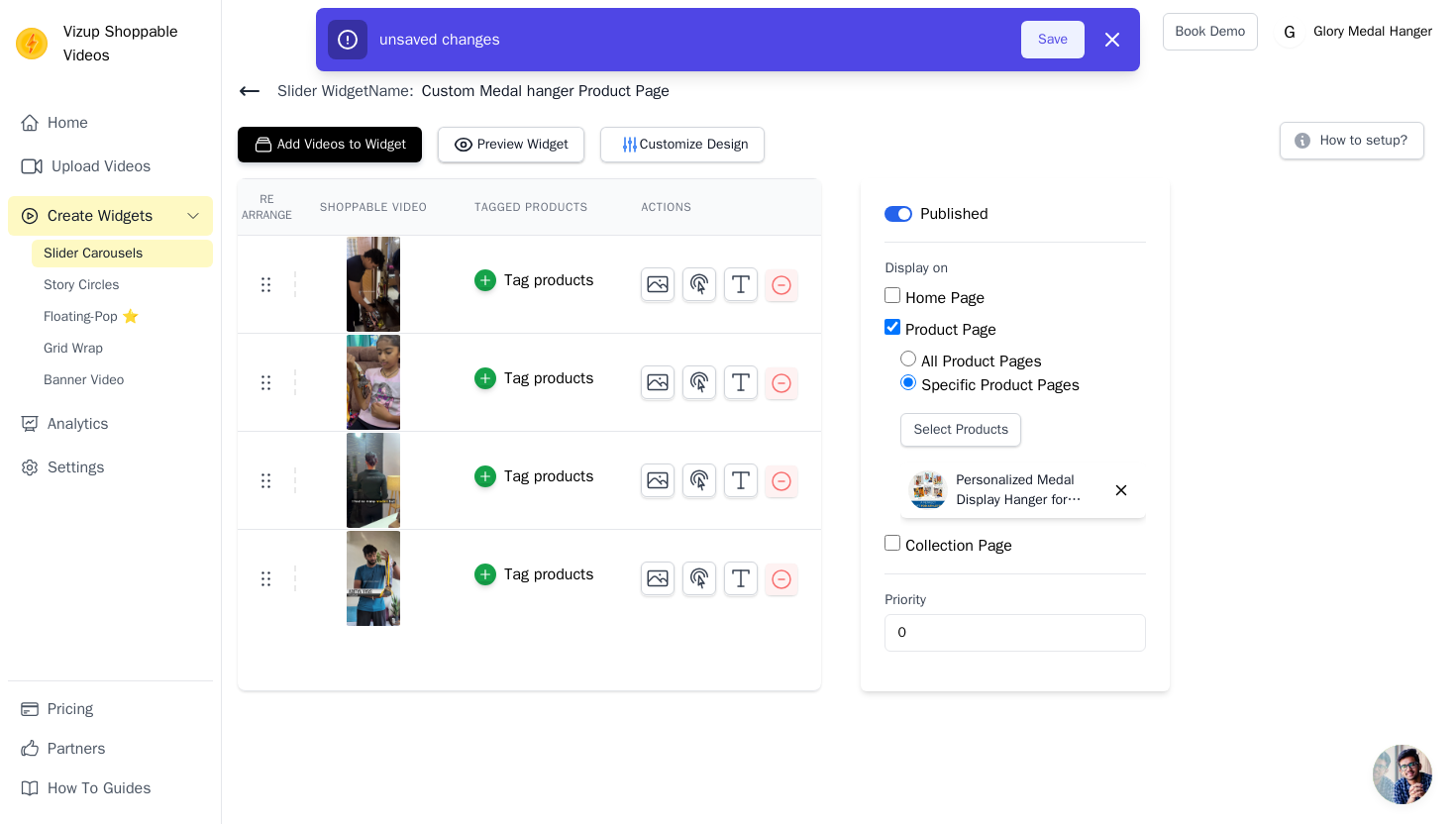 click on "Save" at bounding box center [1053, 40] 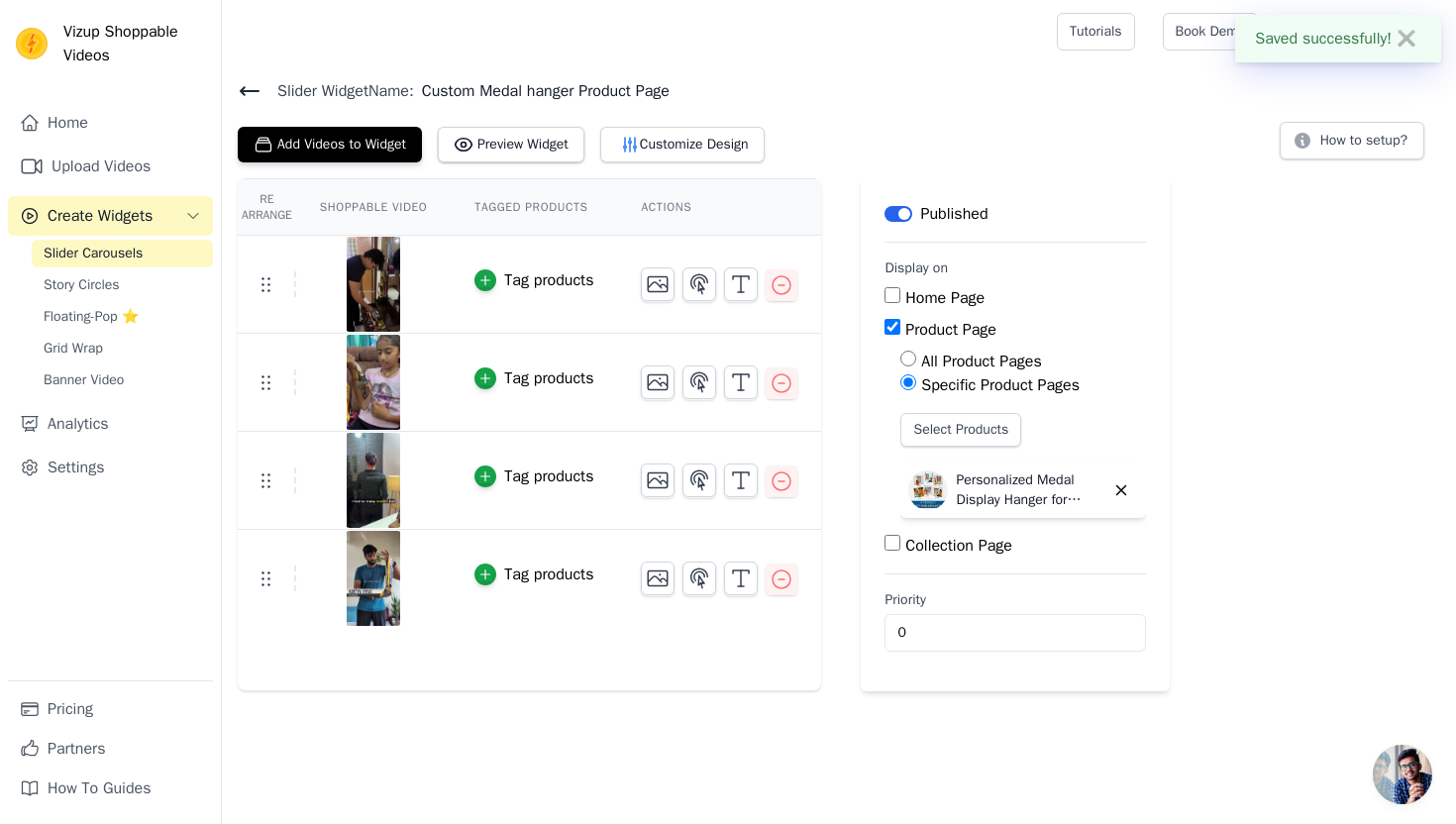 click on "Tutorials" at bounding box center [1095, 32] 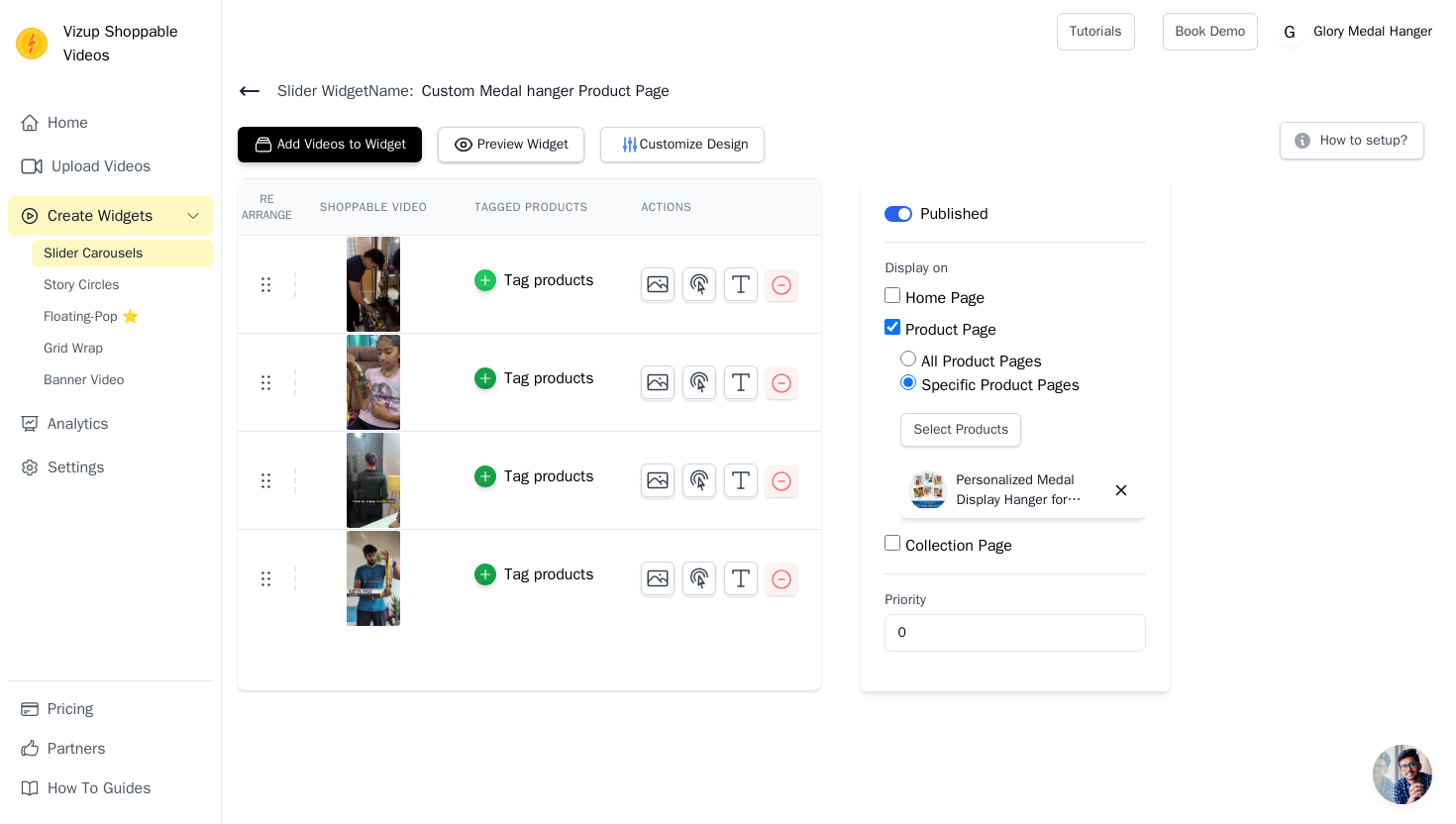 click 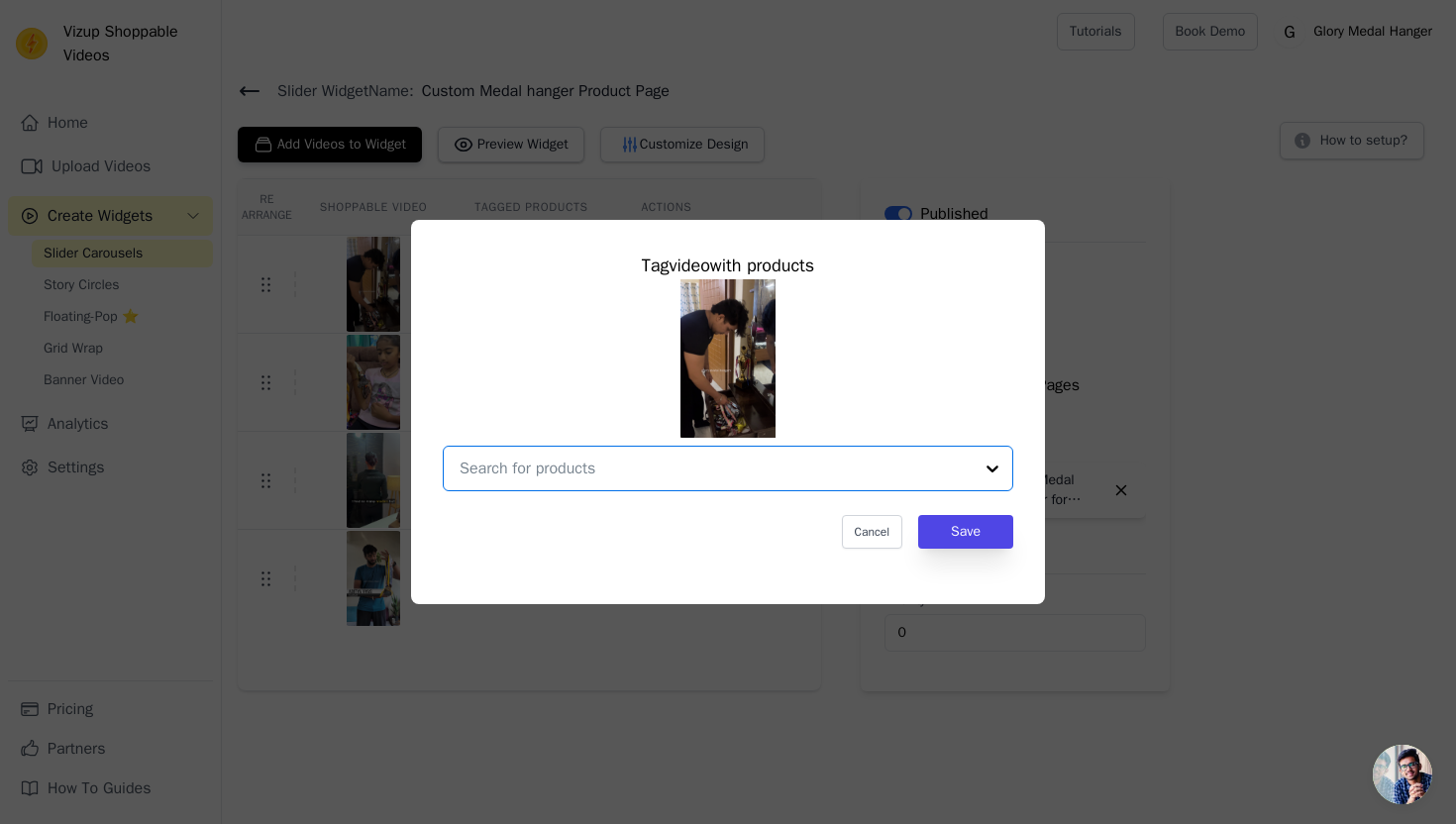 click at bounding box center (716, 468) 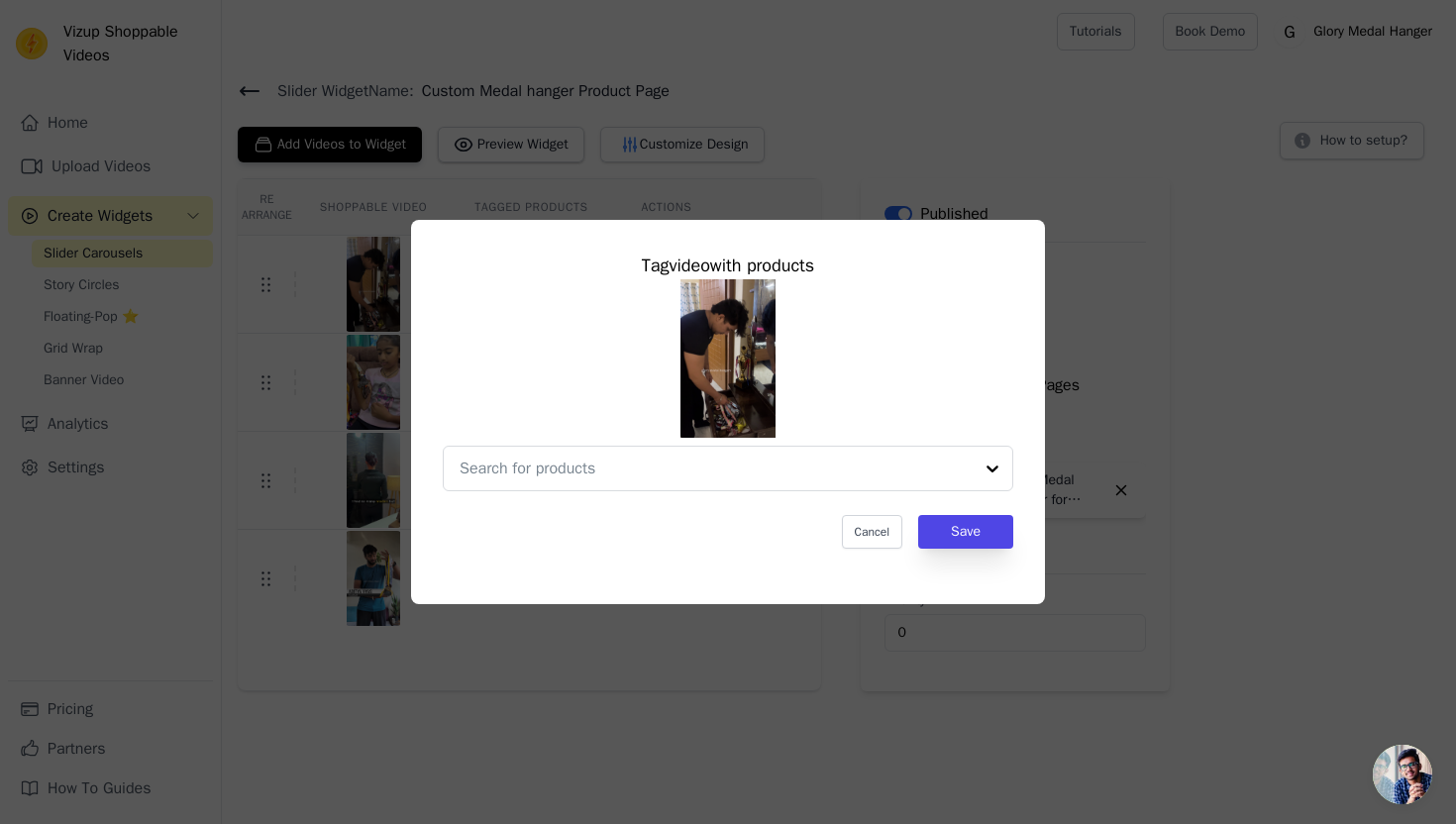 click on "Tag  video  with products                         Cancel   Save" at bounding box center [728, 412] 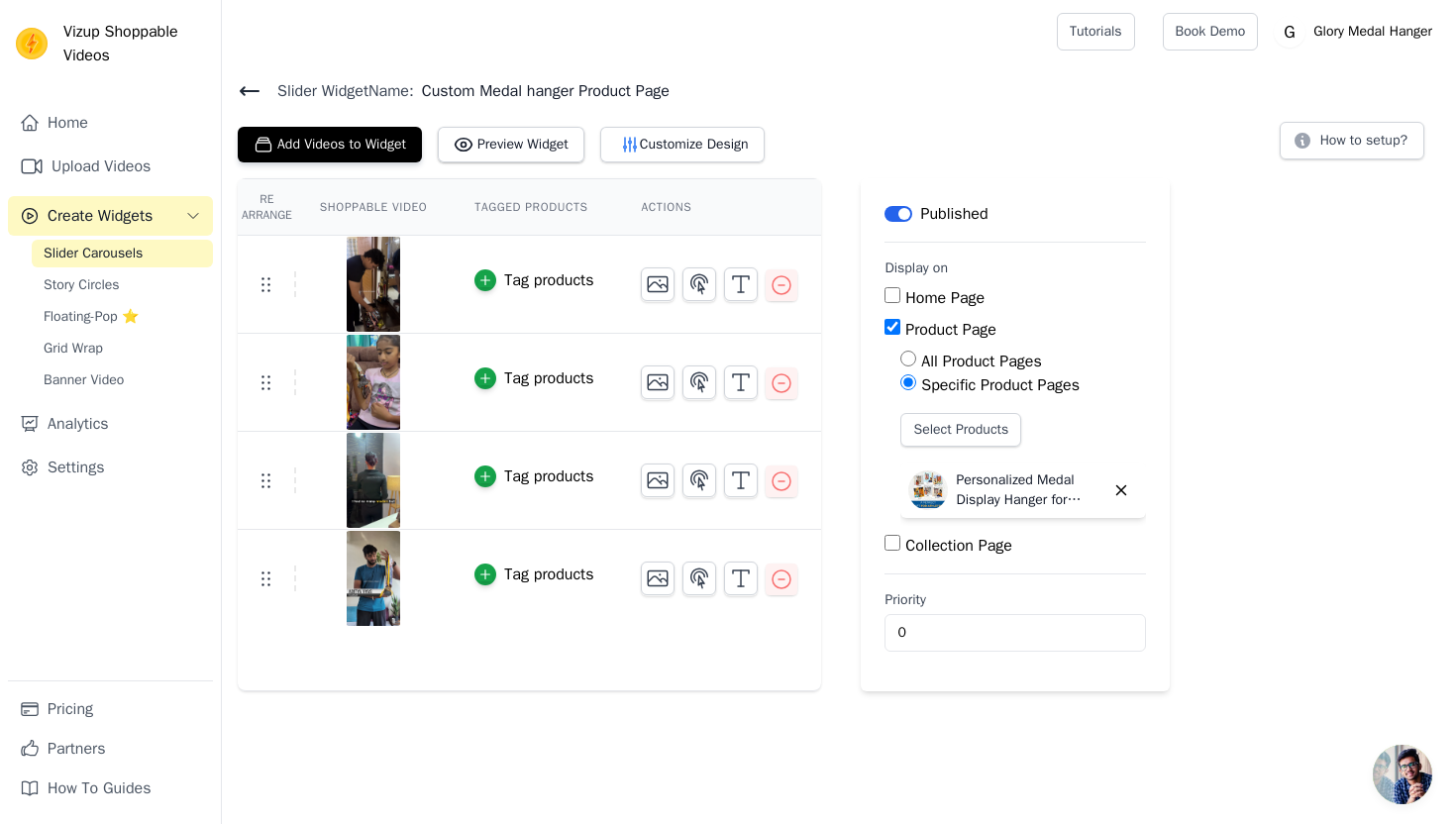 click 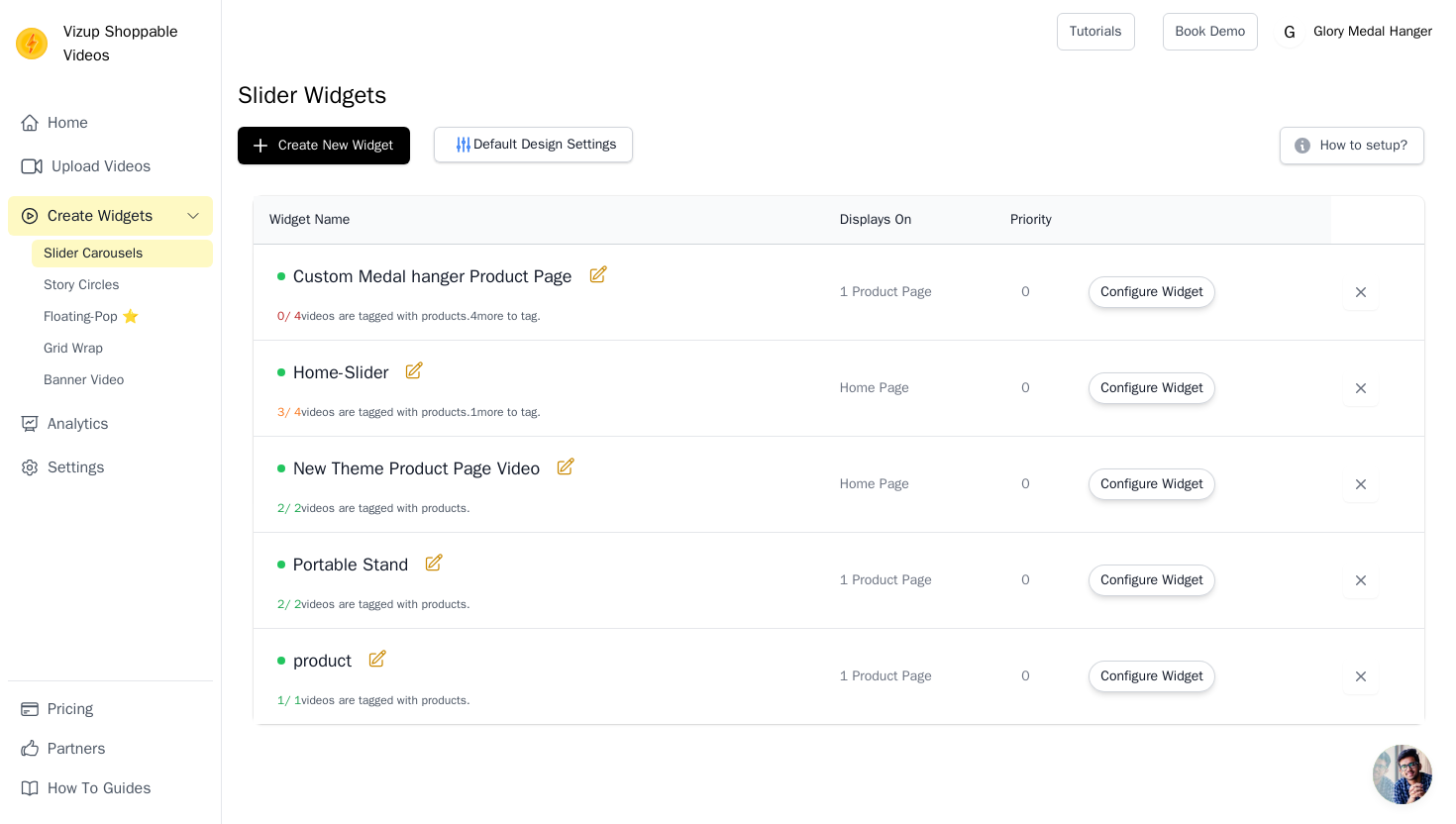 click 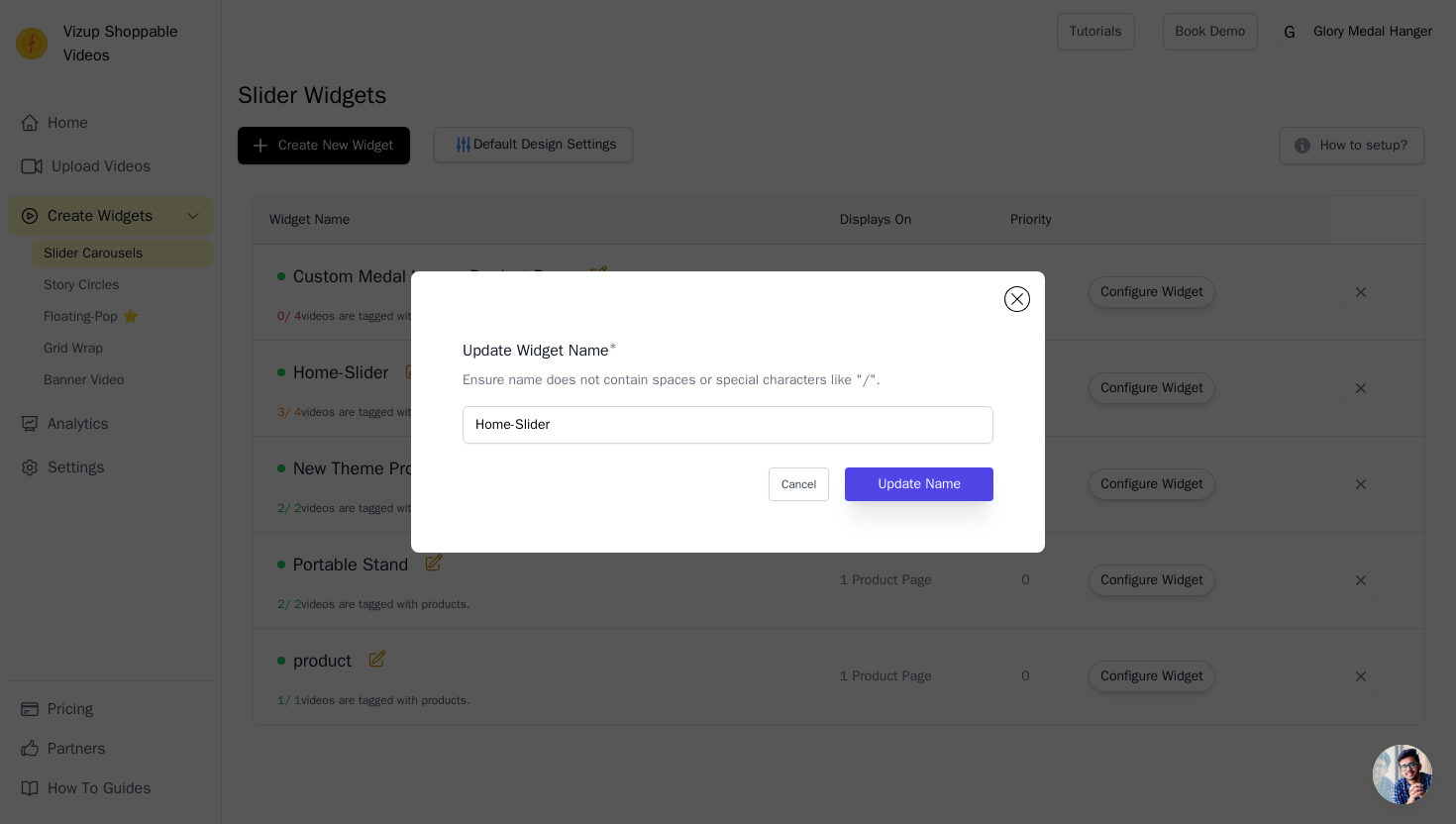 click on "Update Widget Name   *   Ensure name does not contain spaces or special characters like "/".   Home-Slider   Cancel   Update Name" 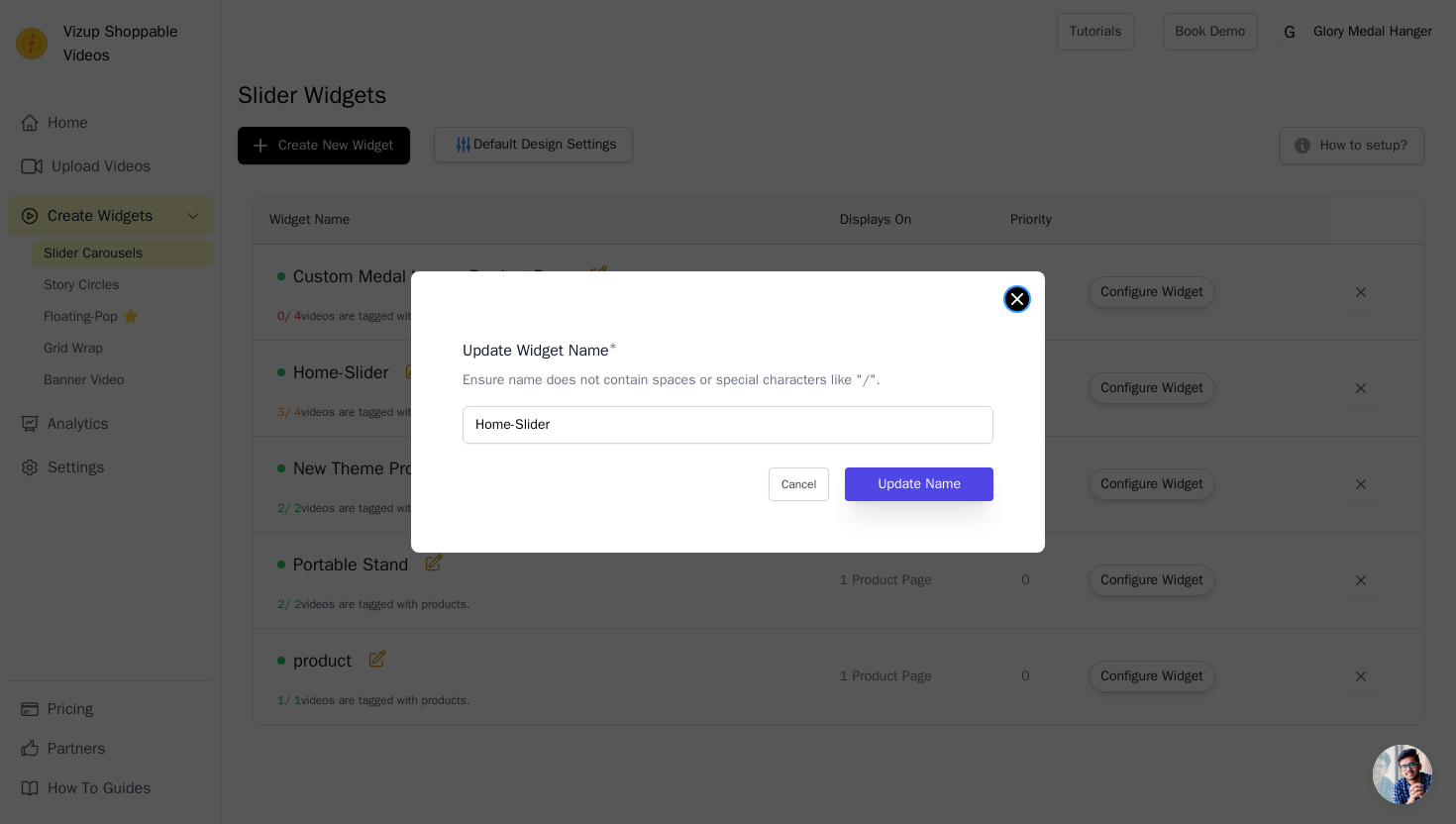 click at bounding box center [1017, 299] 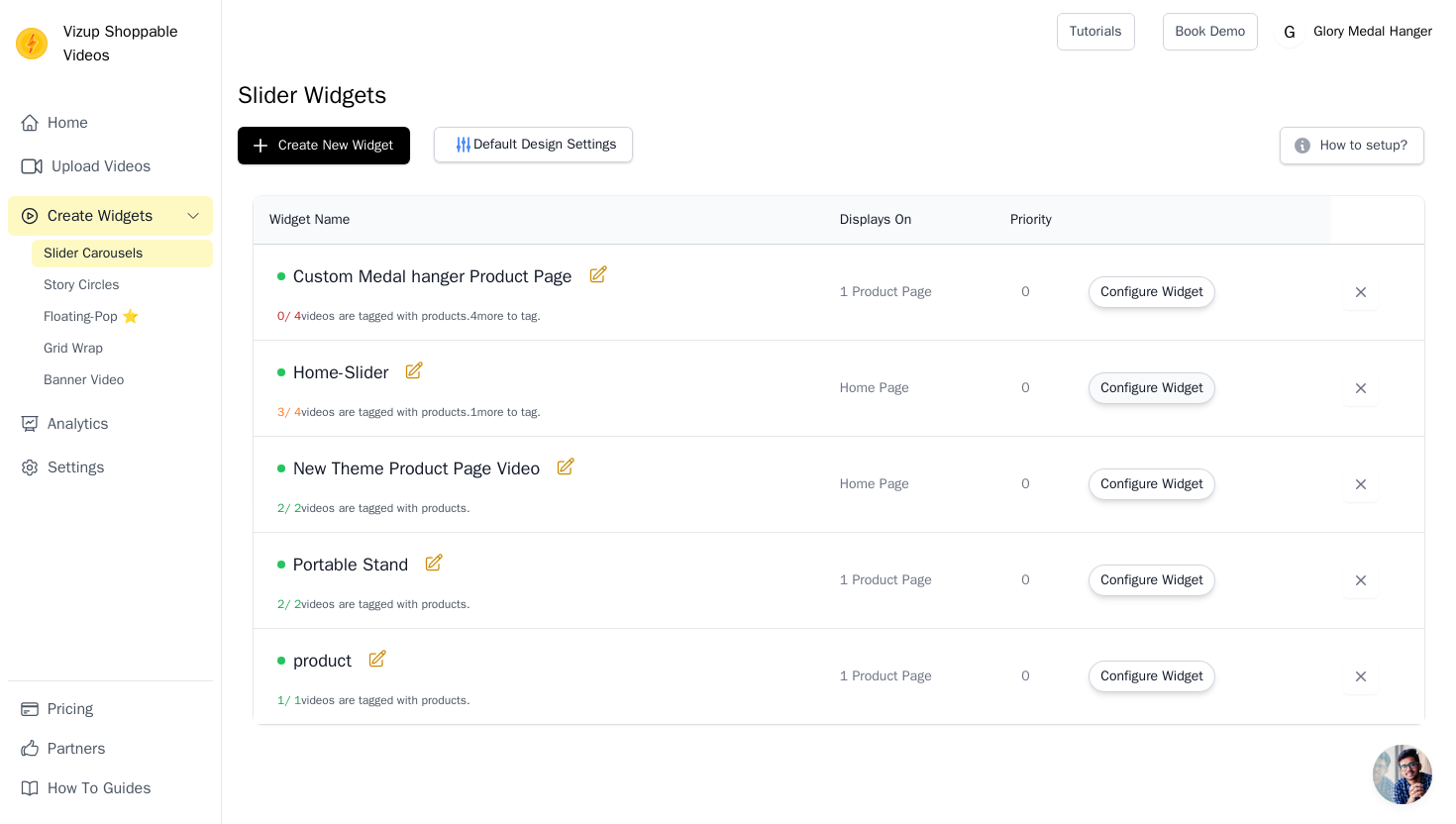 click on "Configure Widget" at bounding box center (1151, 388) 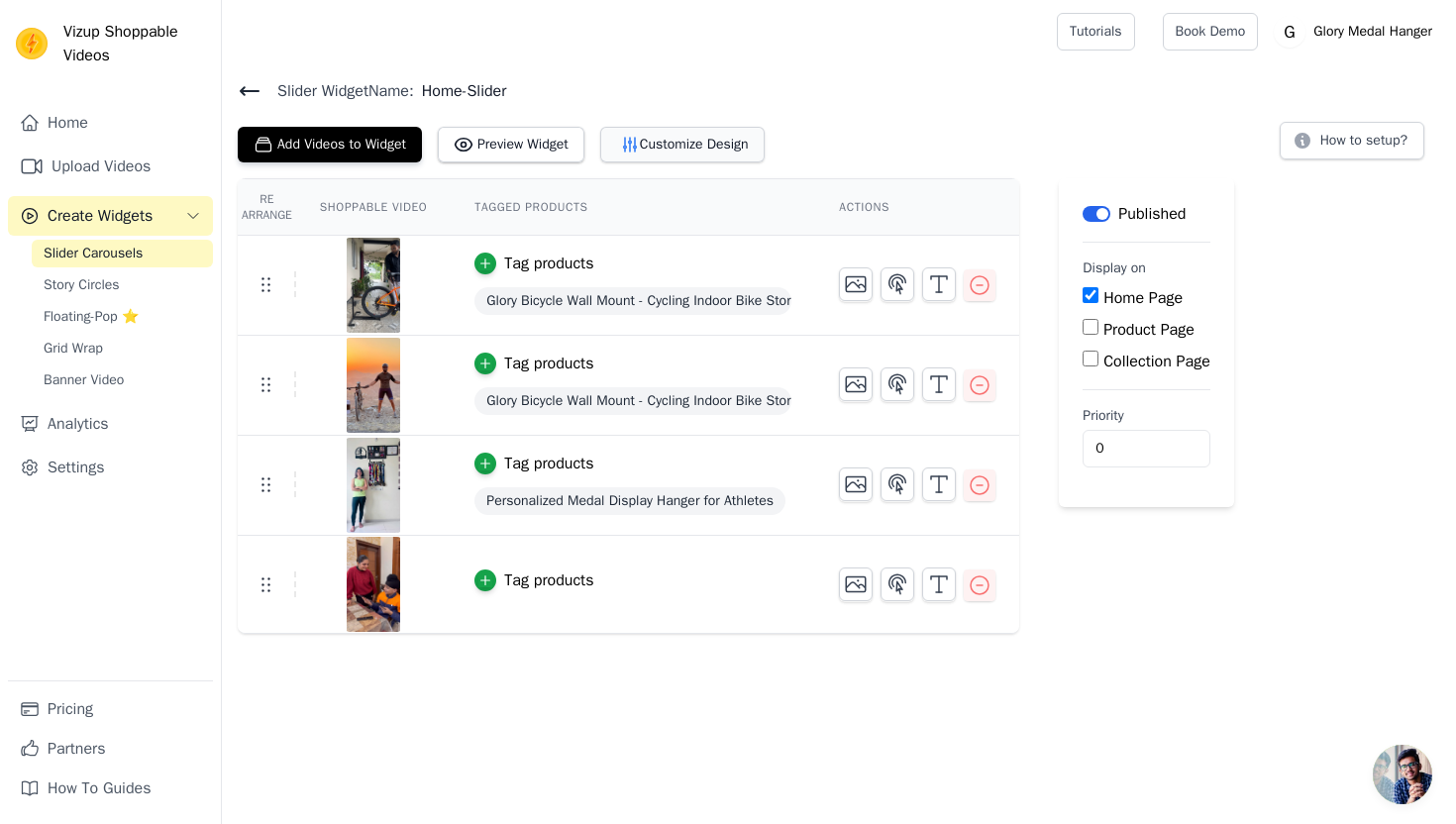 click on "Customize Design" at bounding box center (682, 145) 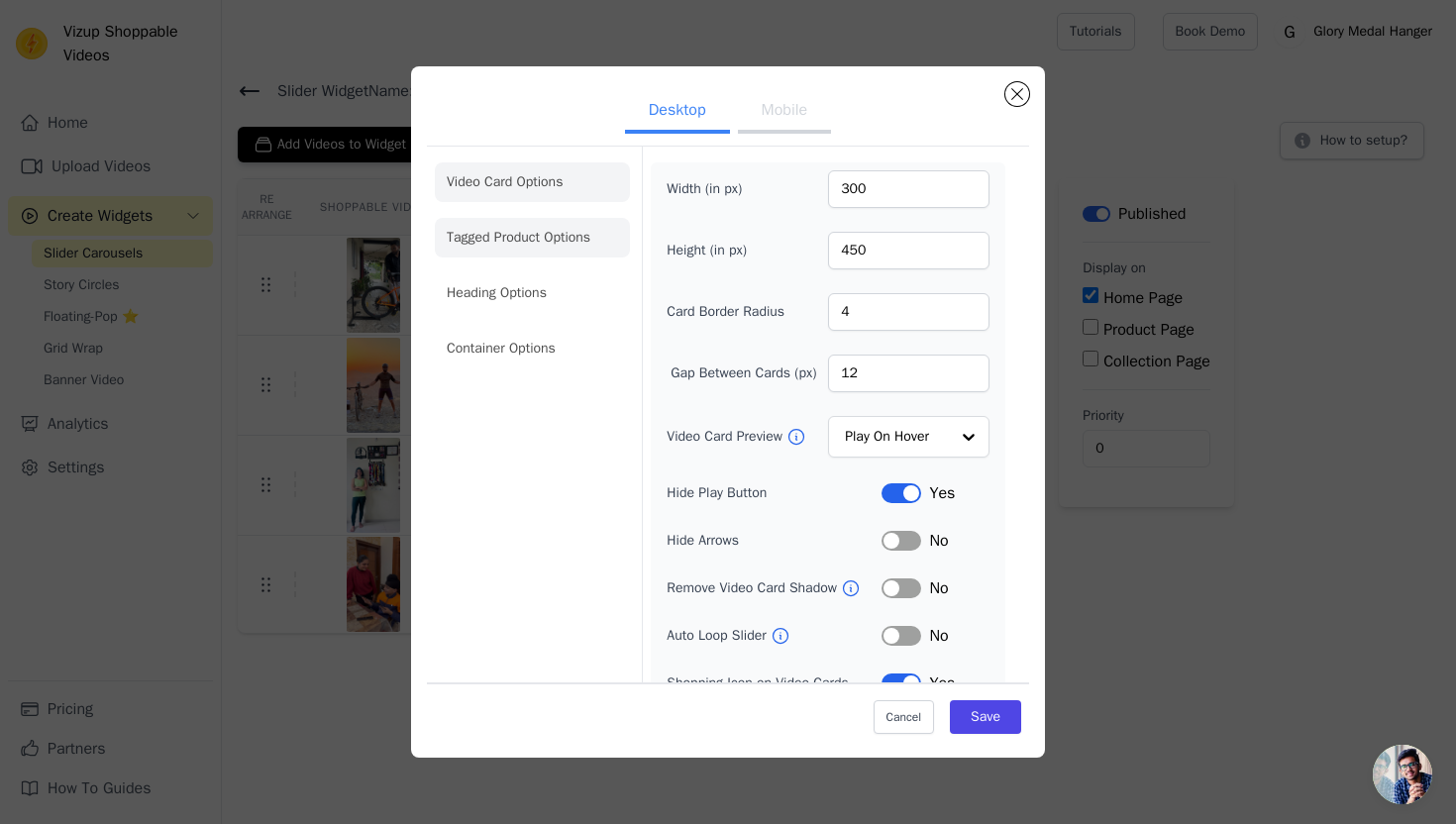 click on "Tagged Product Options" 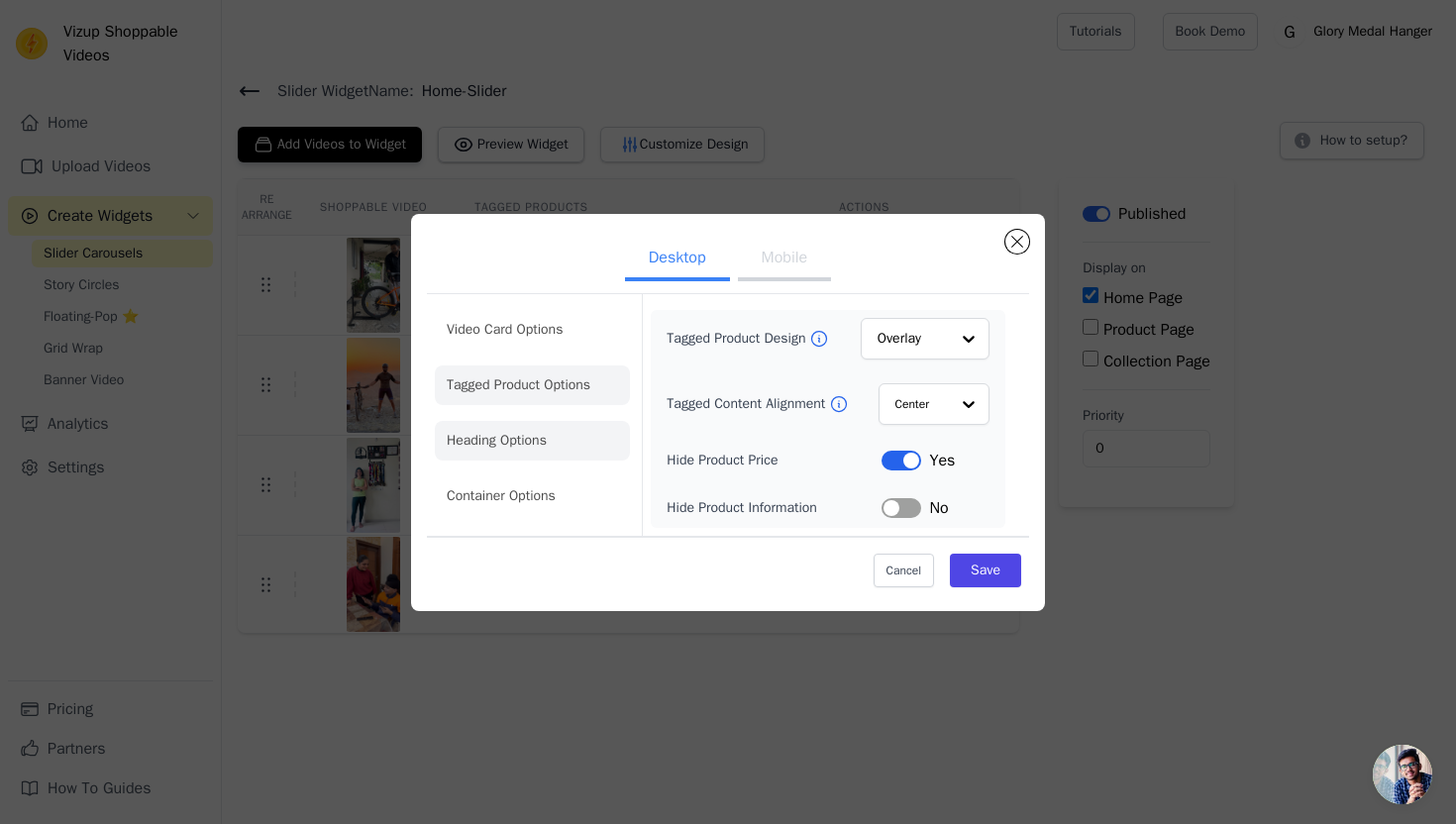 click on "Heading Options" 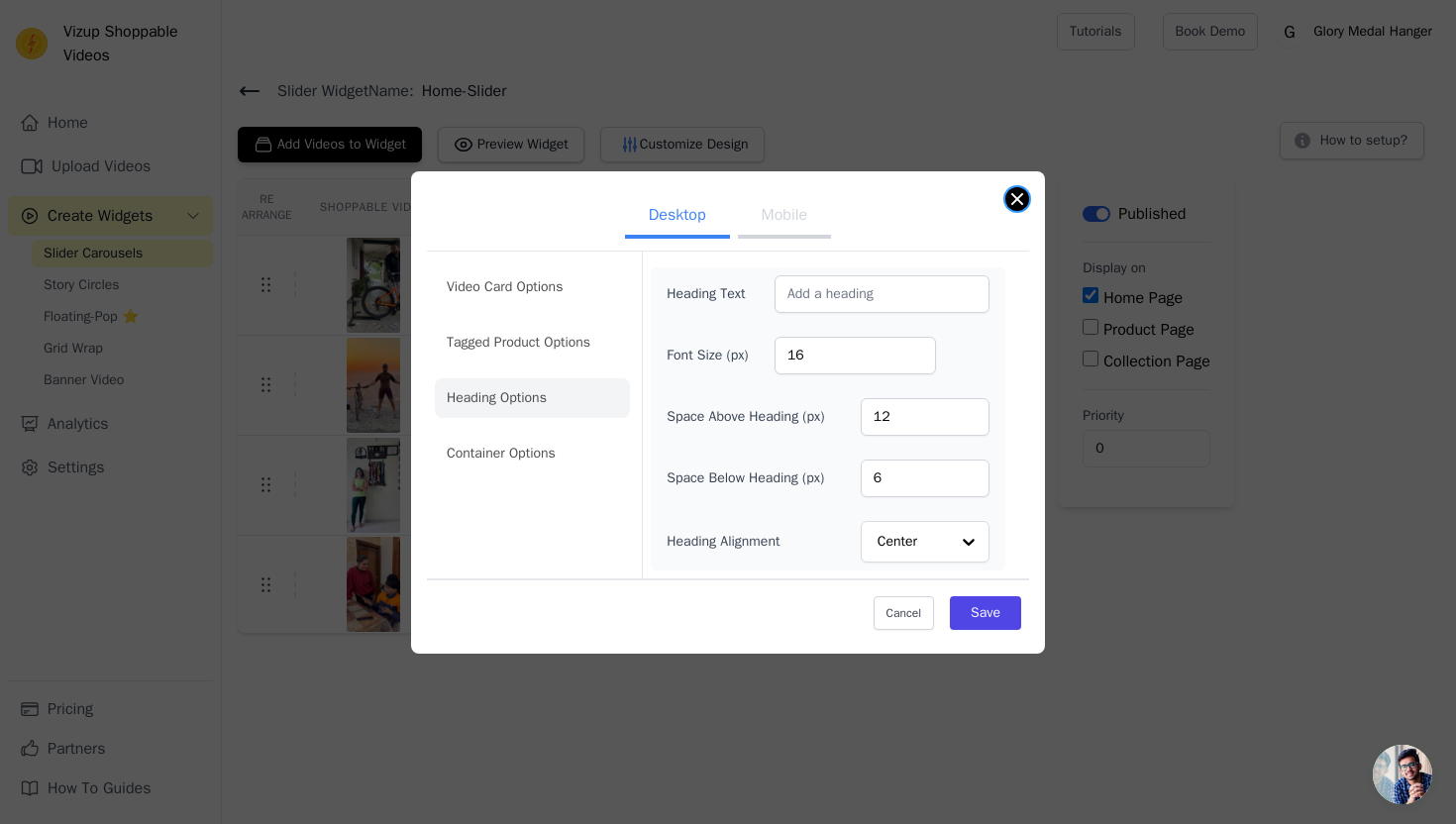 click at bounding box center (1017, 199) 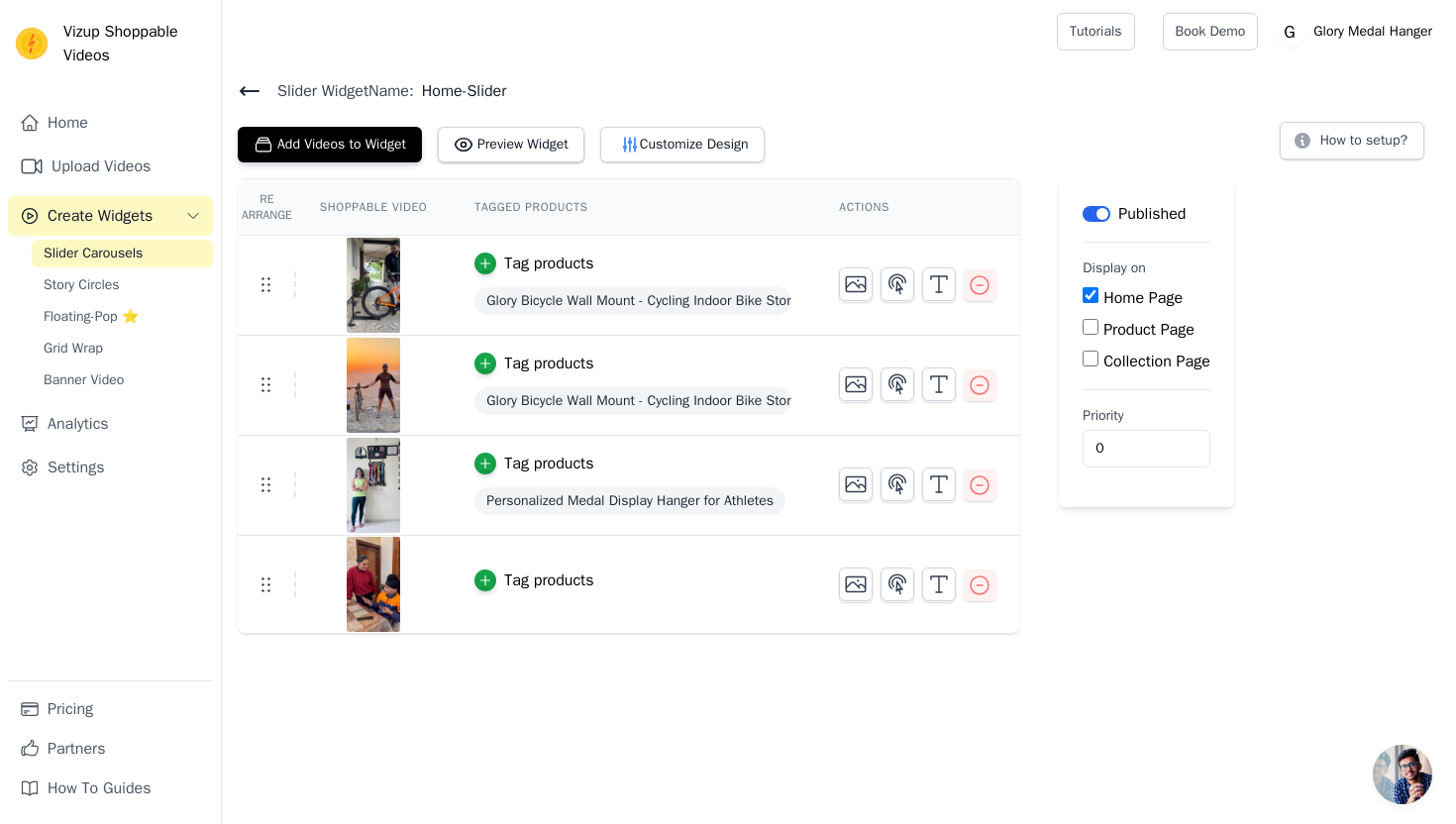 click on "Slider Carousels" at bounding box center (93, 254) 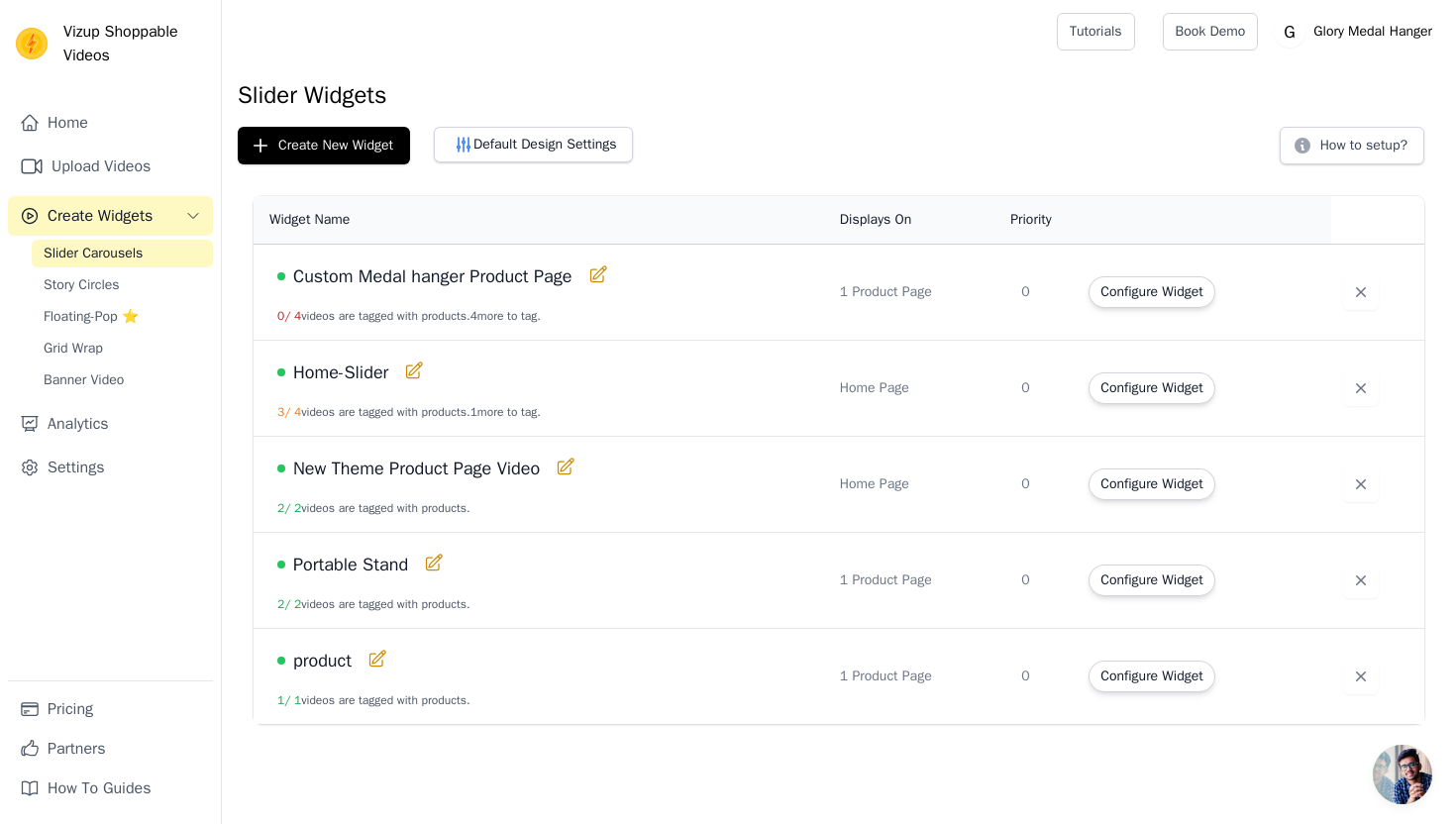 click 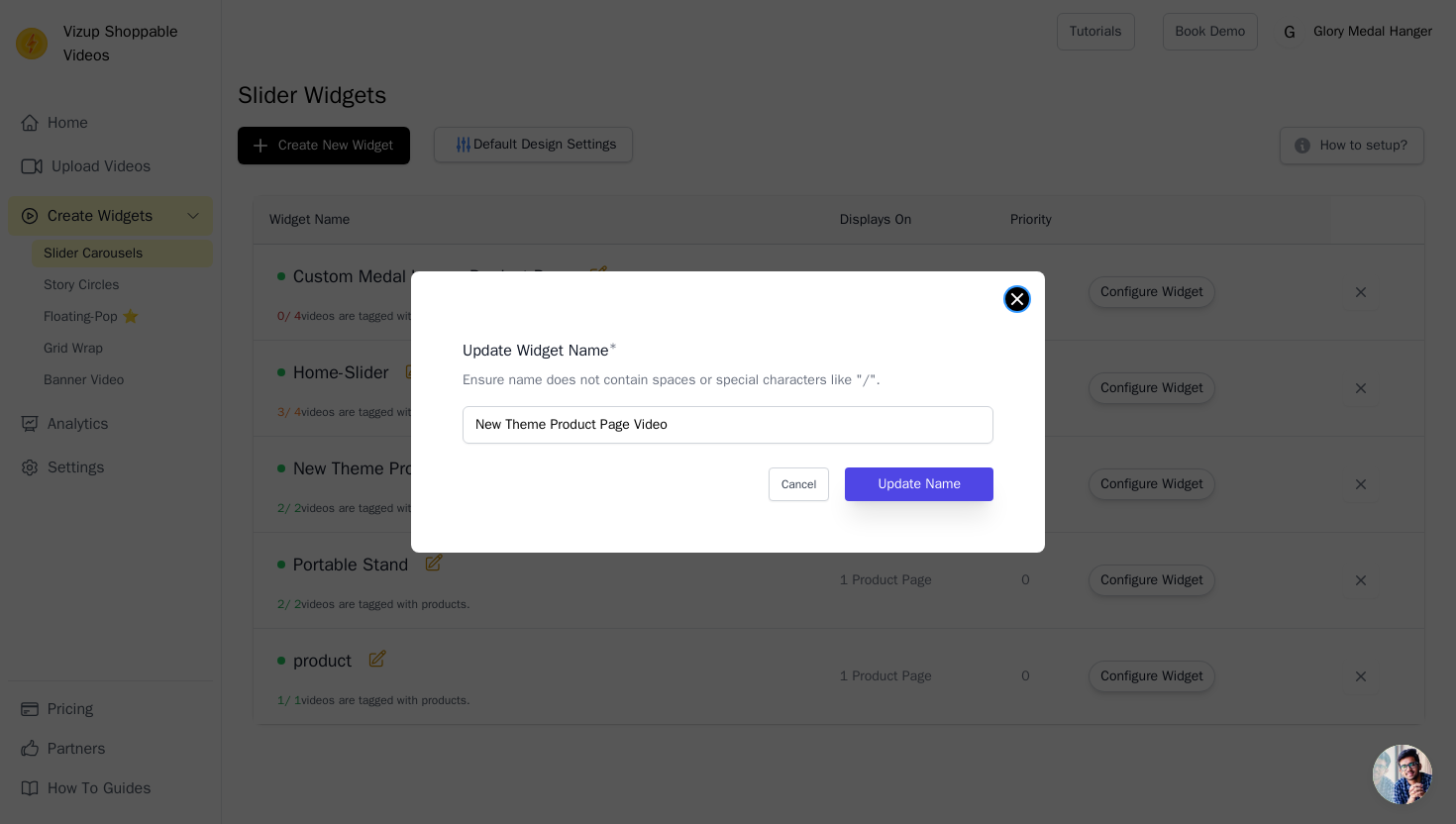 click at bounding box center (1017, 299) 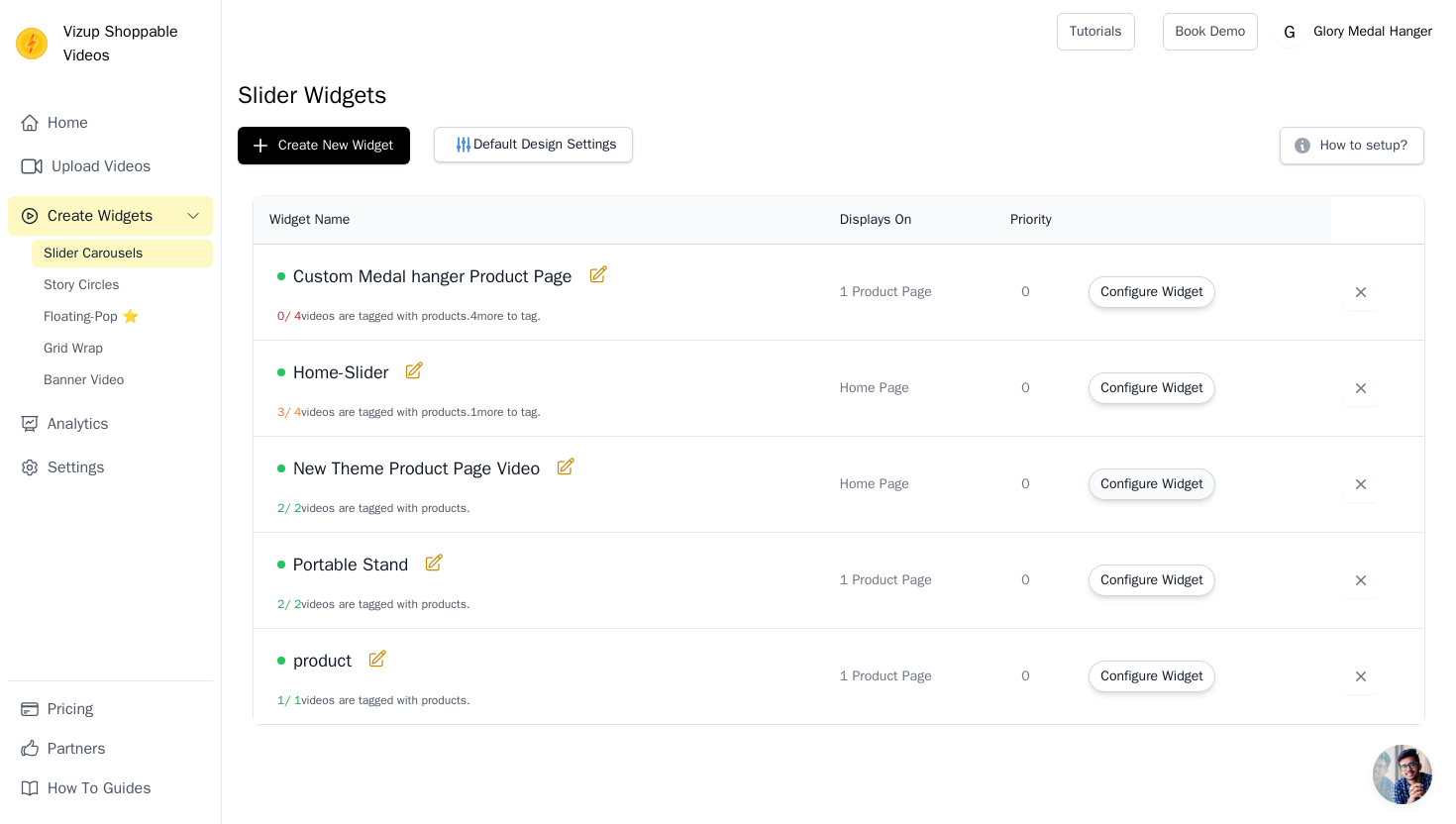 click on "Configure Widget" at bounding box center [1151, 484] 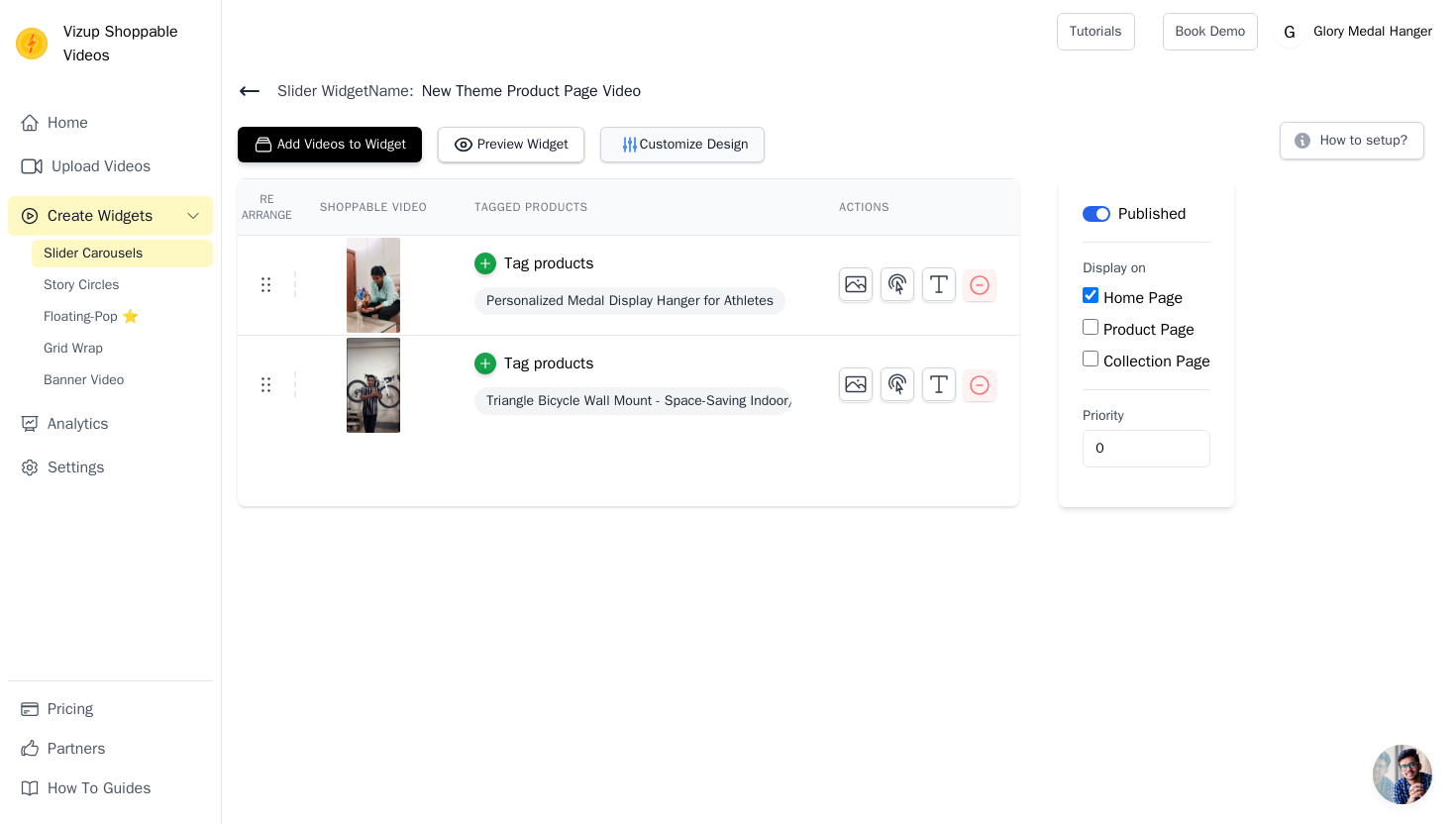 click on "Customize Design" at bounding box center [682, 145] 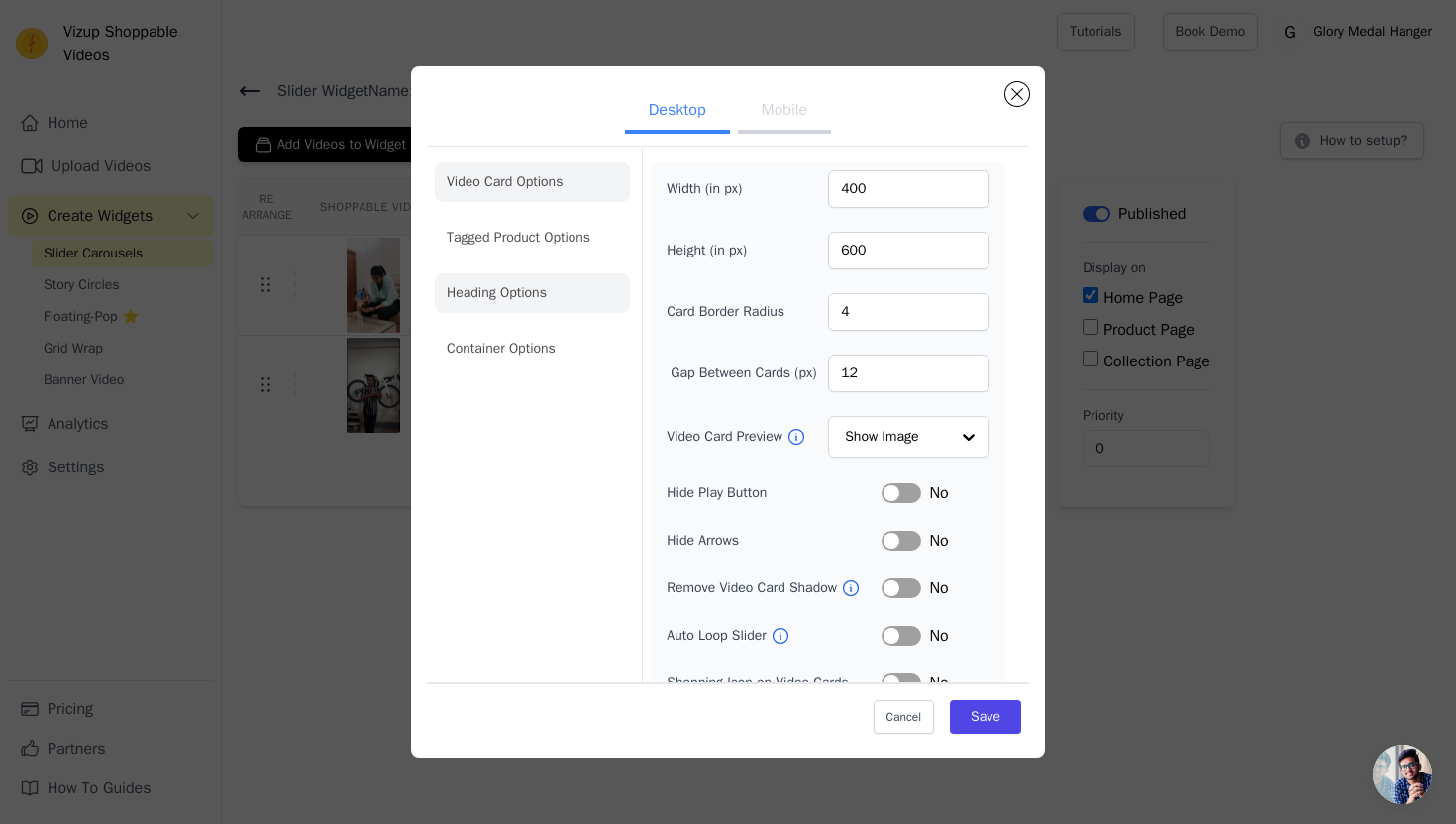 click on "Heading Options" 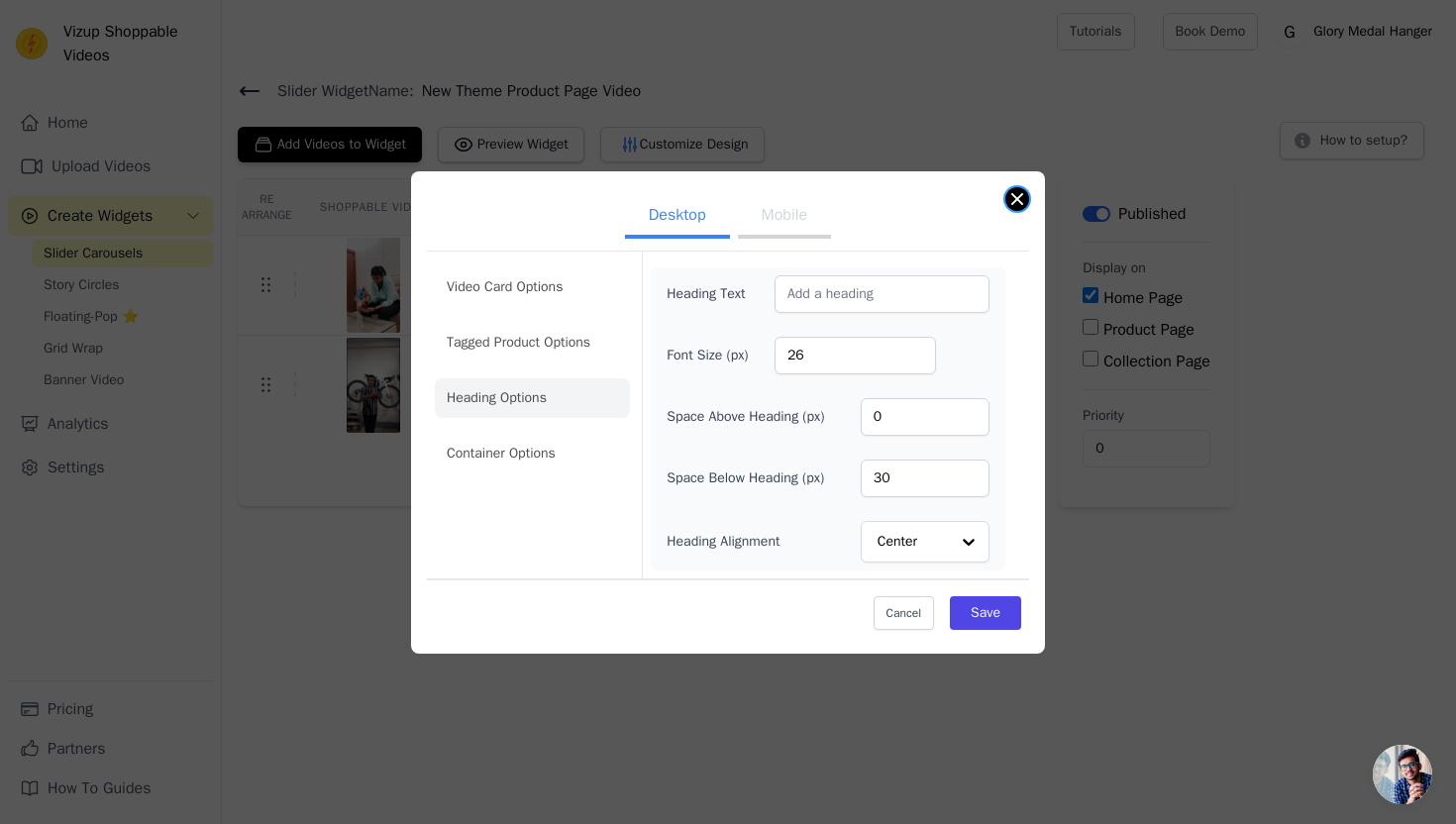 click at bounding box center (1017, 199) 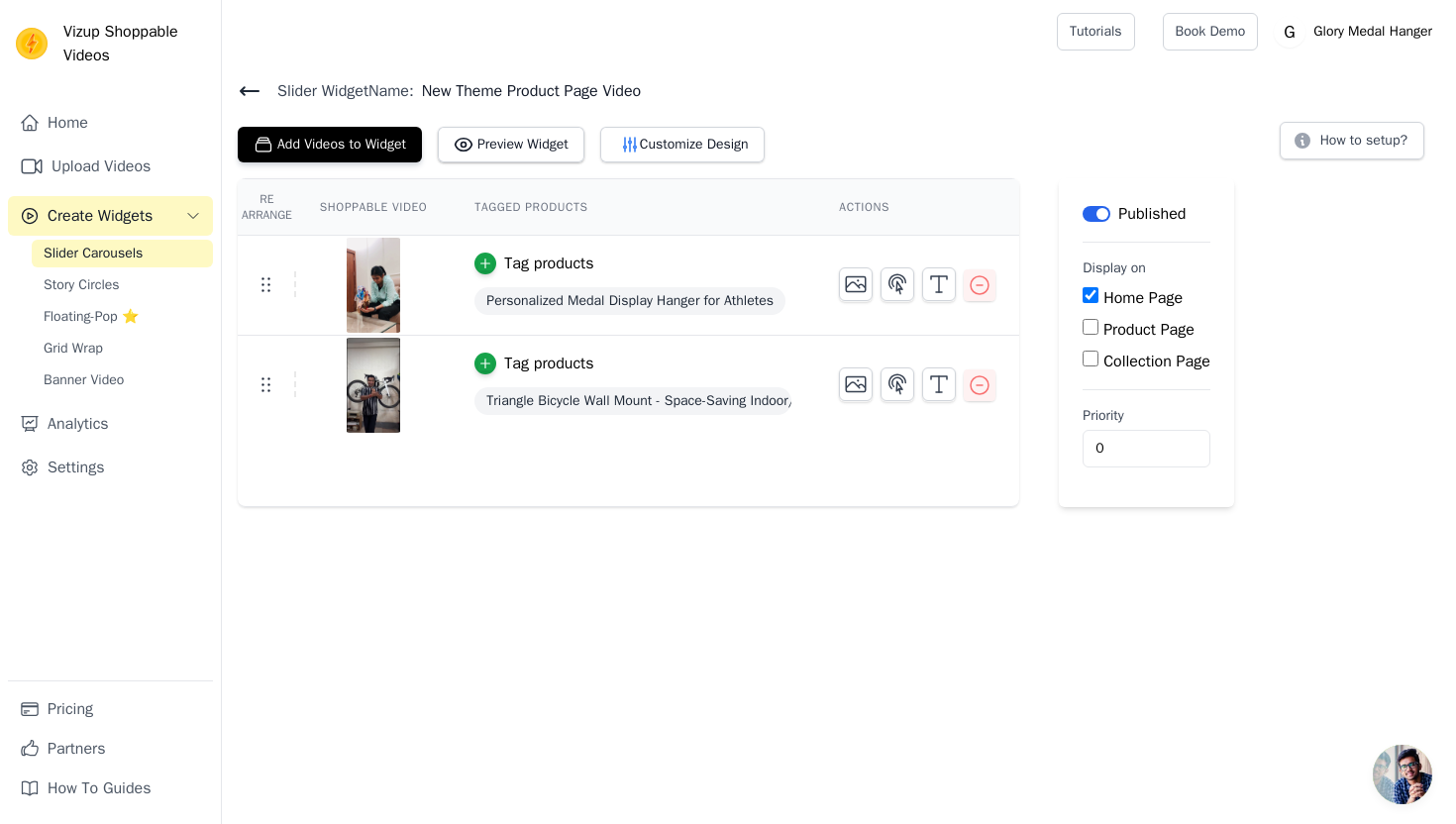 click 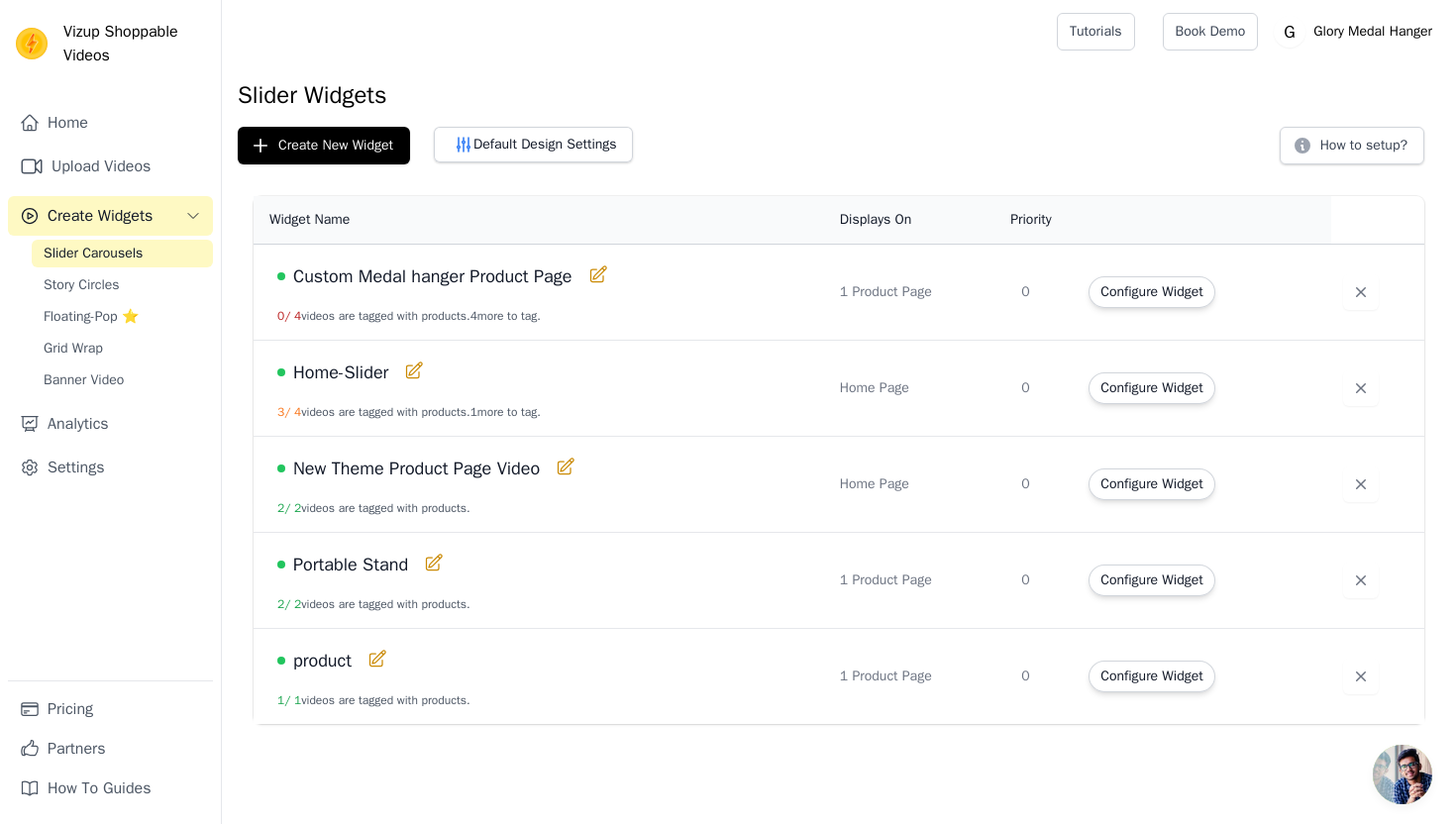 click 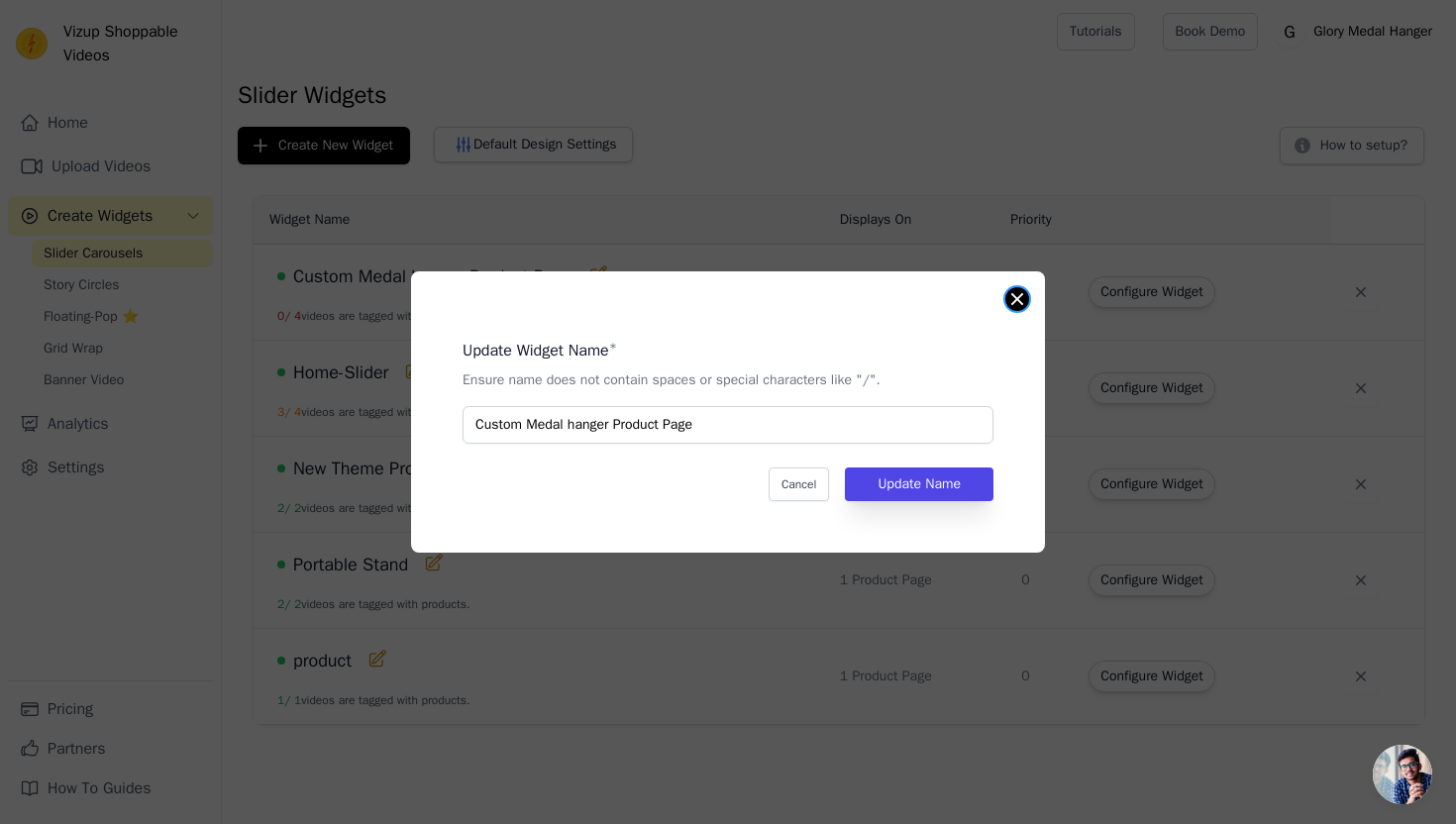 click at bounding box center (1017, 299) 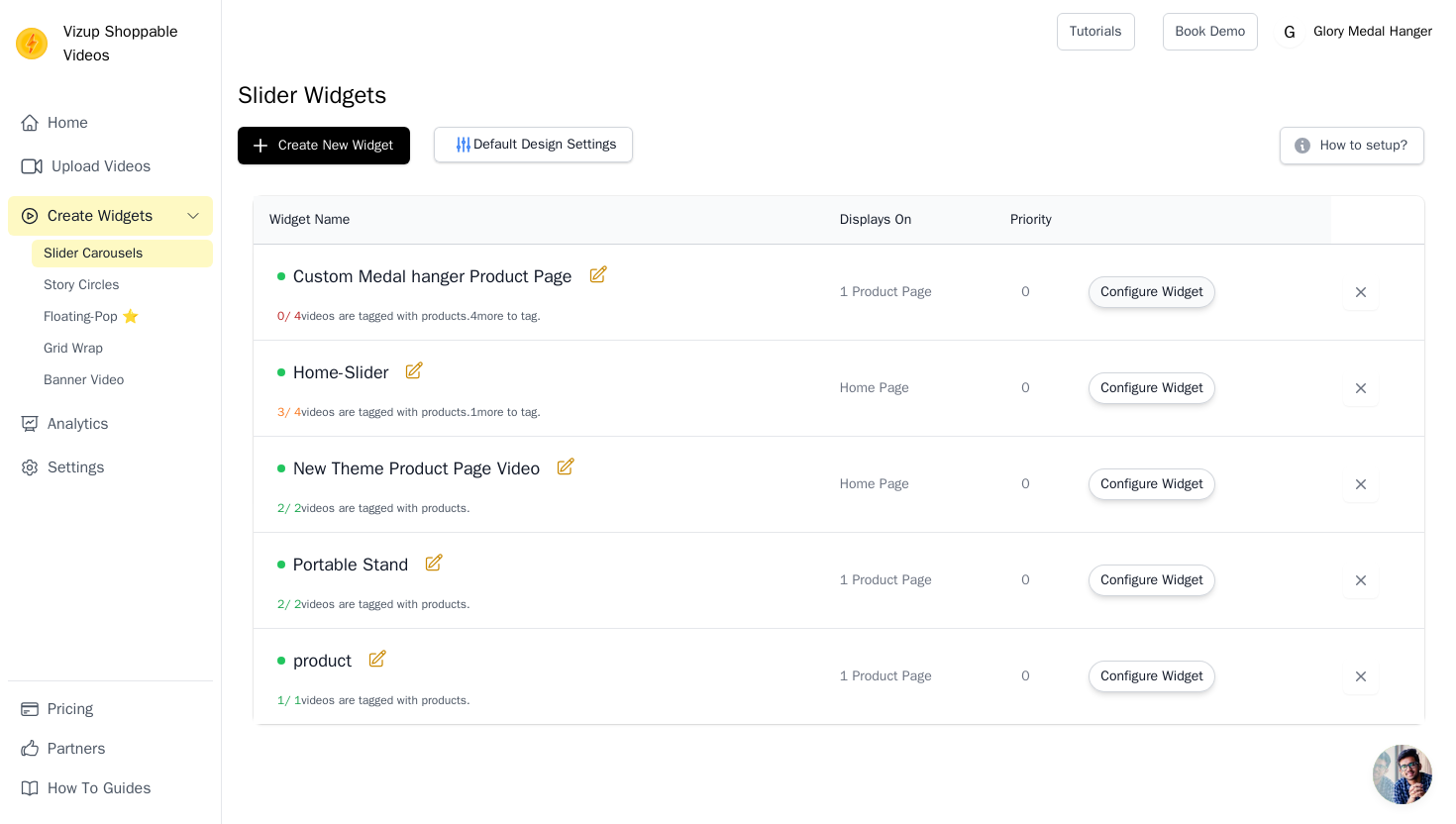 click on "Configure Widget" at bounding box center (1151, 292) 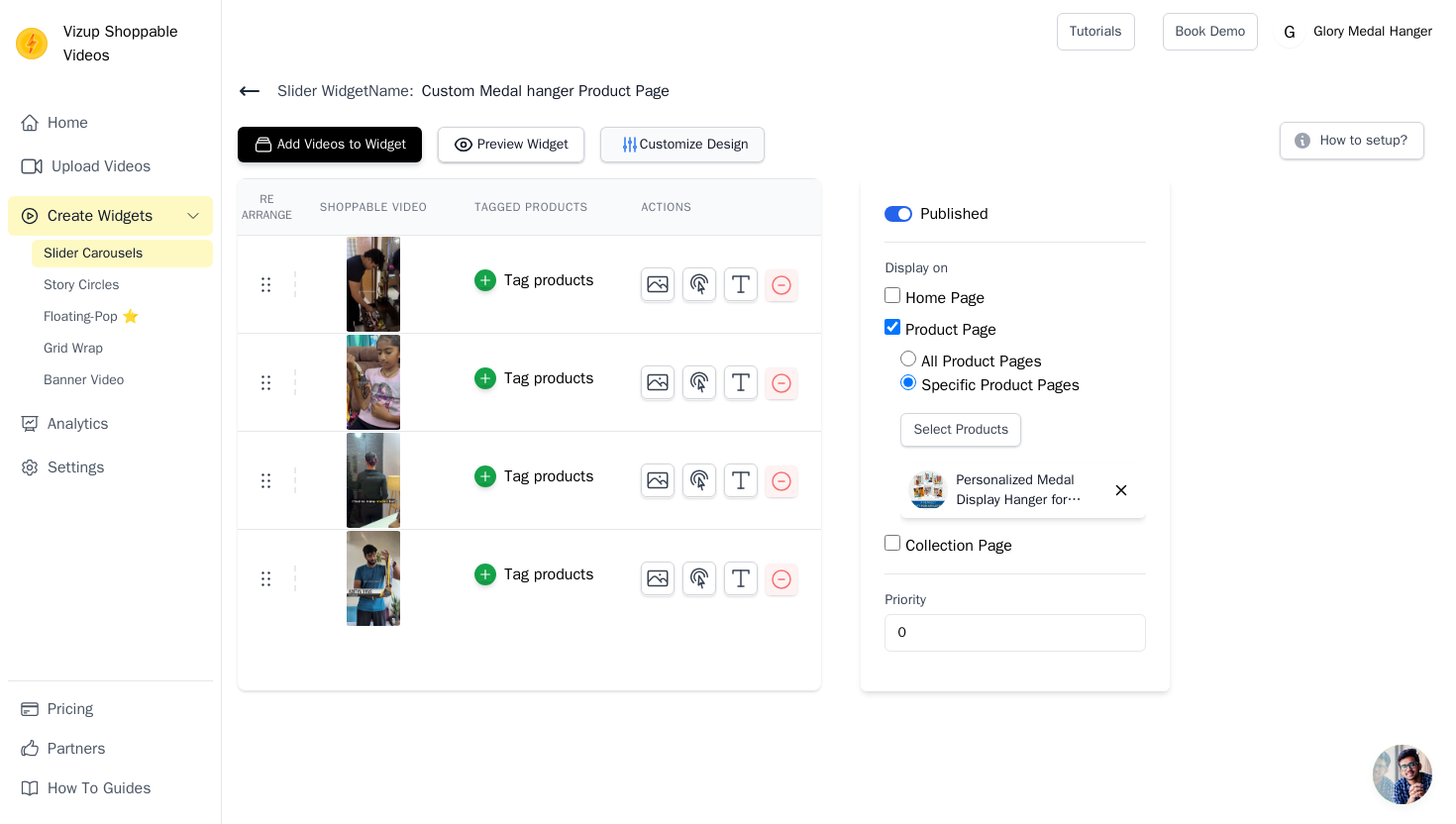 click on "Customize Design" at bounding box center [682, 145] 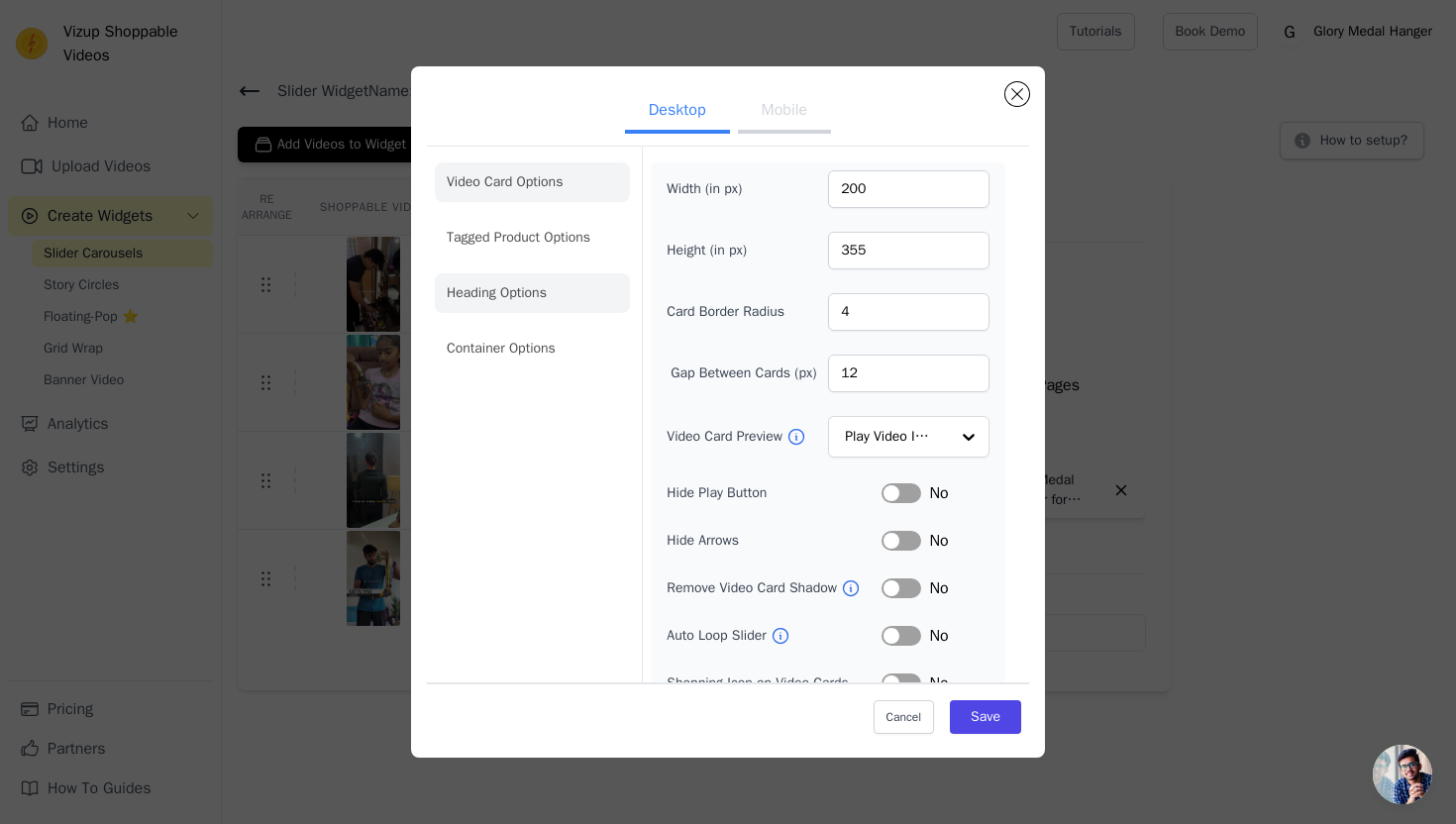 click on "Heading Options" 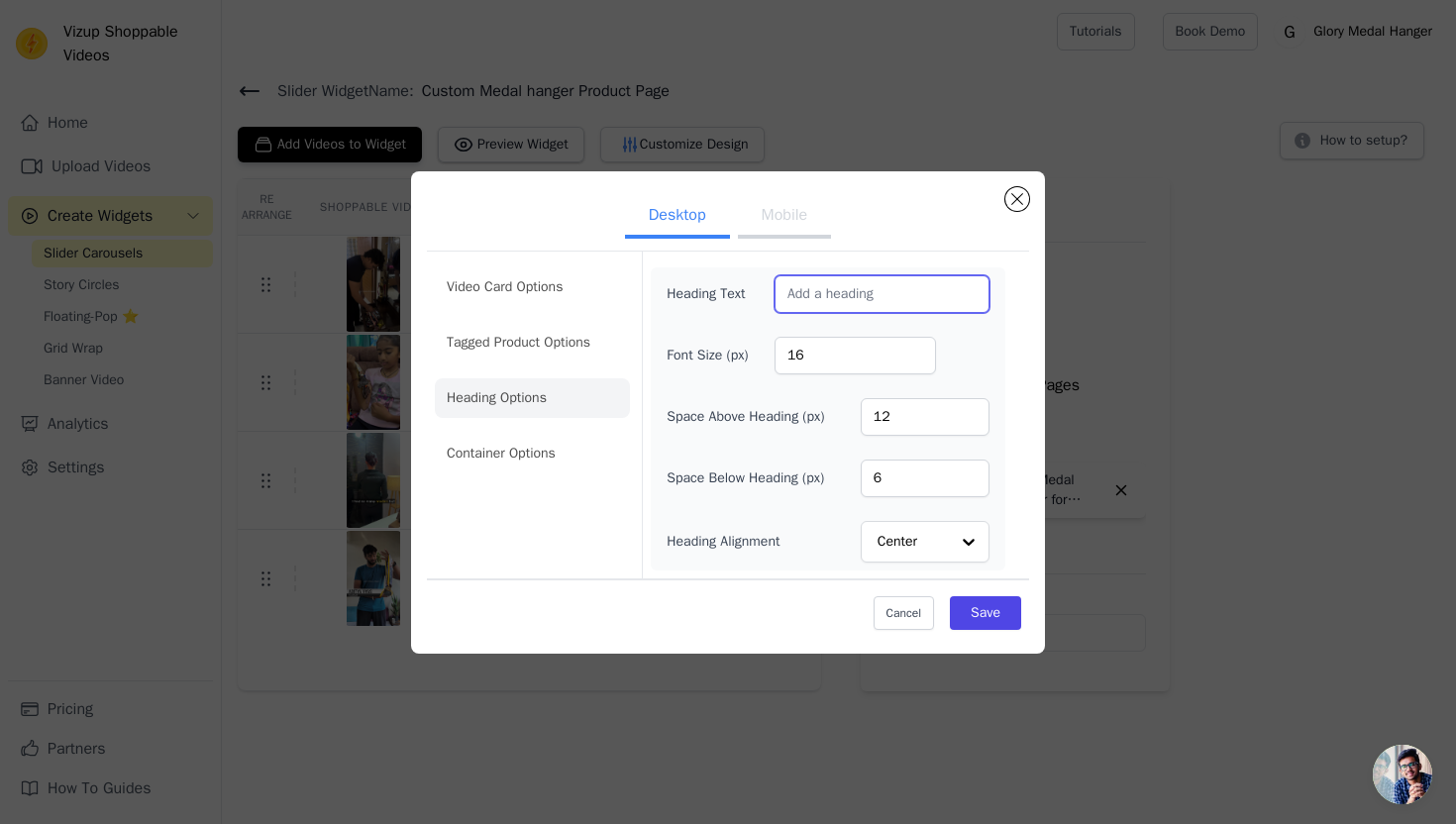 click on "Heading Text" at bounding box center (882, 294) 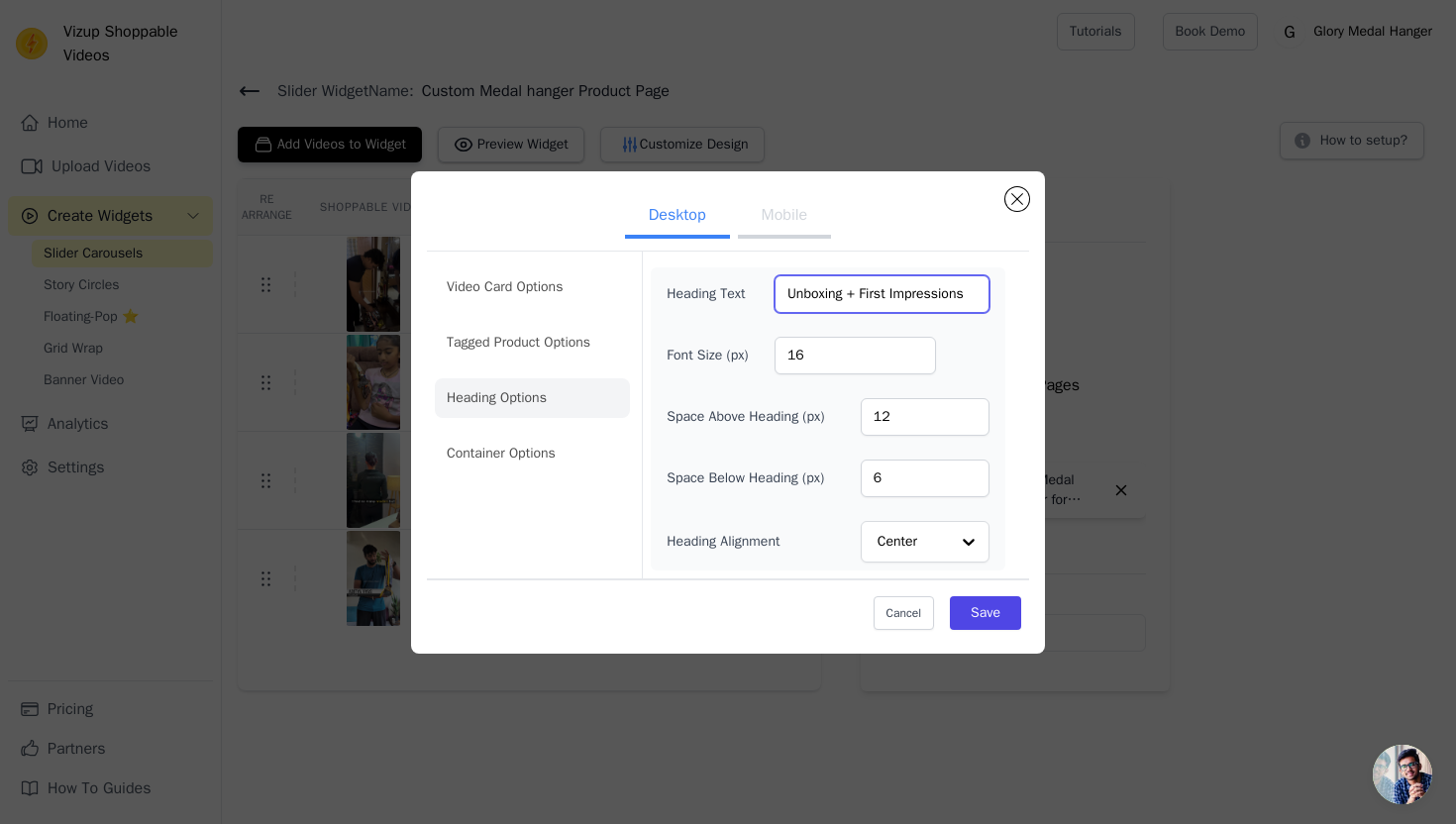 scroll, scrollTop: 0, scrollLeft: 0, axis: both 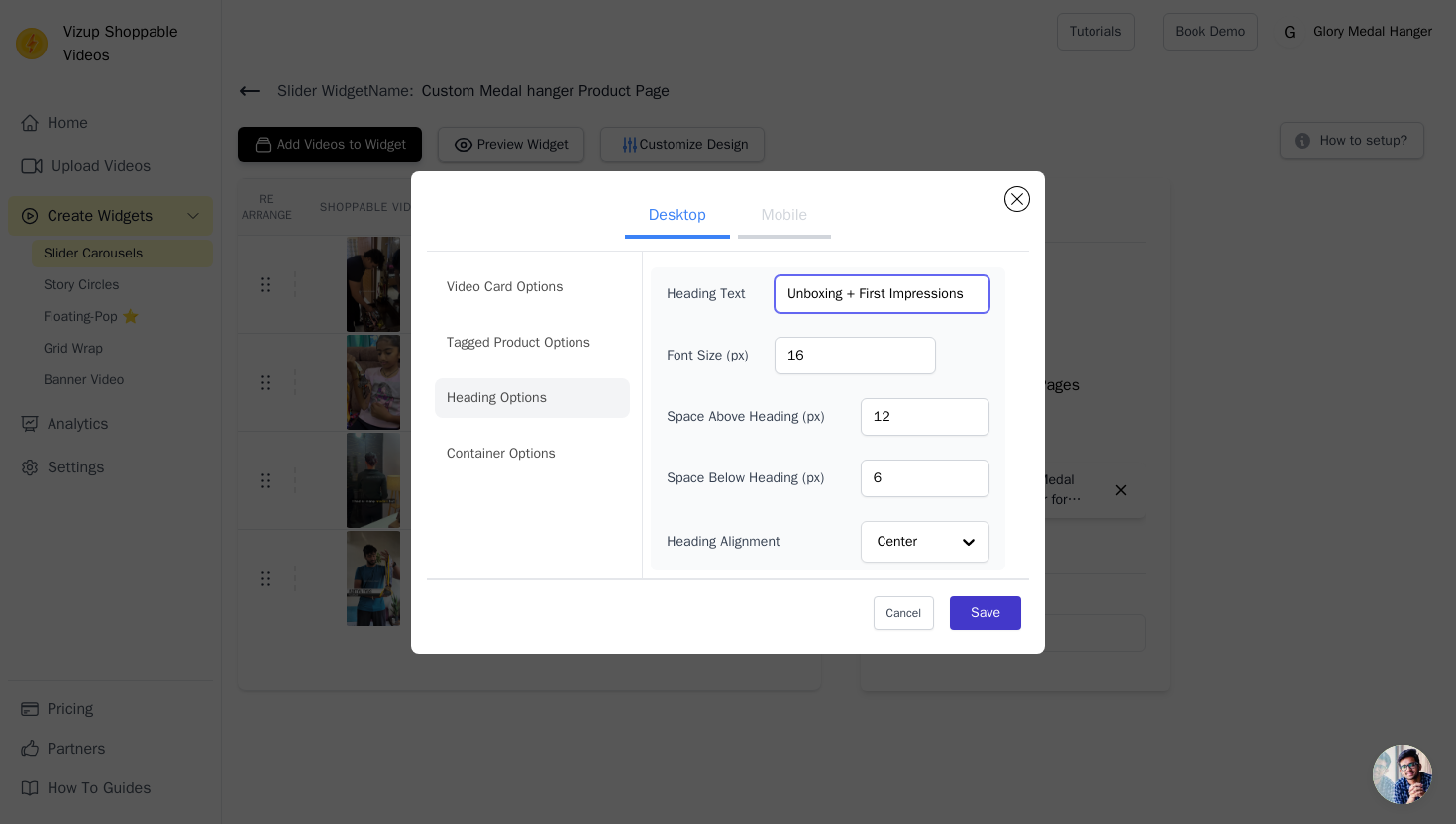 type on "Unboxing + First Impressions" 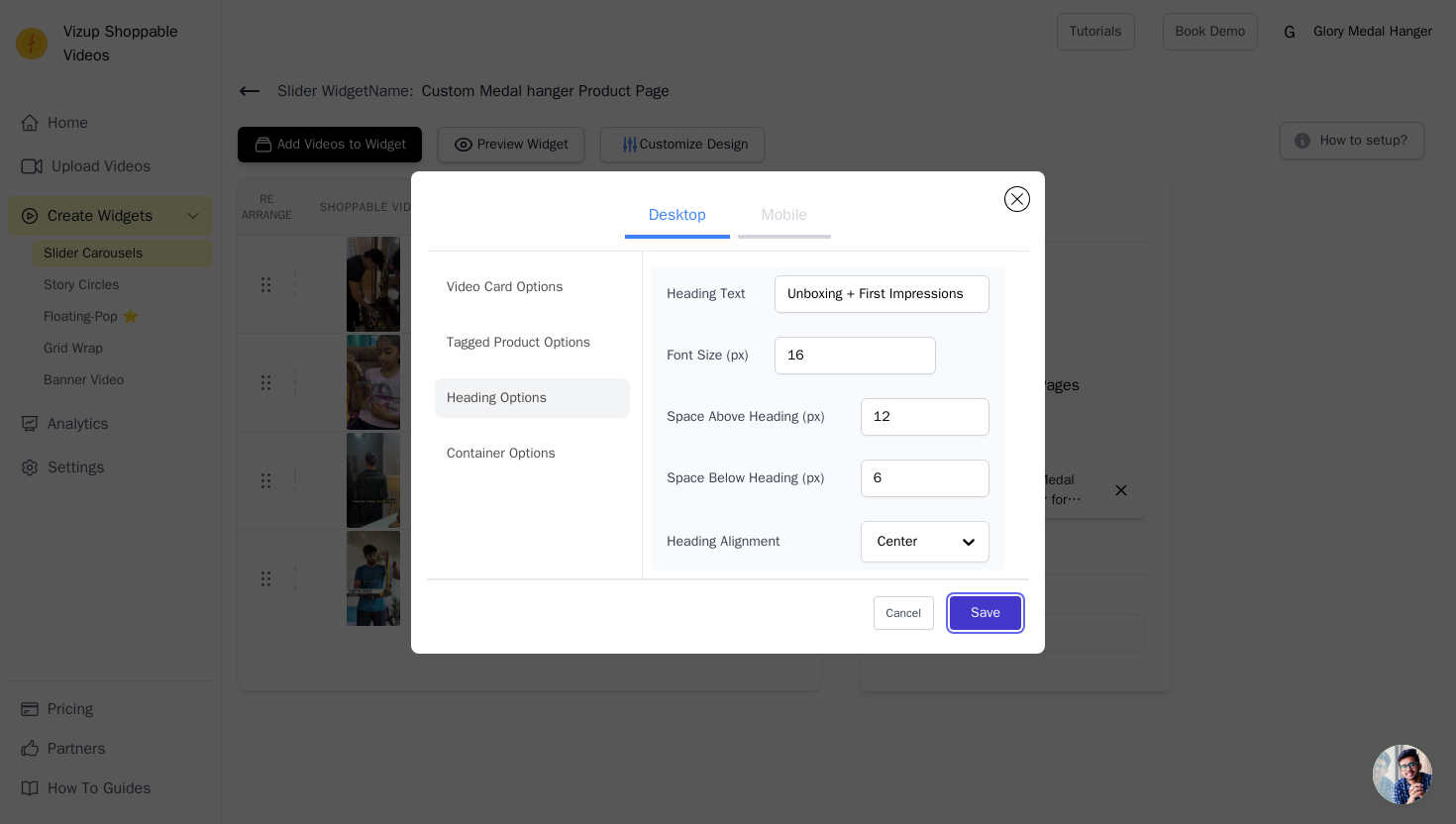 click on "Save" at bounding box center [986, 613] 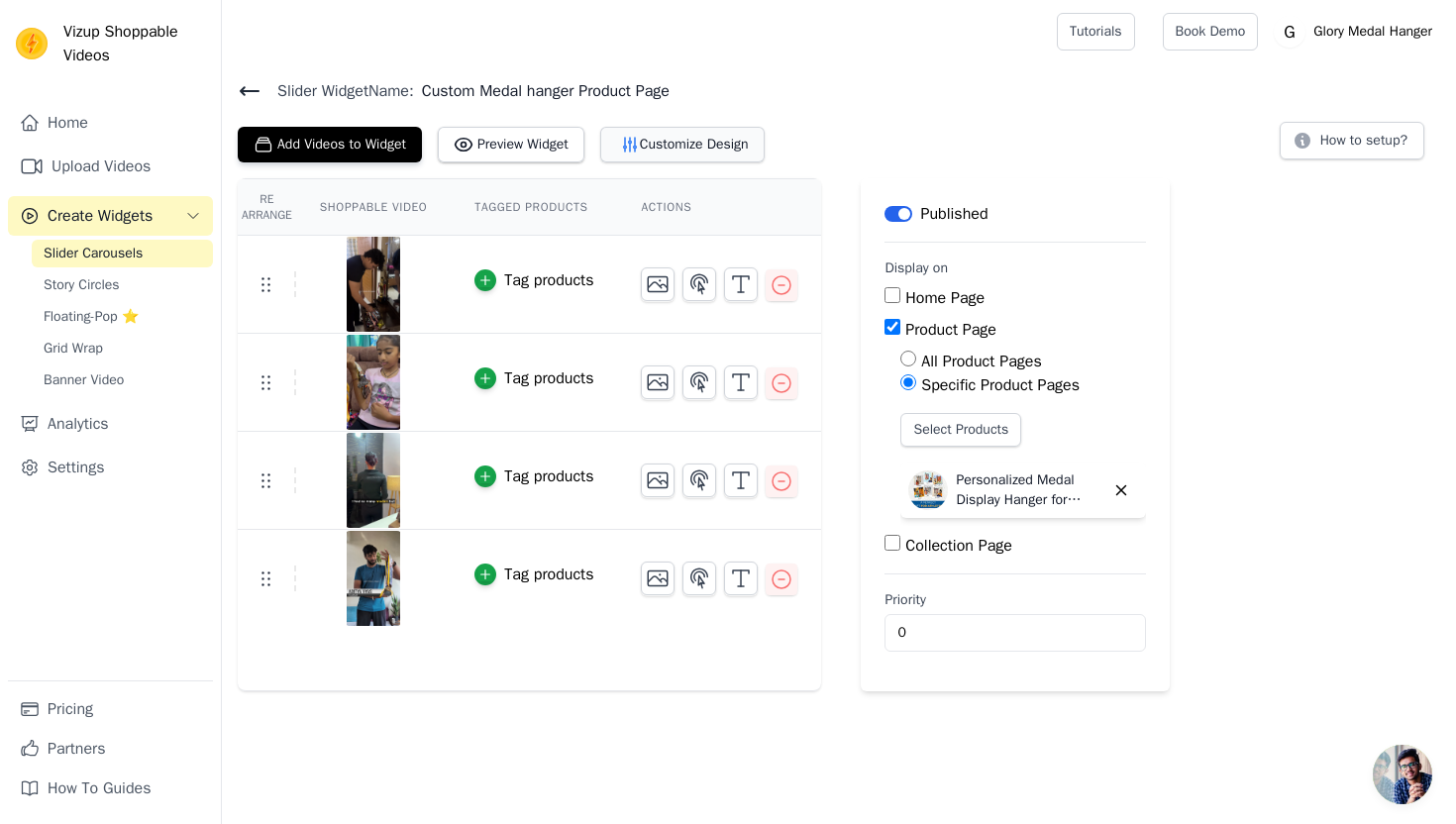 click on "Customize Design" at bounding box center [682, 145] 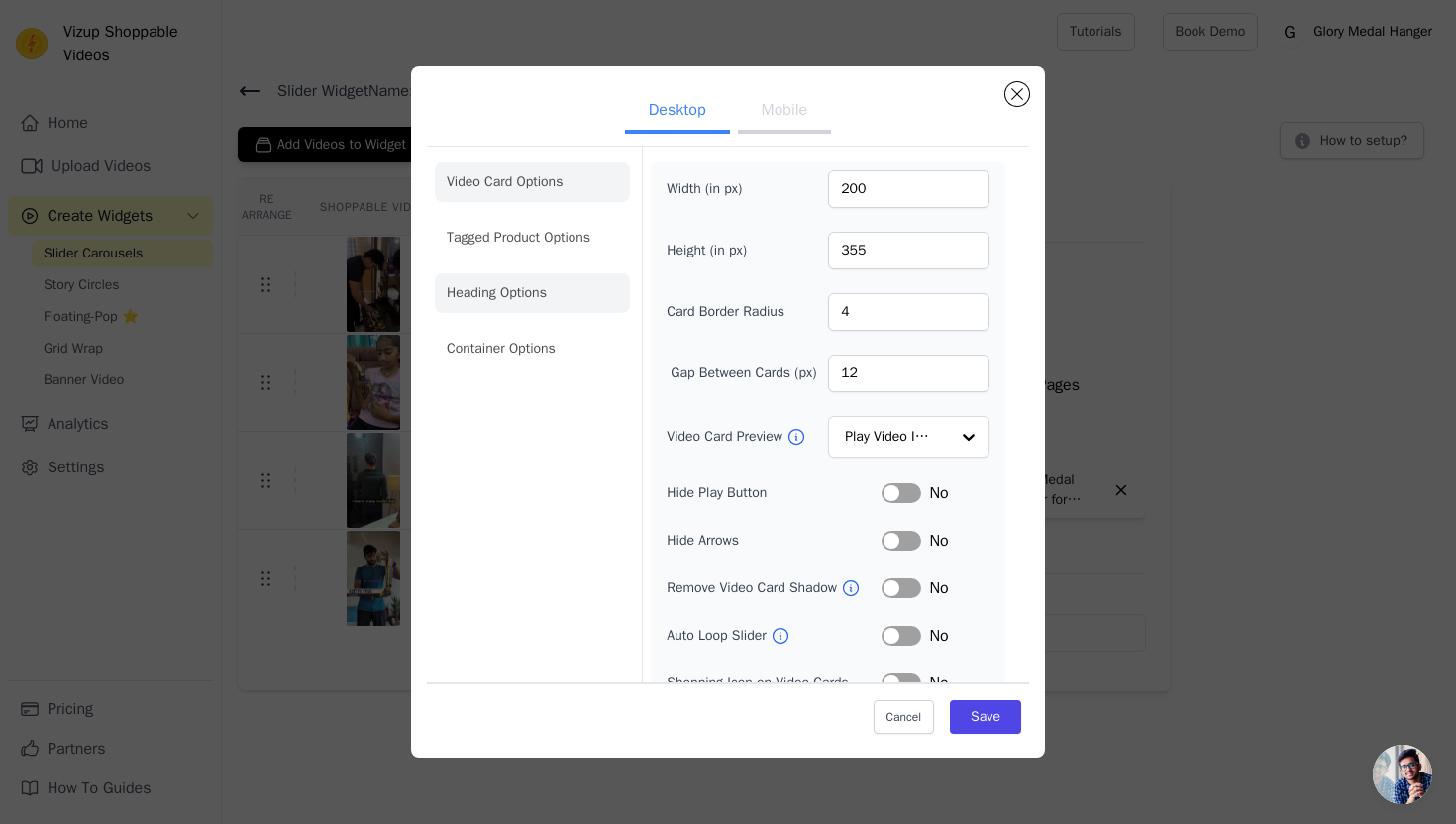 click on "Heading Options" 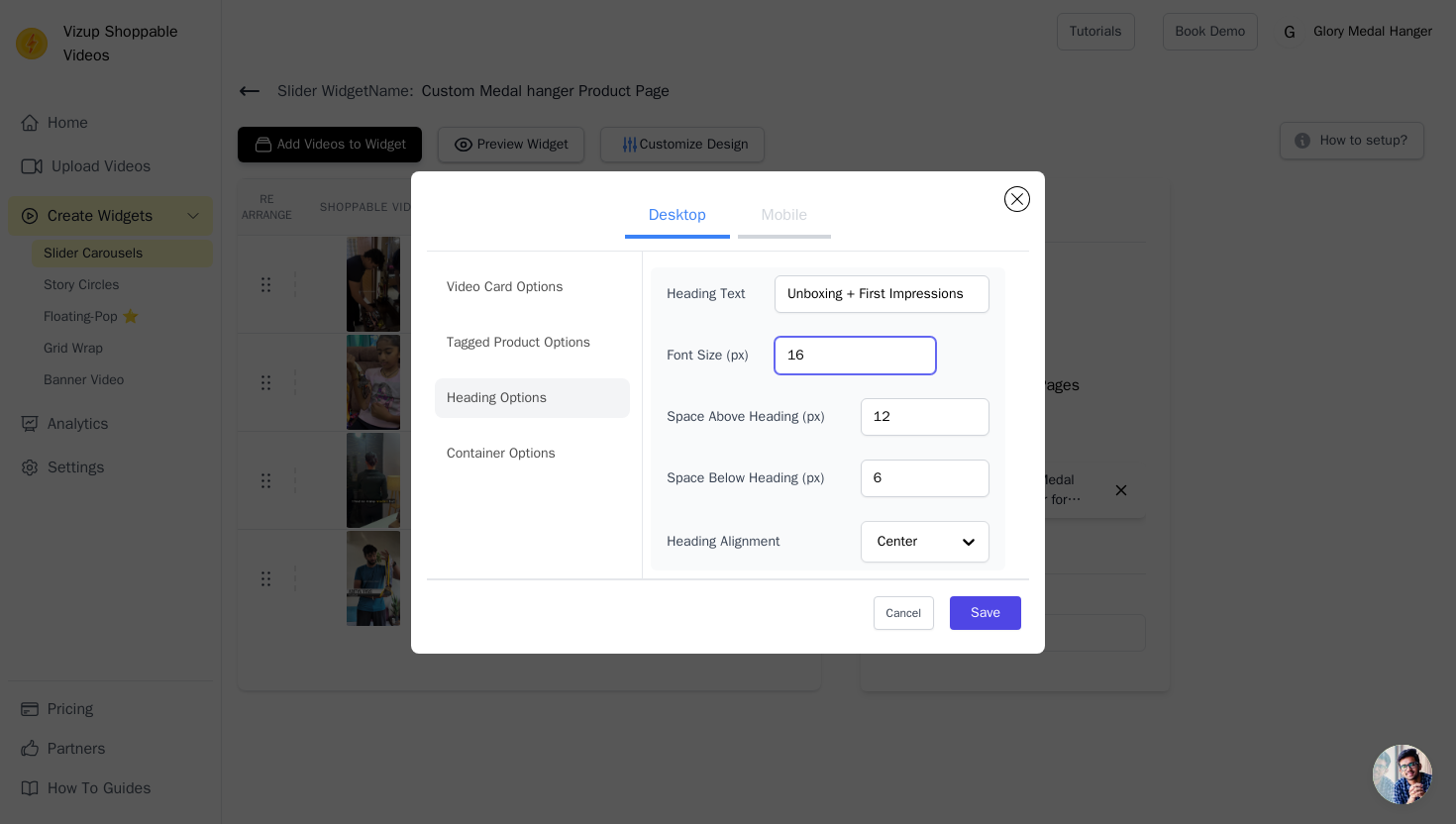 click on "16" at bounding box center [855, 356] 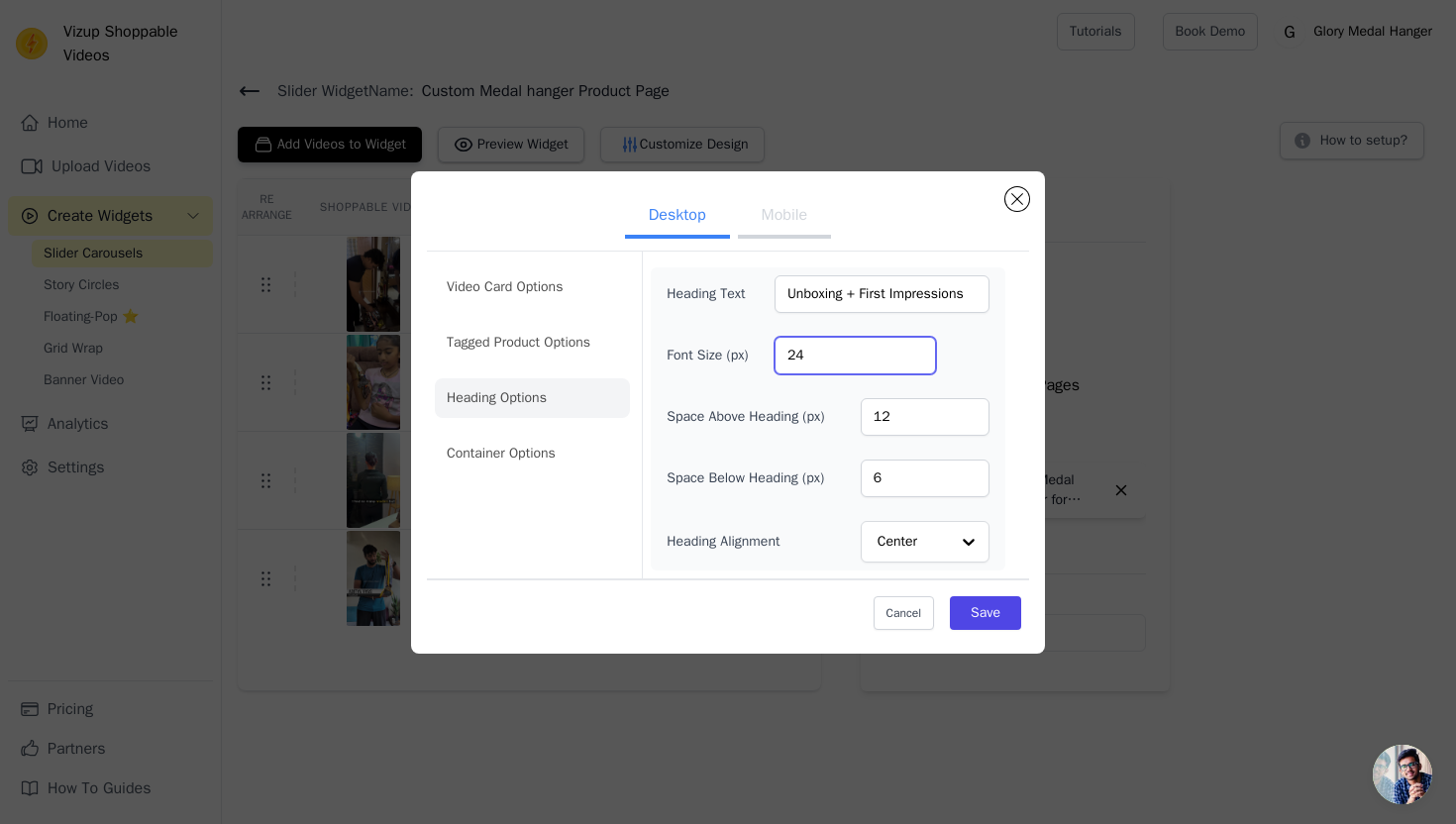 type on "24" 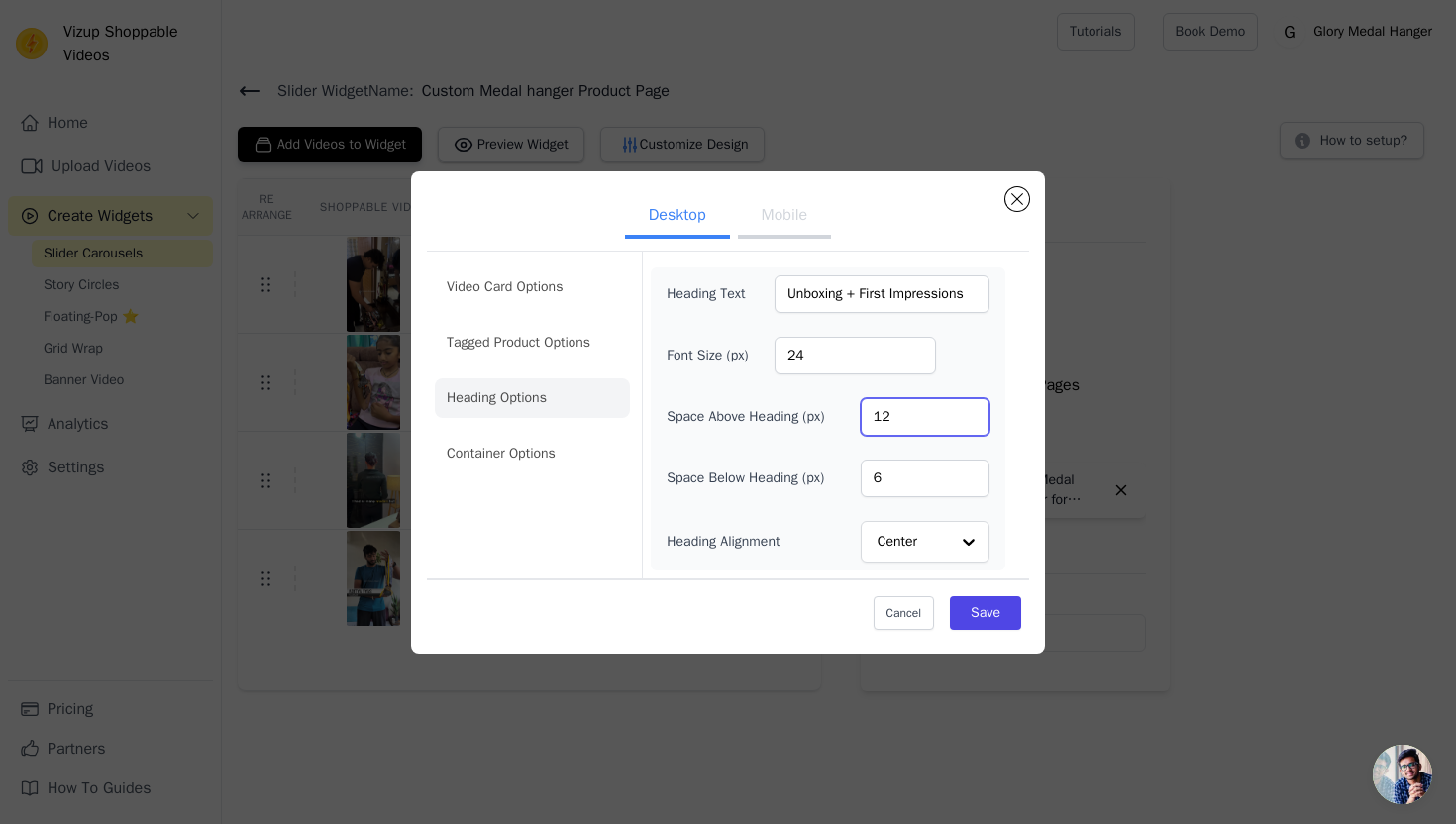 click on "12" at bounding box center (925, 417) 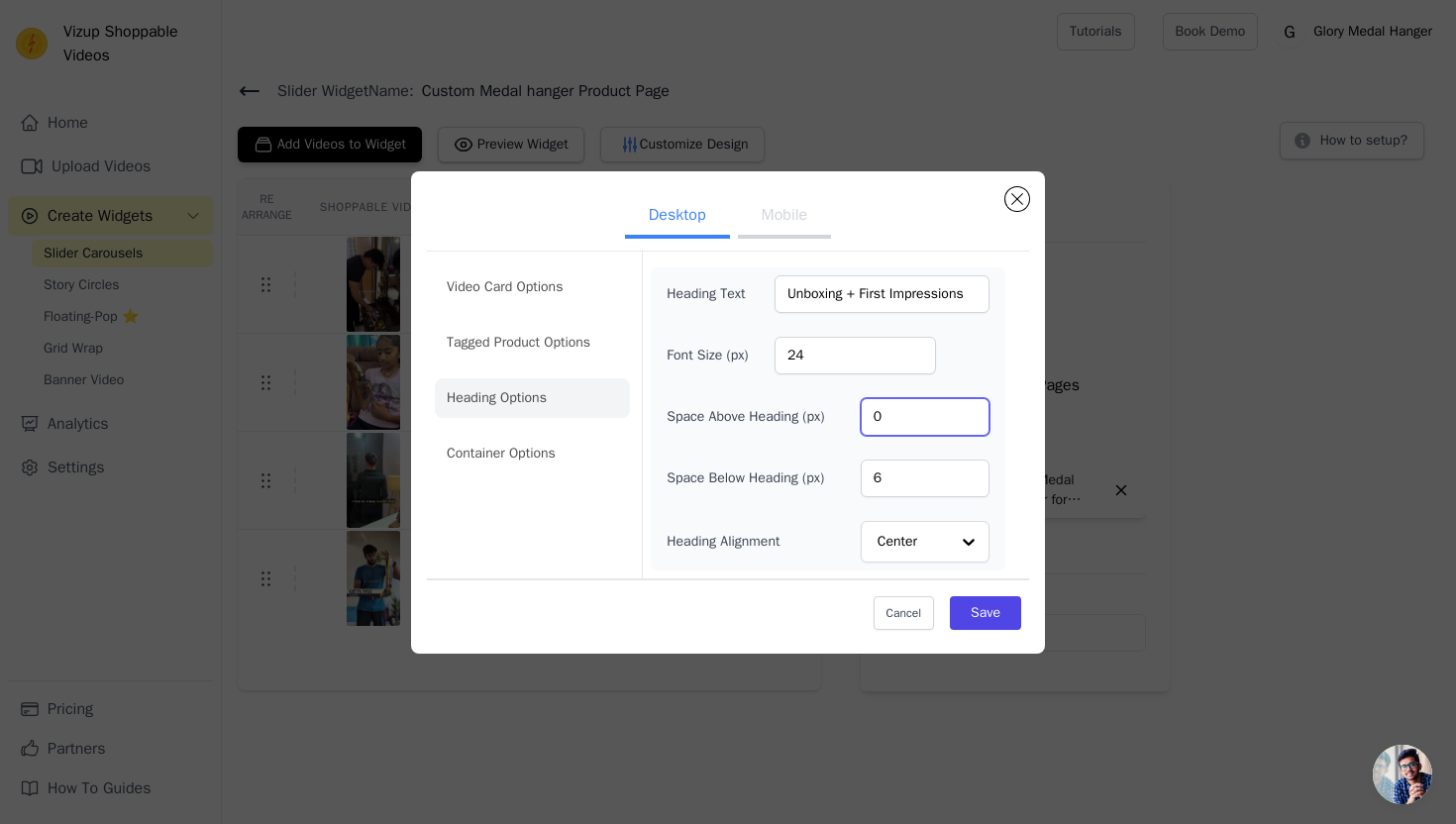 type on "0" 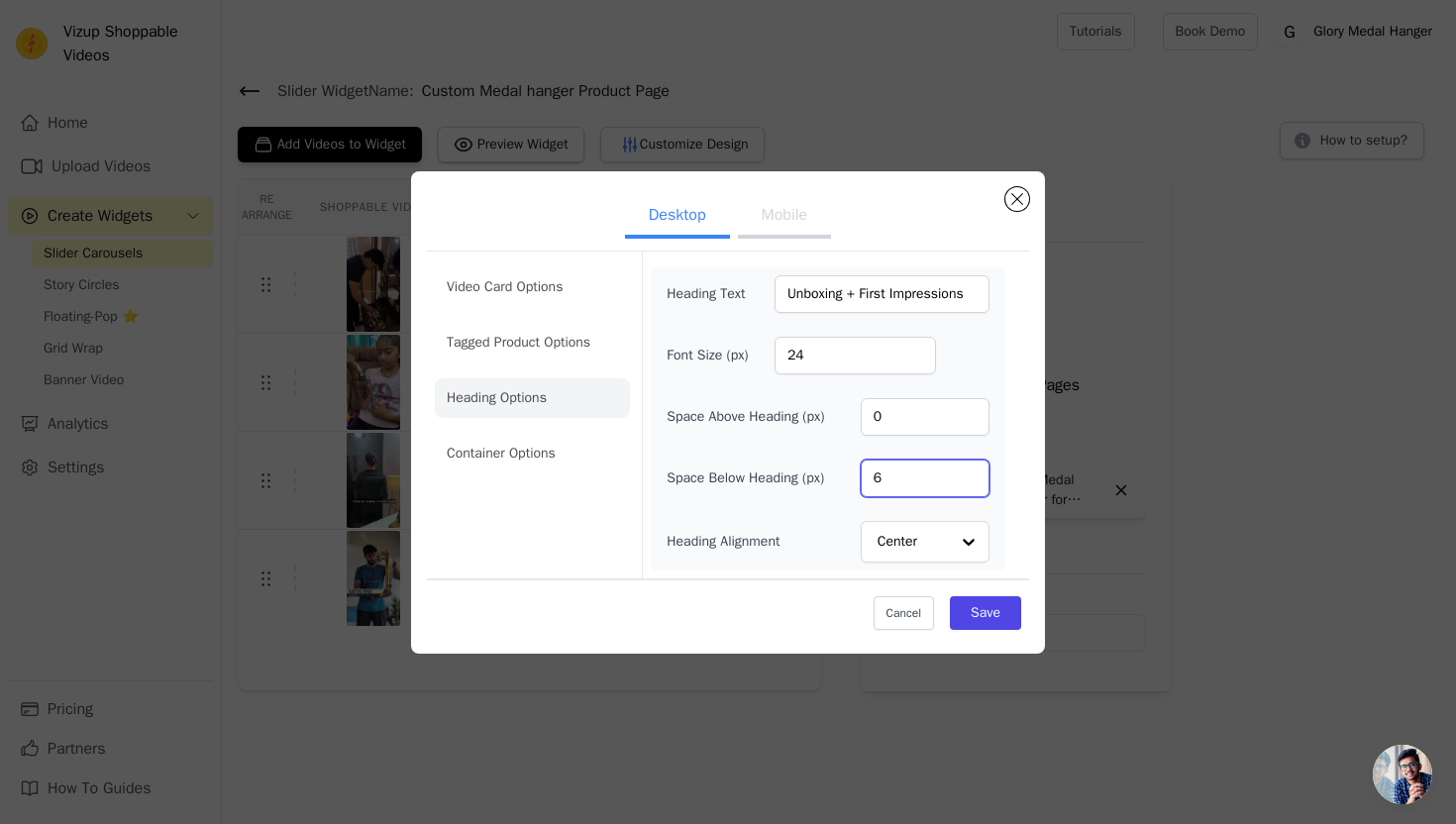 click on "6" at bounding box center (925, 478) 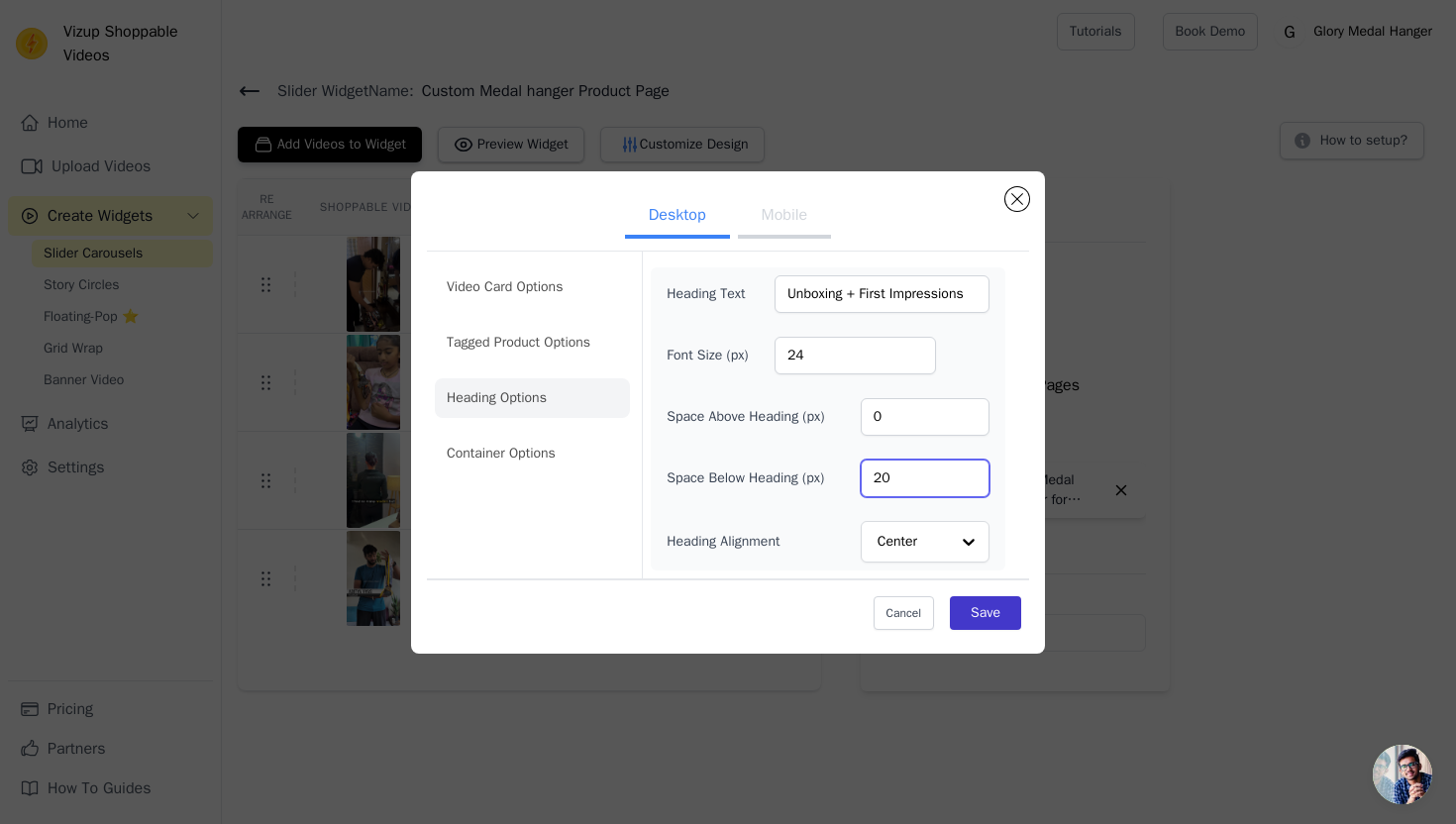 type on "20" 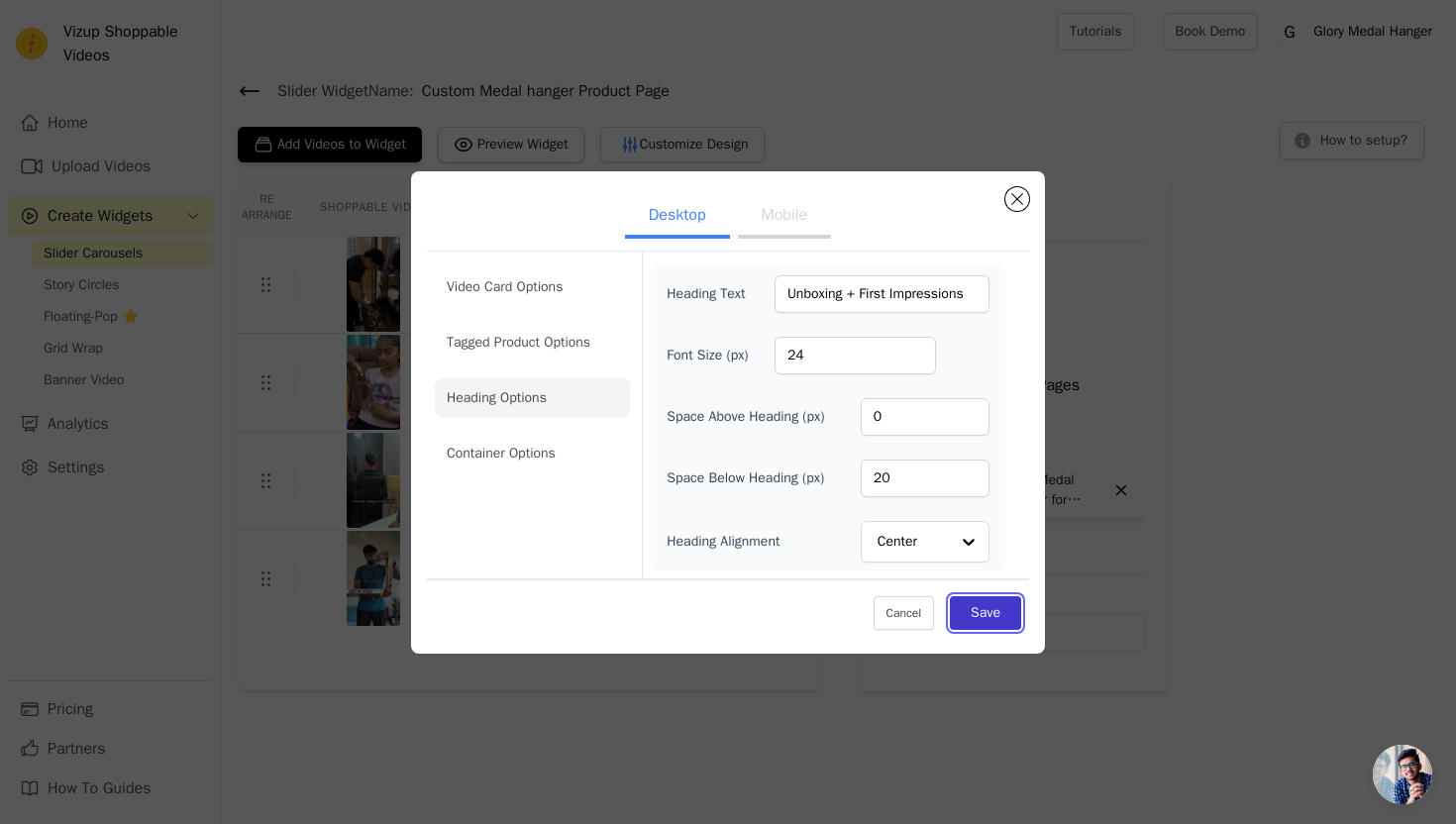 click on "Save" at bounding box center (986, 613) 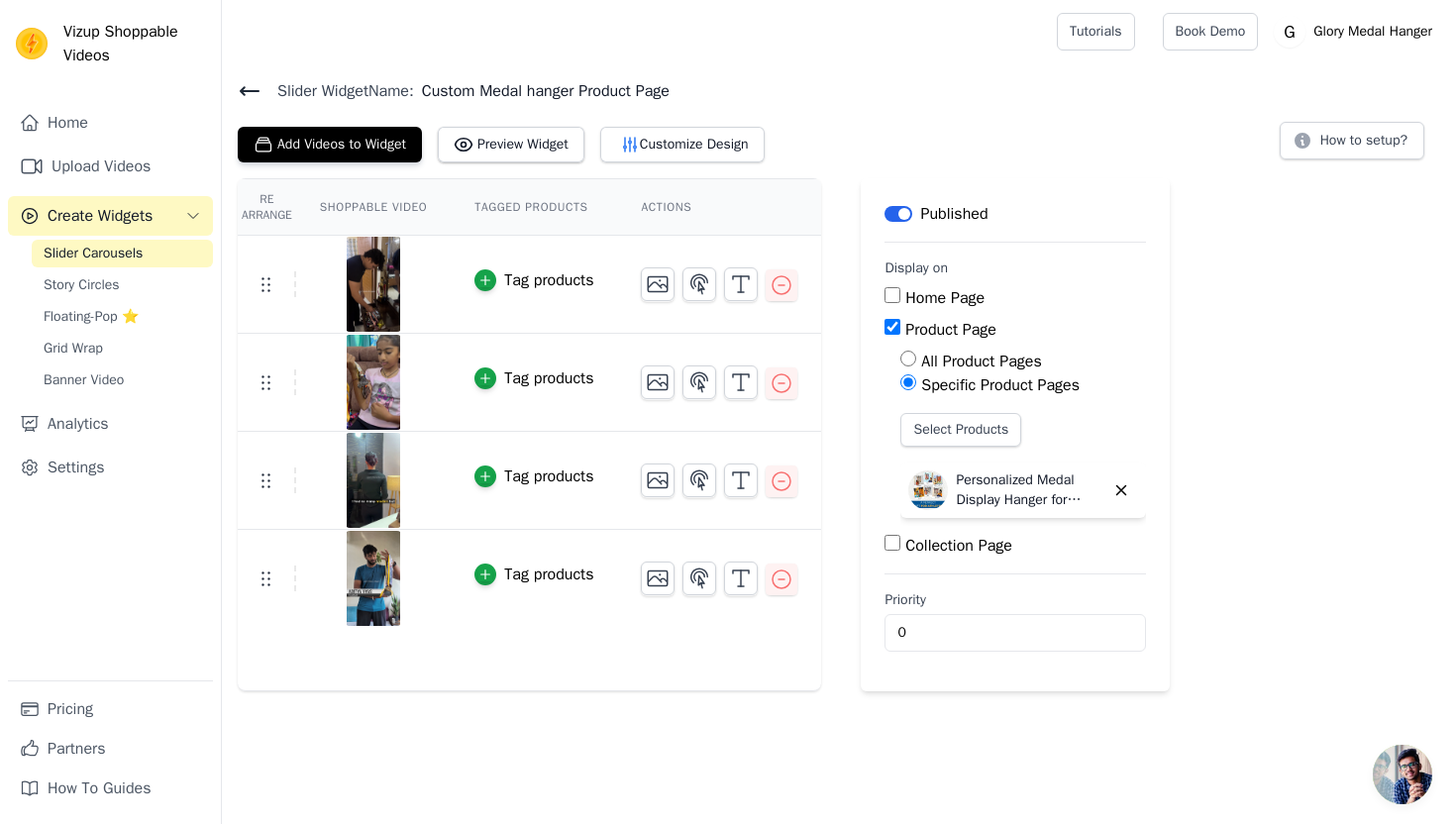 click on "Slider Carousels" at bounding box center [93, 254] 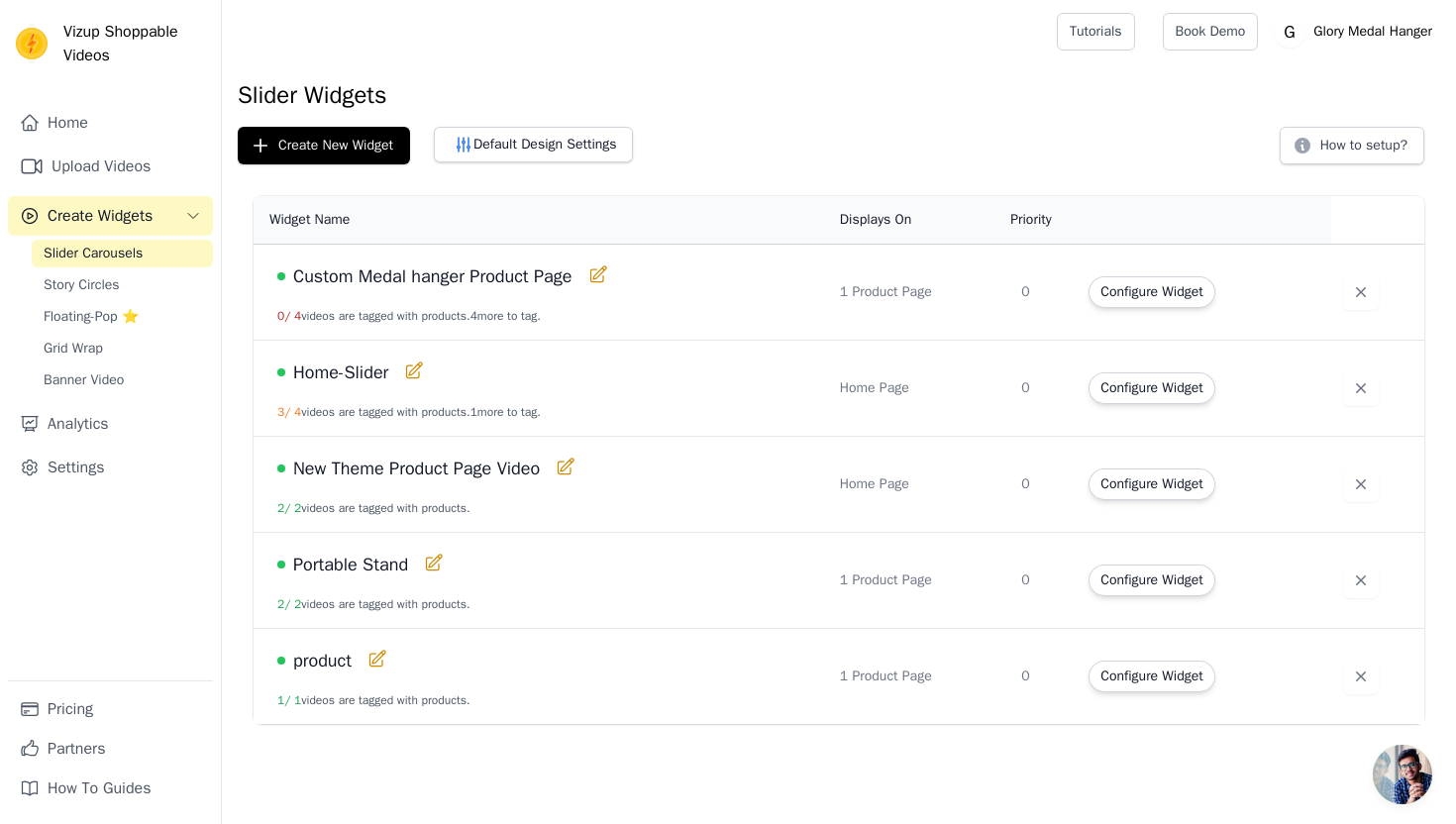 click on "Slider Widgets" at bounding box center [839, 95] 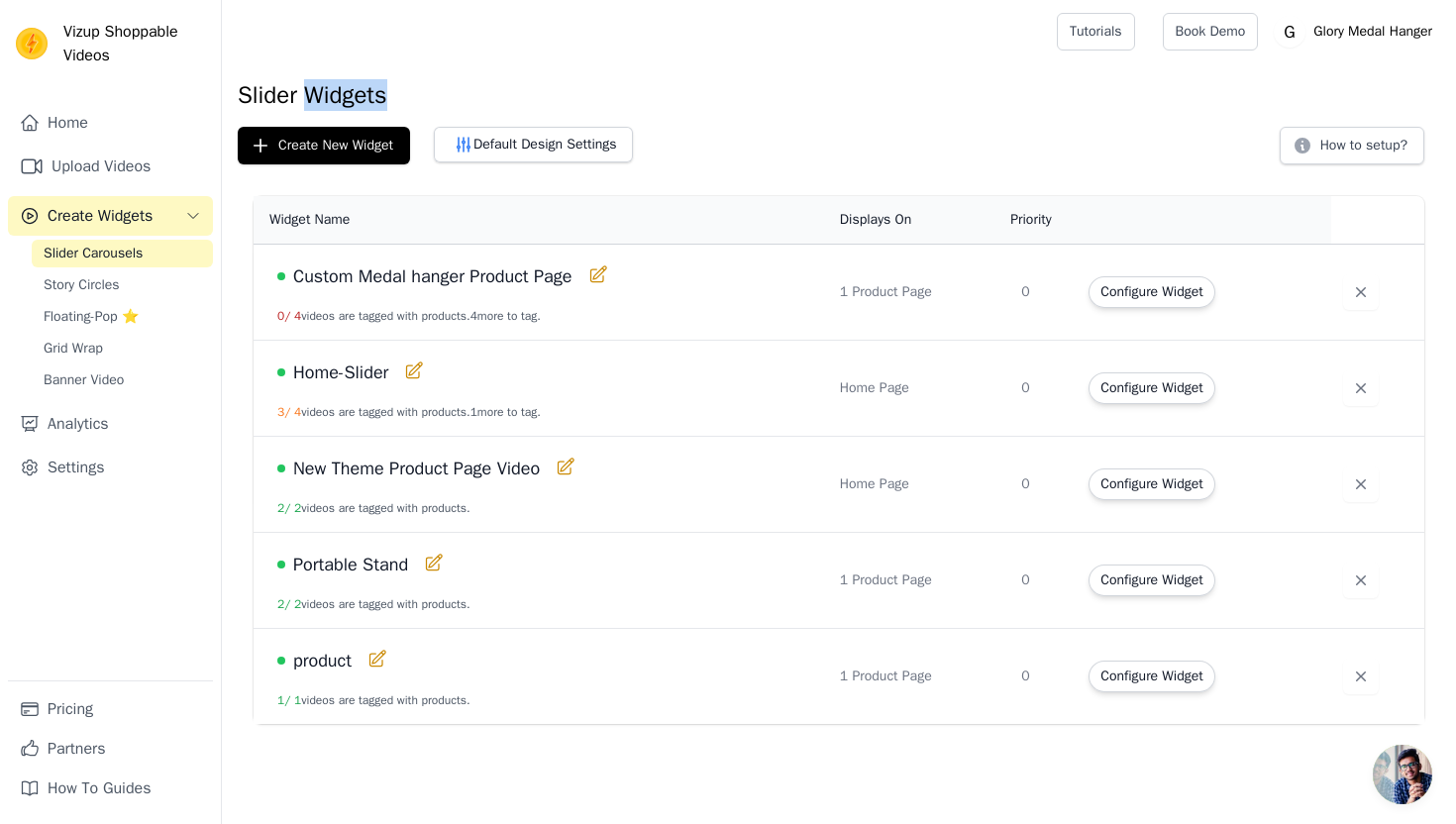 click on "Slider Widgets" at bounding box center [839, 95] 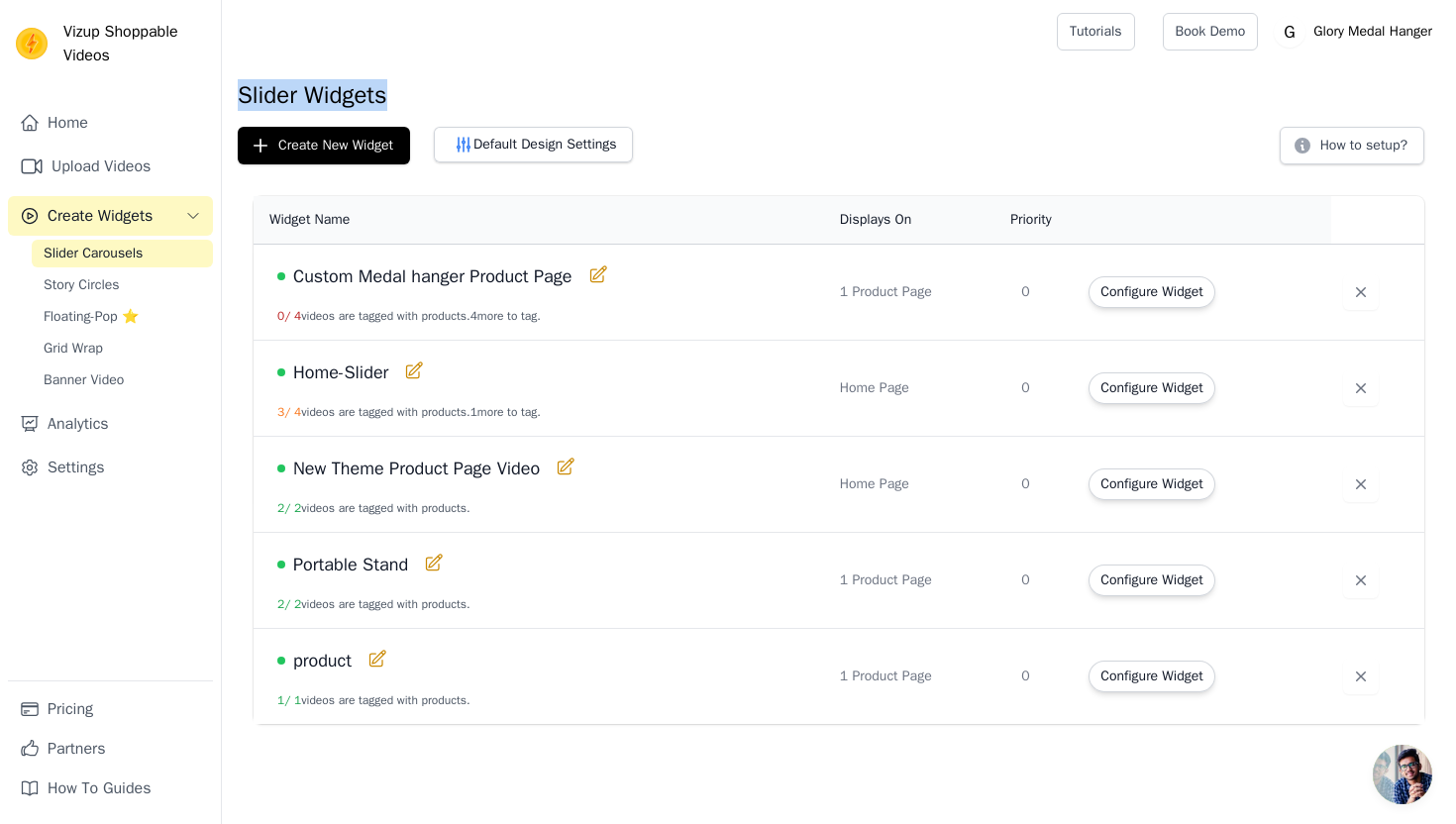 click on "Slider Widgets" at bounding box center (839, 95) 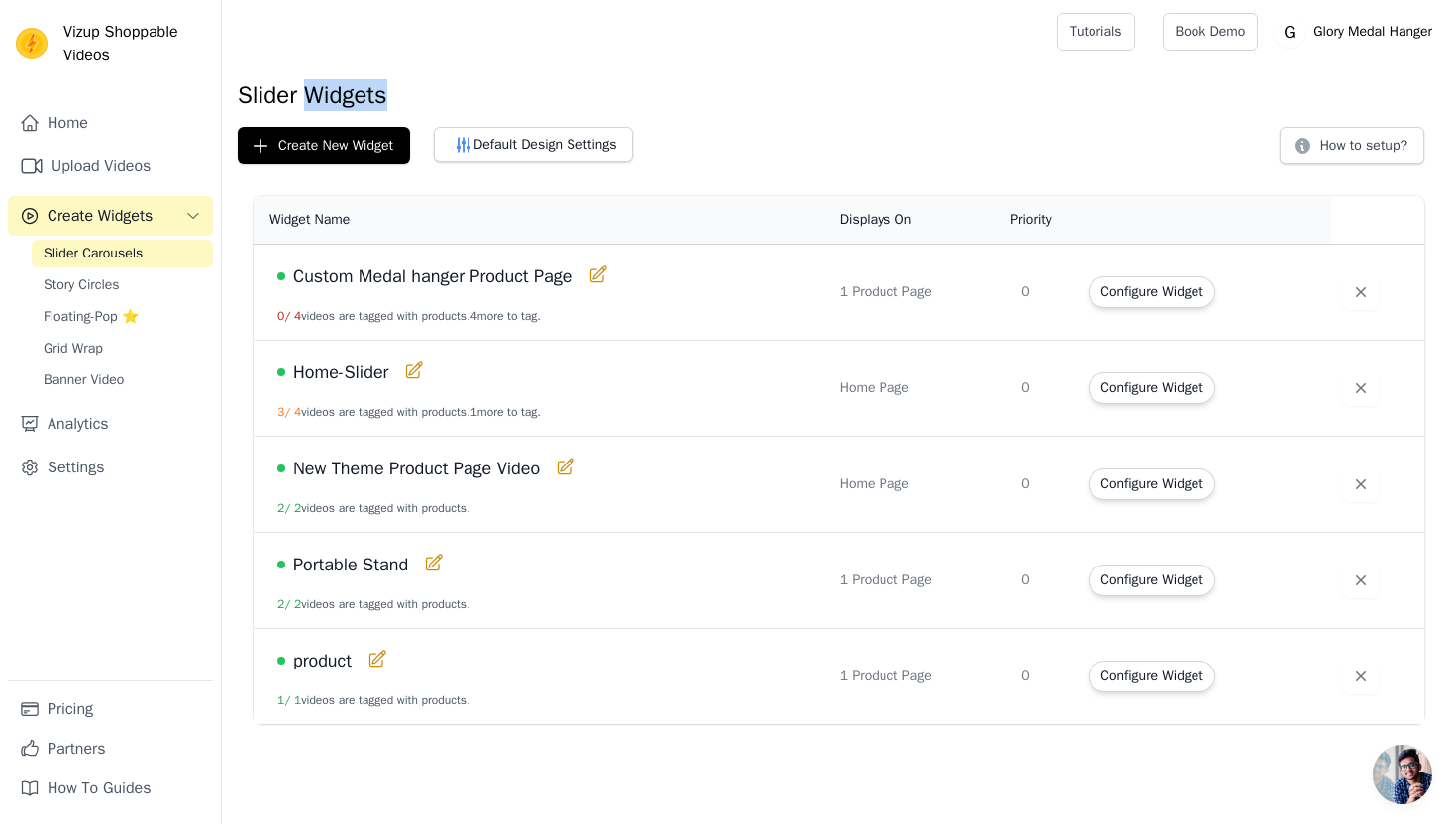 click on "Slider Widgets" at bounding box center [839, 95] 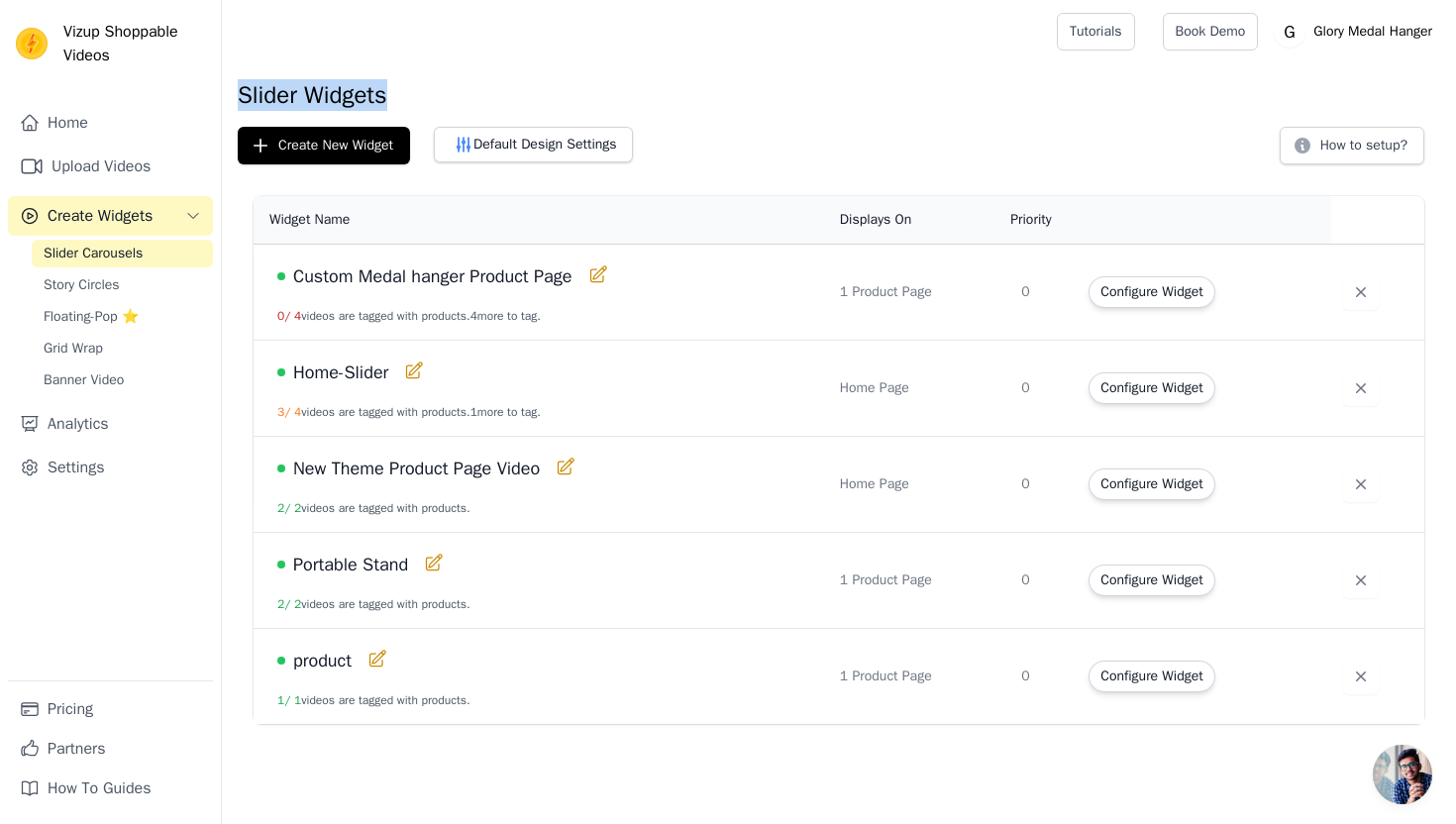 click on "Slider Widgets" at bounding box center [839, 95] 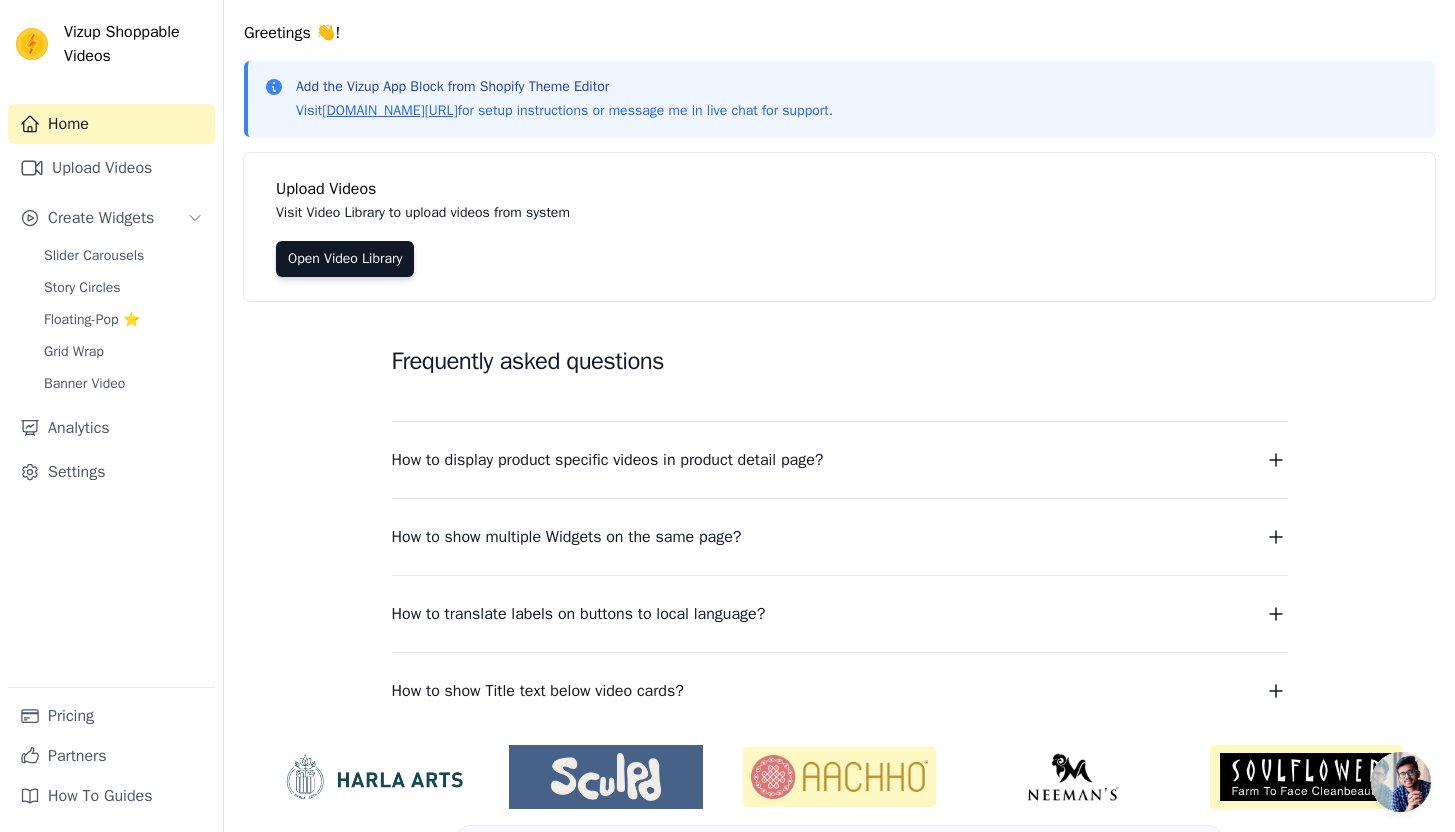 scroll, scrollTop: 0, scrollLeft: 0, axis: both 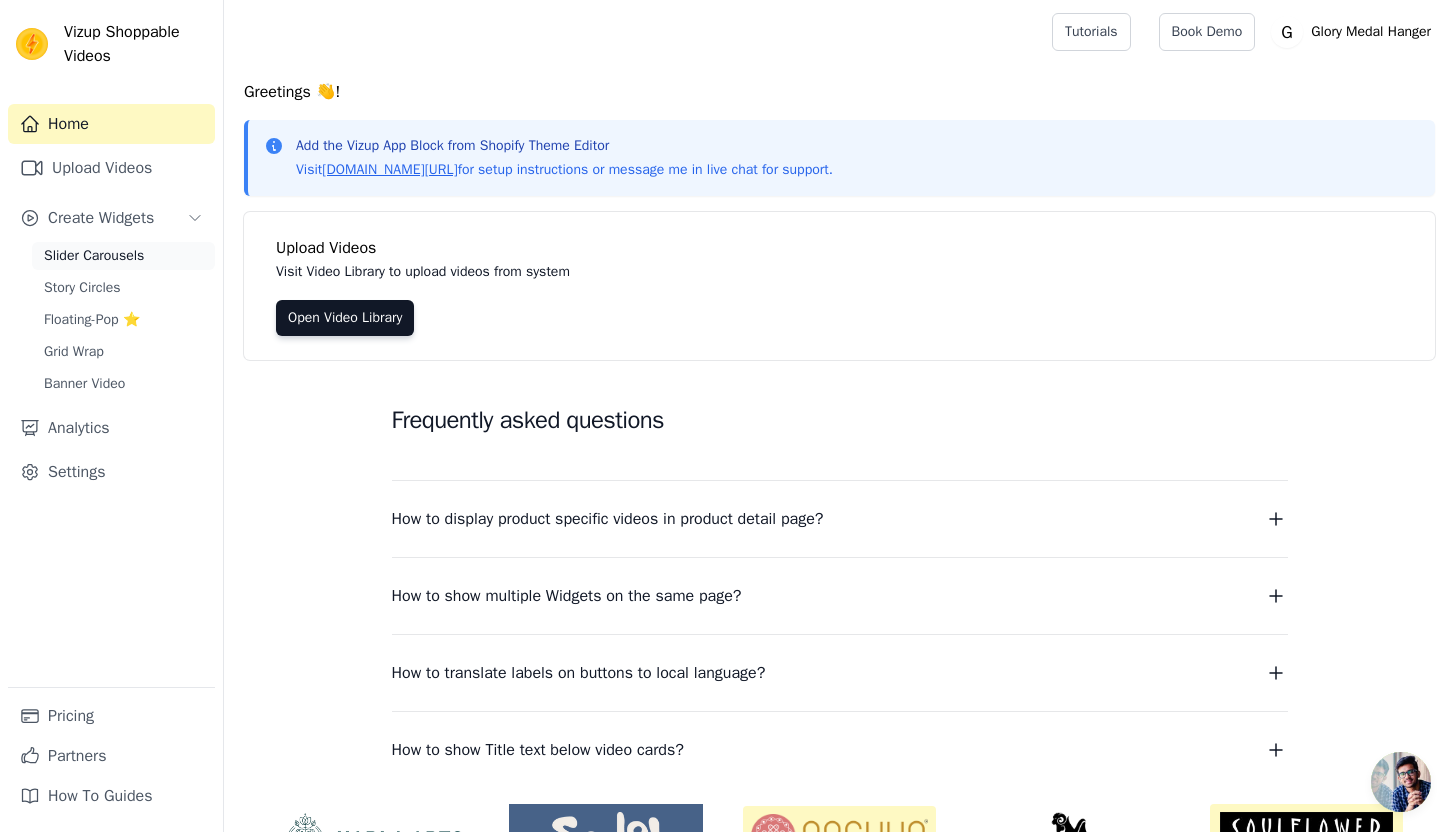 click on "Slider Carousels" at bounding box center (94, 256) 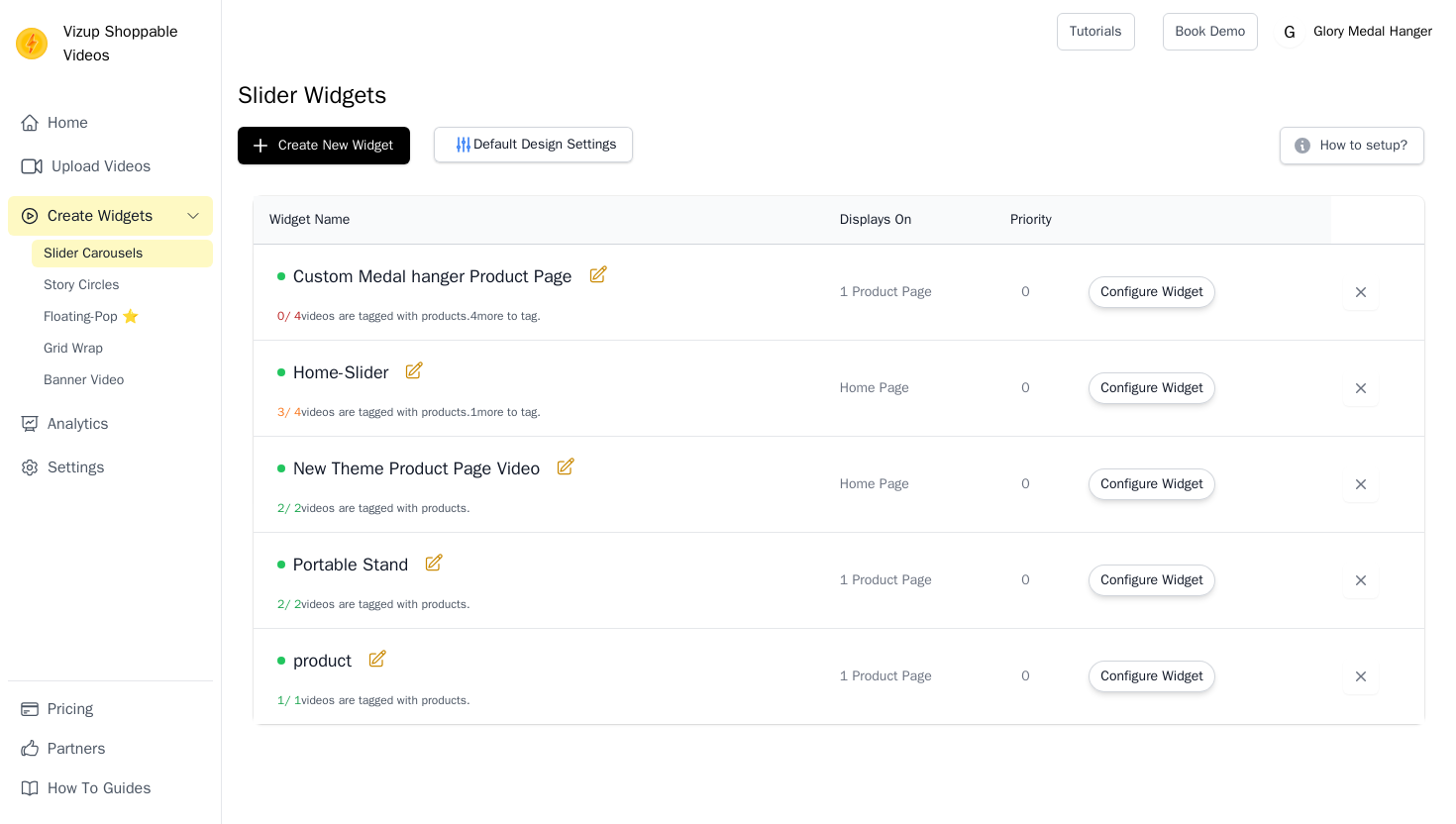 scroll, scrollTop: 0, scrollLeft: 0, axis: both 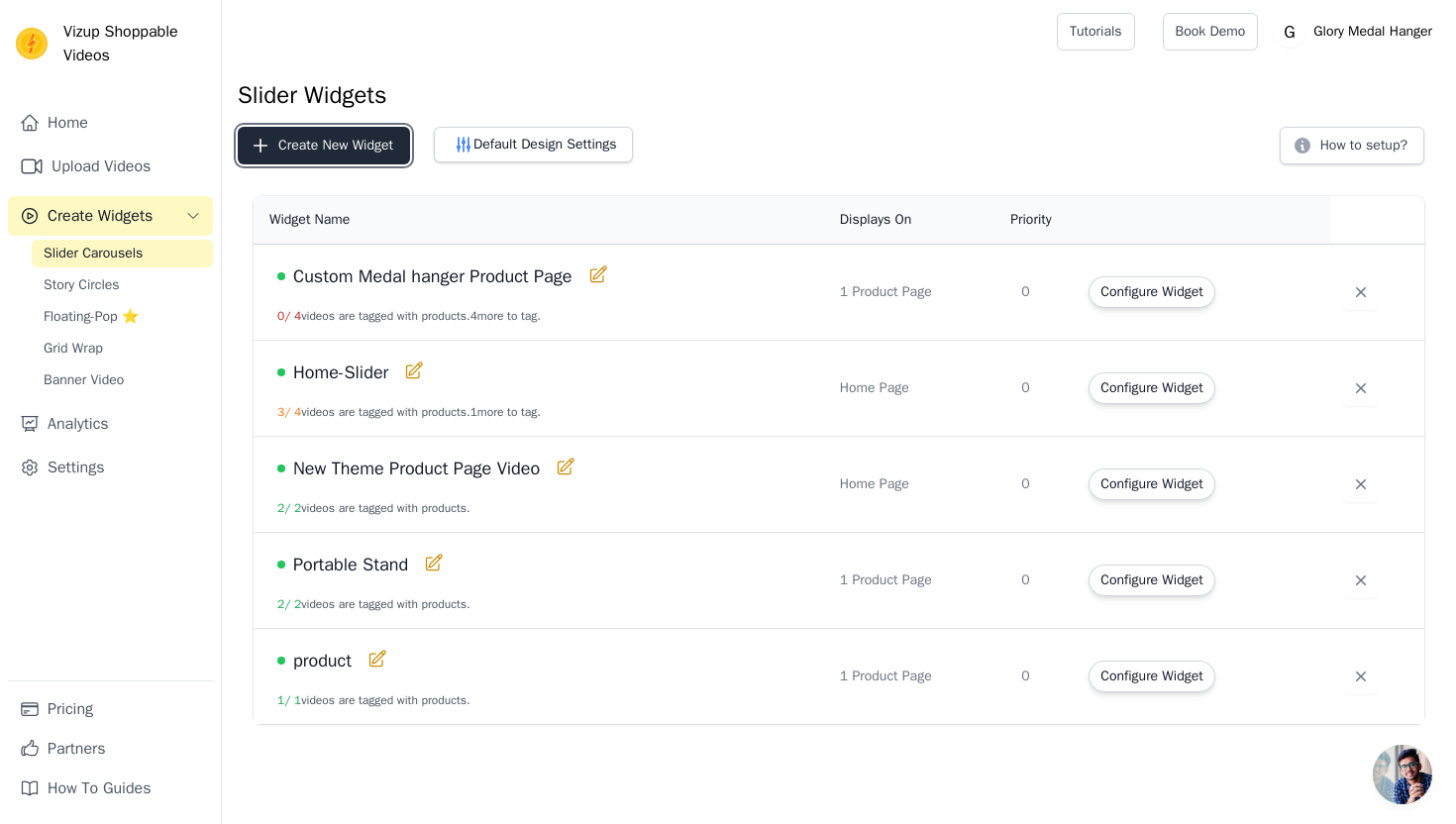 click on "Create New Widget" at bounding box center [324, 146] 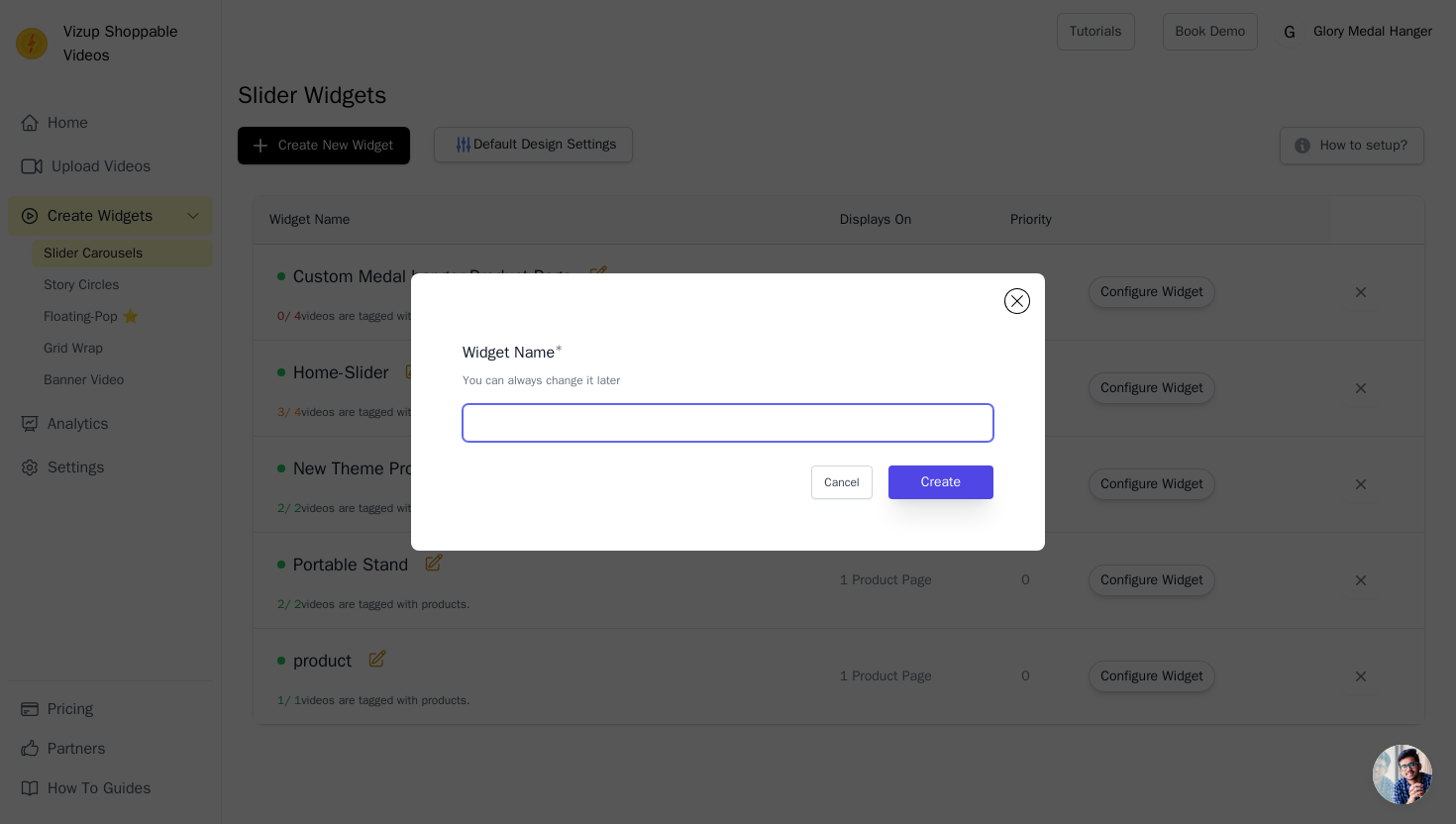 click at bounding box center (728, 423) 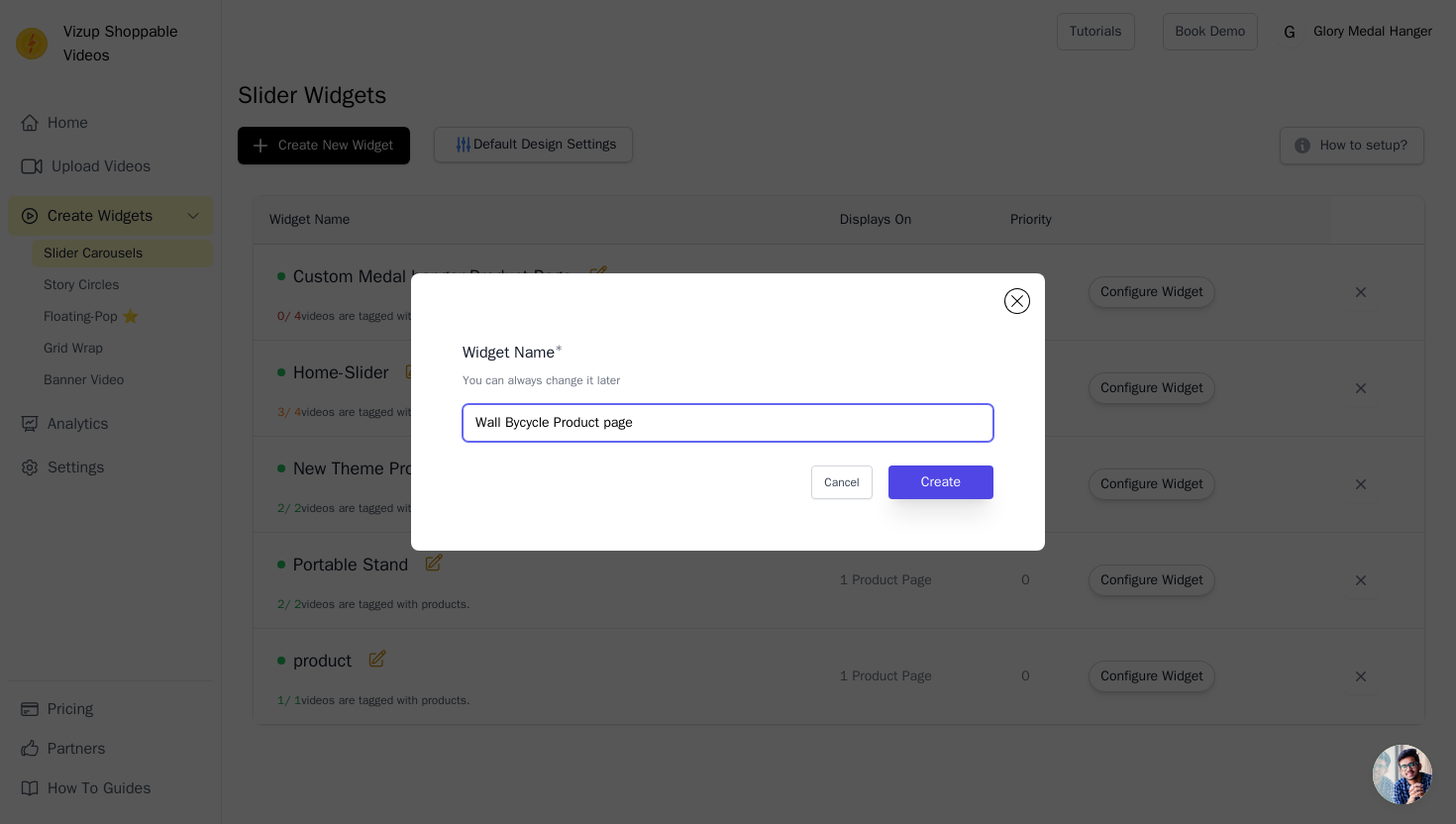 type on "Wall Bycycle Product page" 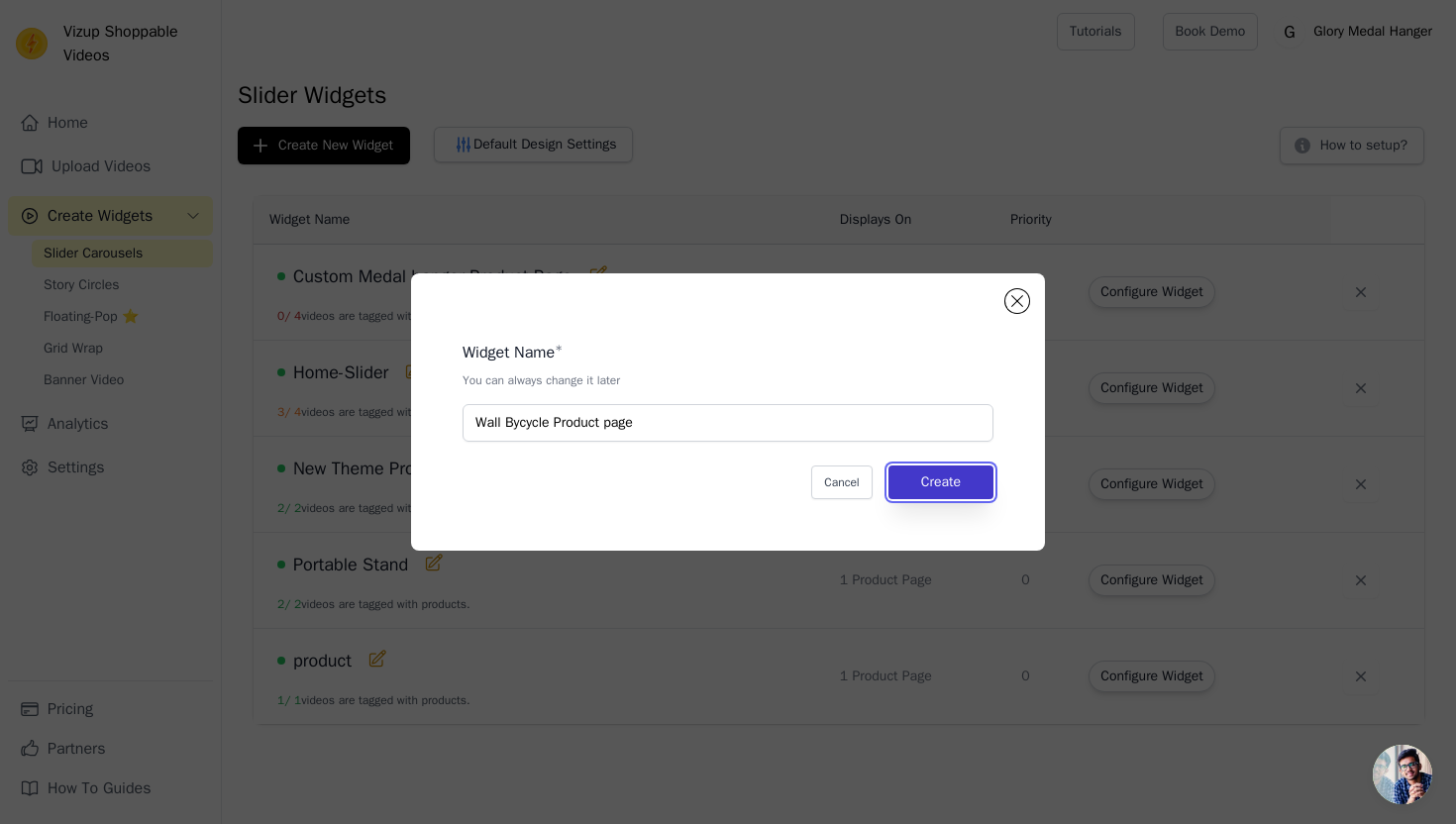 click on "Create" at bounding box center [941, 482] 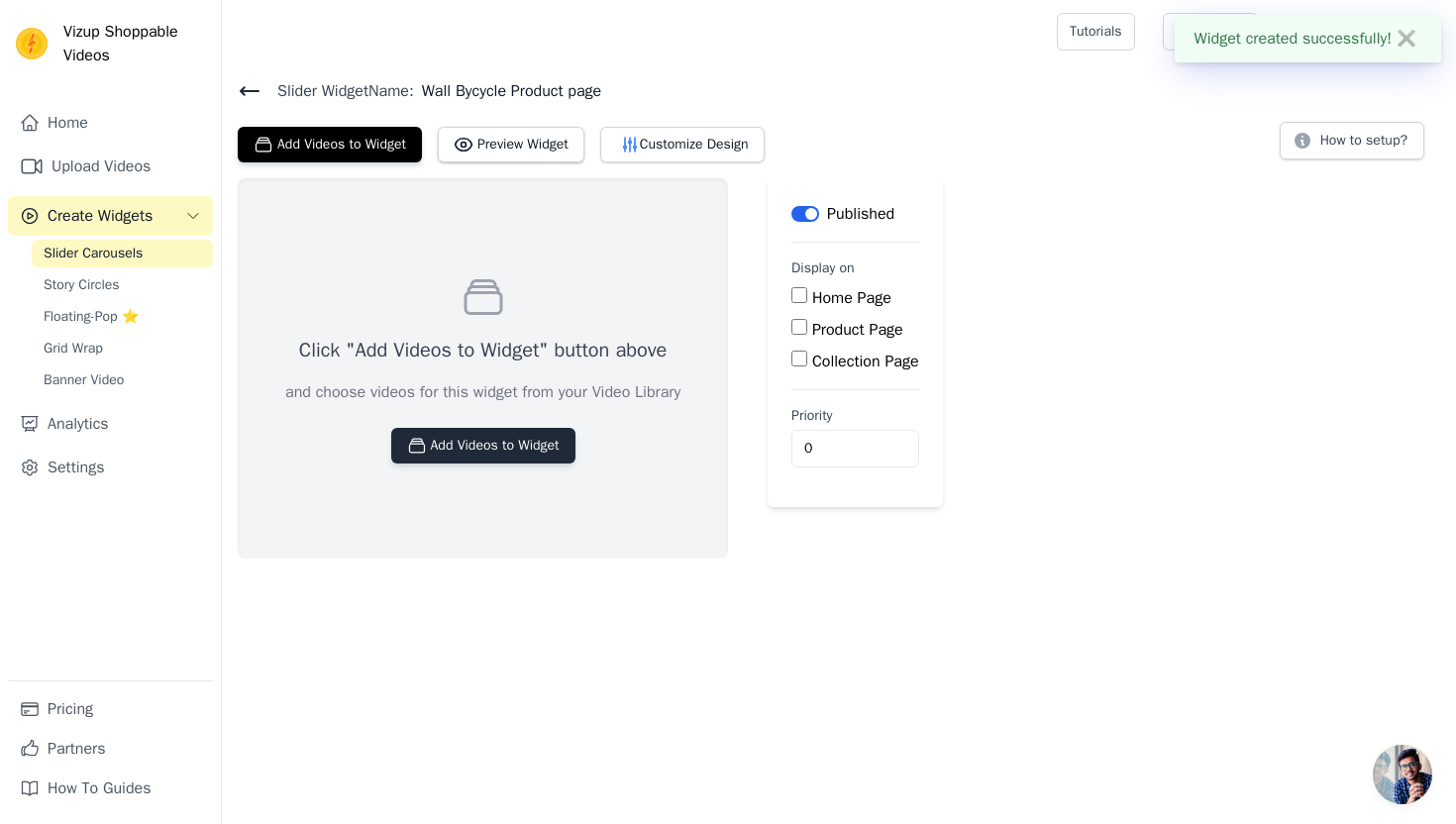 click on "Add Videos to Widget" at bounding box center [483, 446] 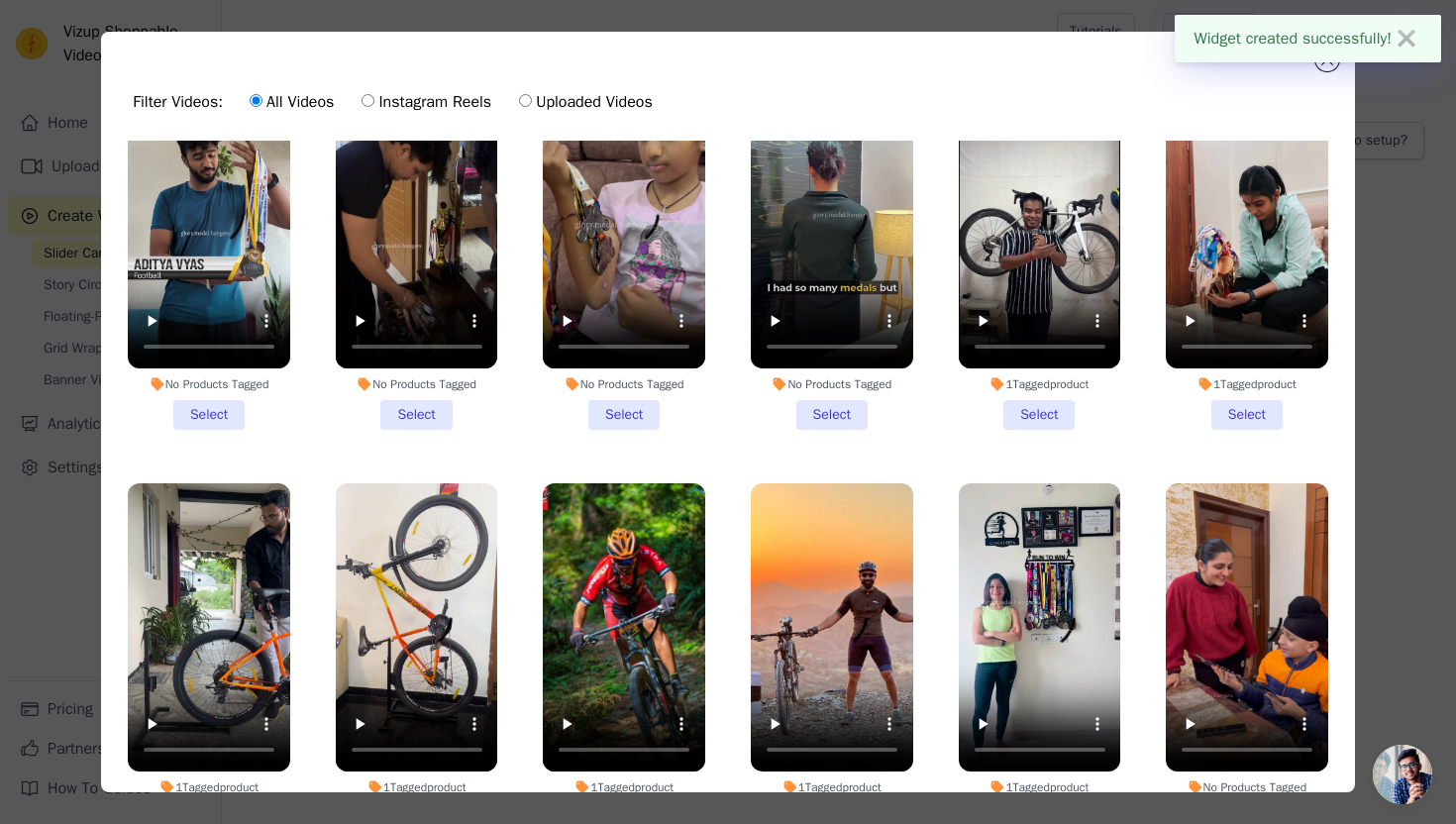 scroll, scrollTop: 72, scrollLeft: 0, axis: vertical 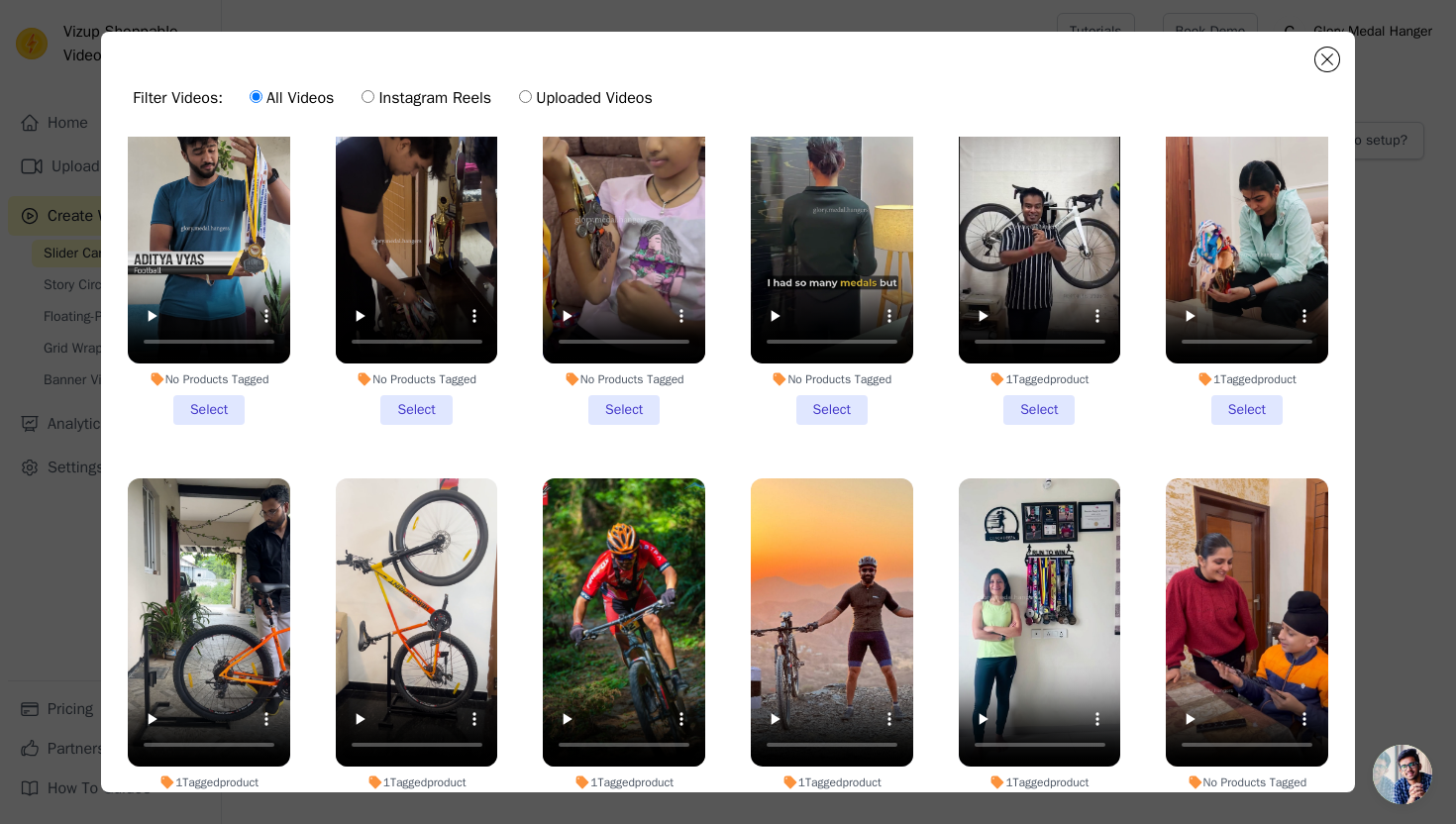 click on "1  Tagged  product     Select" at bounding box center [1040, 250] 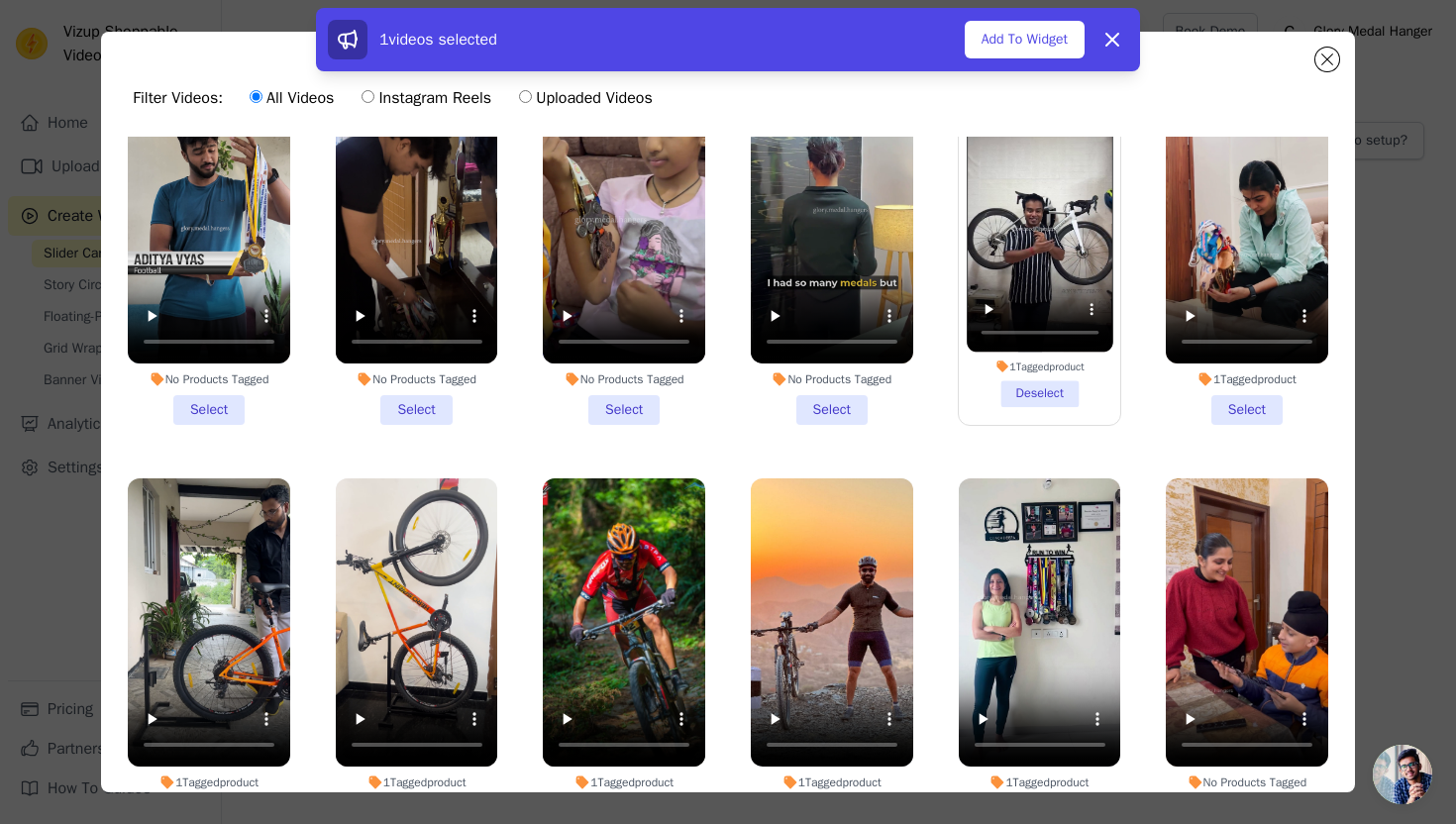 scroll, scrollTop: 172, scrollLeft: 0, axis: vertical 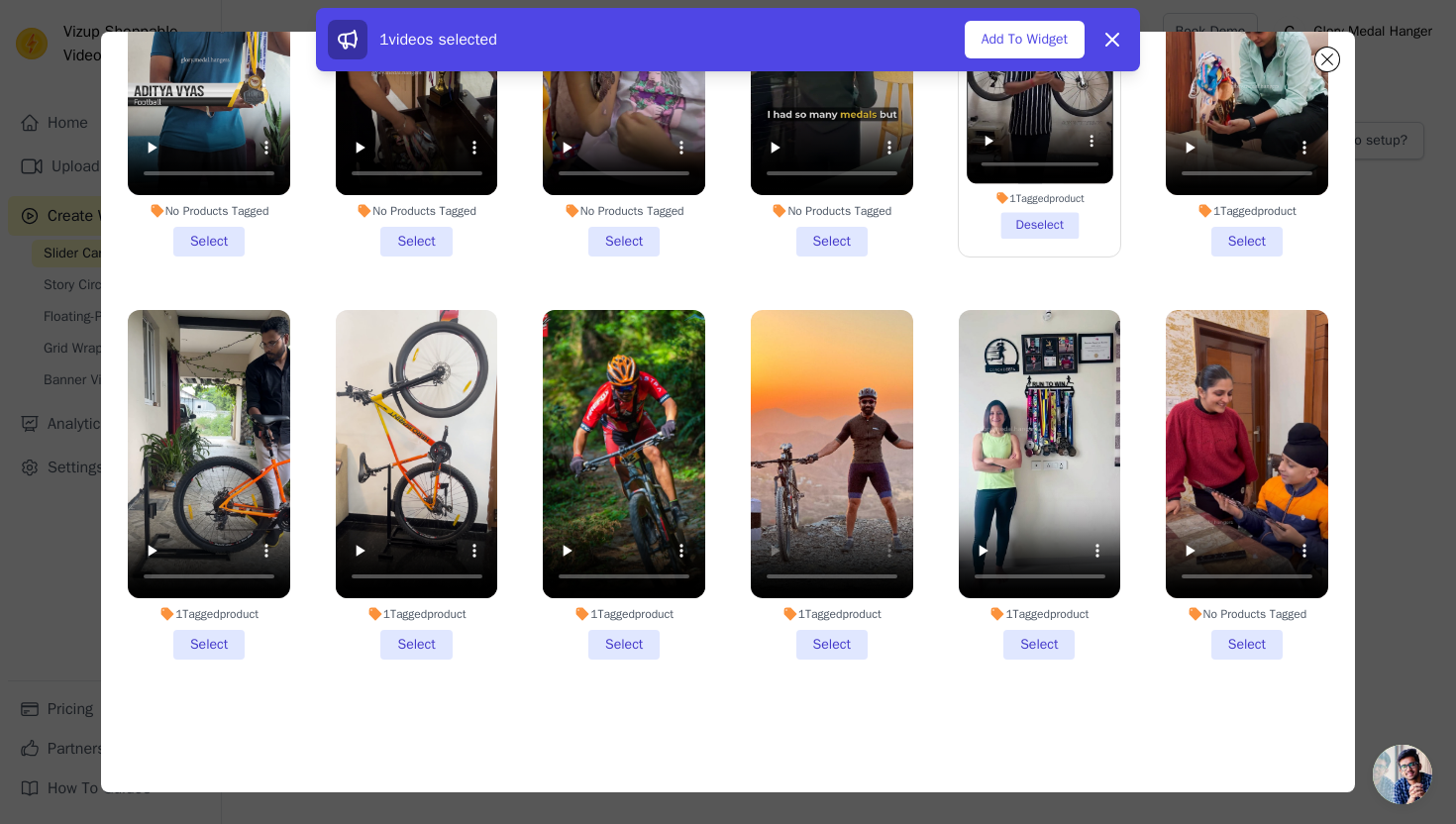 click on "1  Tagged  product     Select" at bounding box center [832, 484] 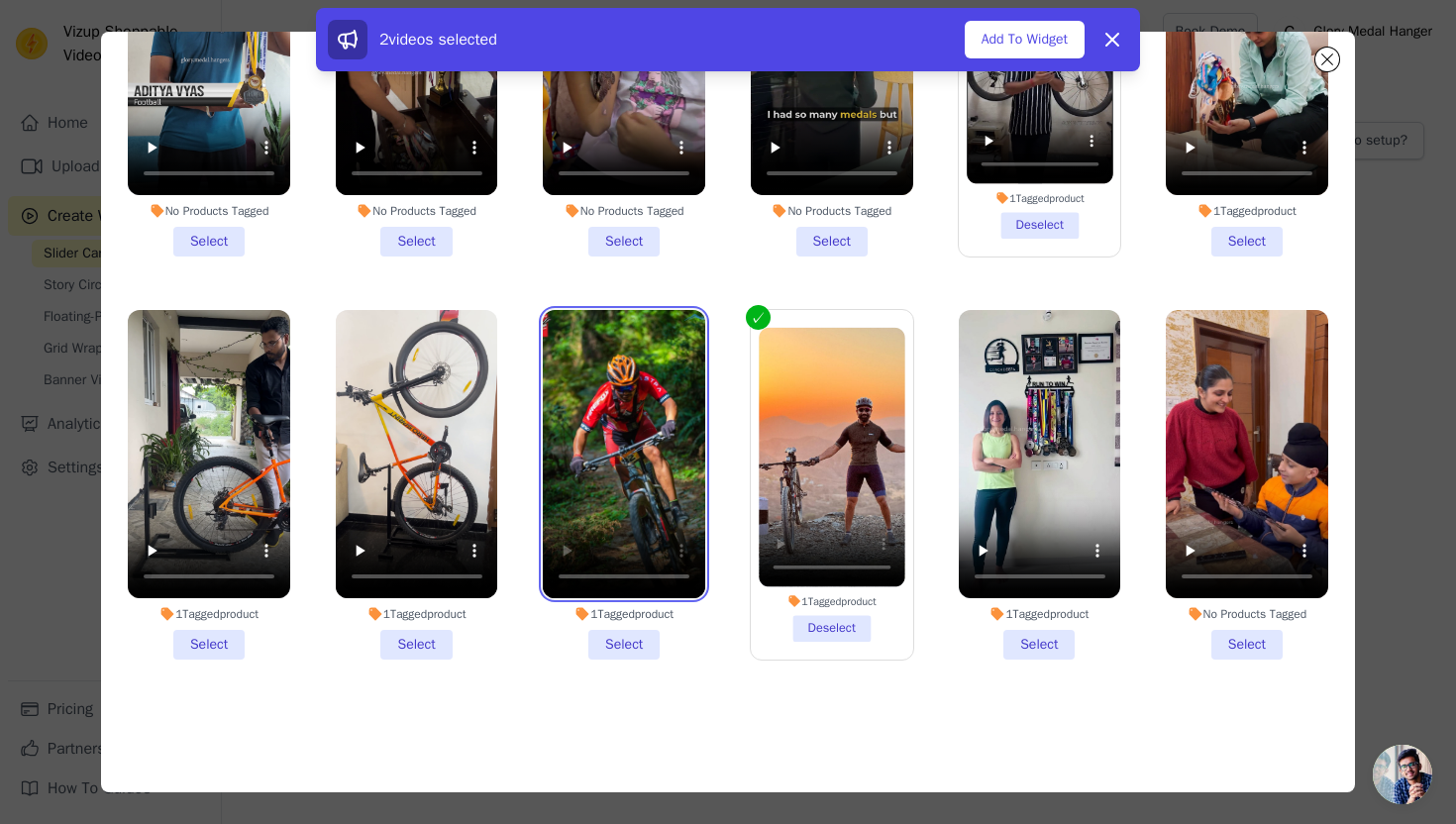 type 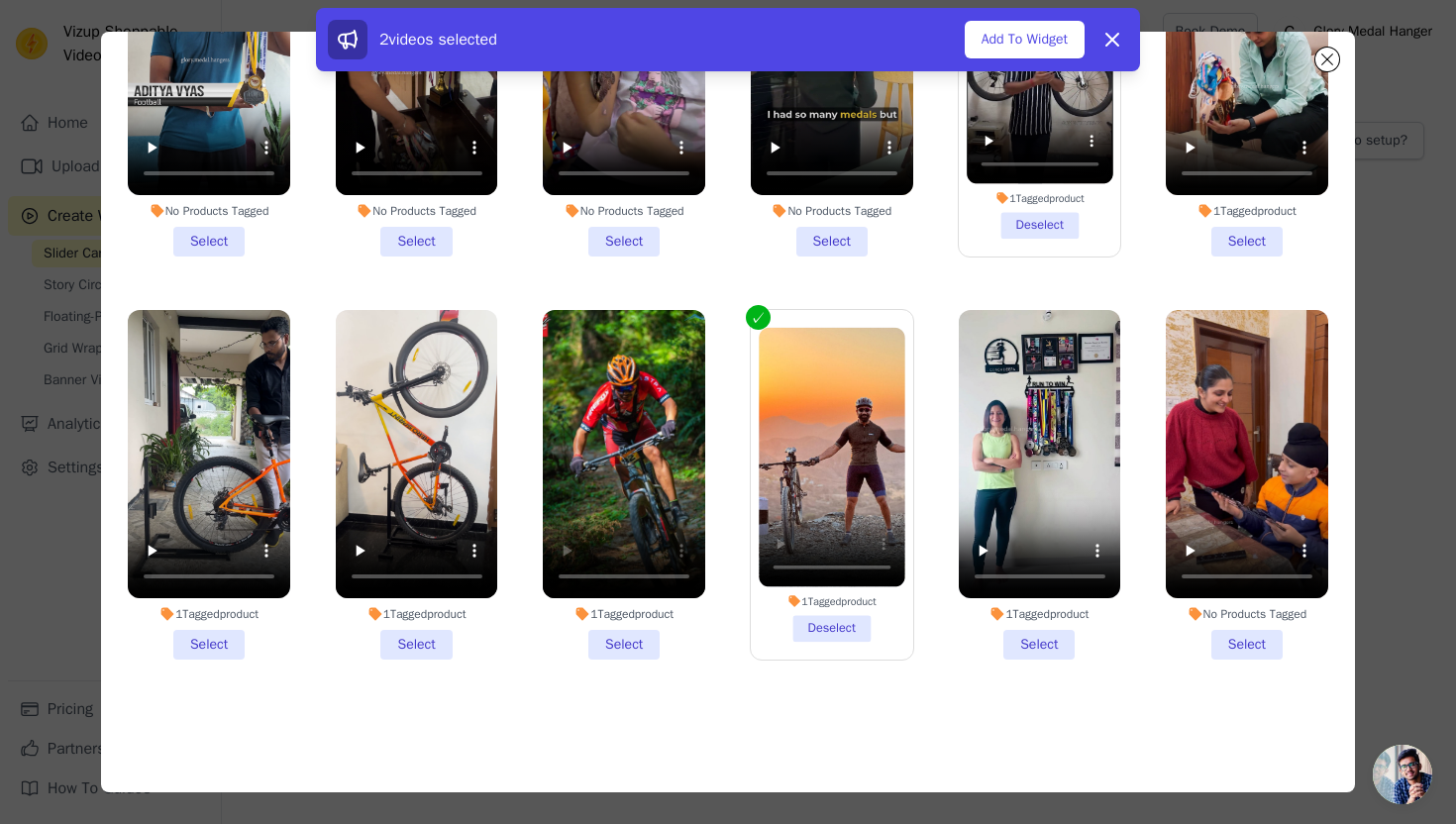 click on "1  Tagged  product     Select" at bounding box center [624, 484] 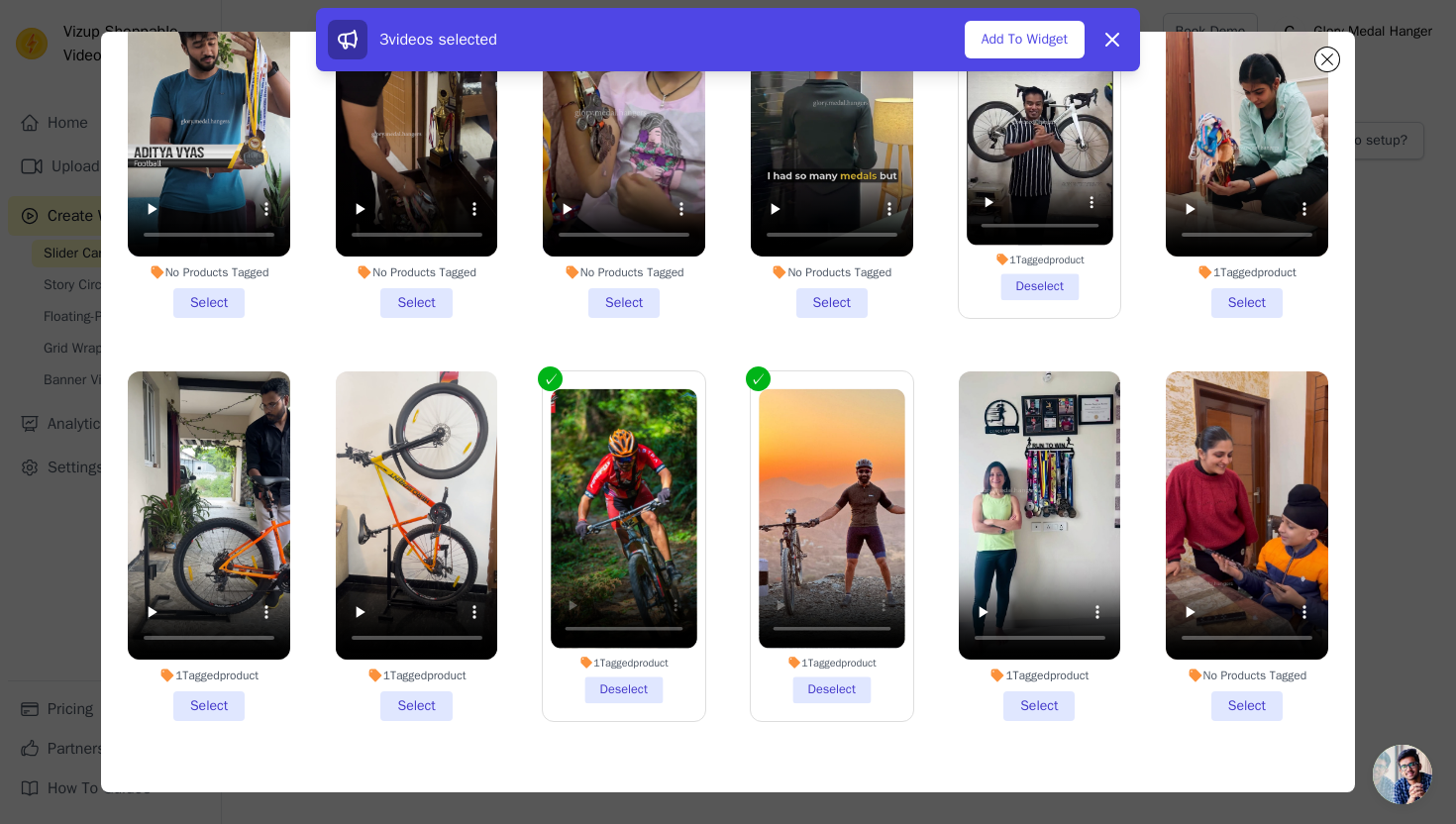 scroll, scrollTop: 0, scrollLeft: 0, axis: both 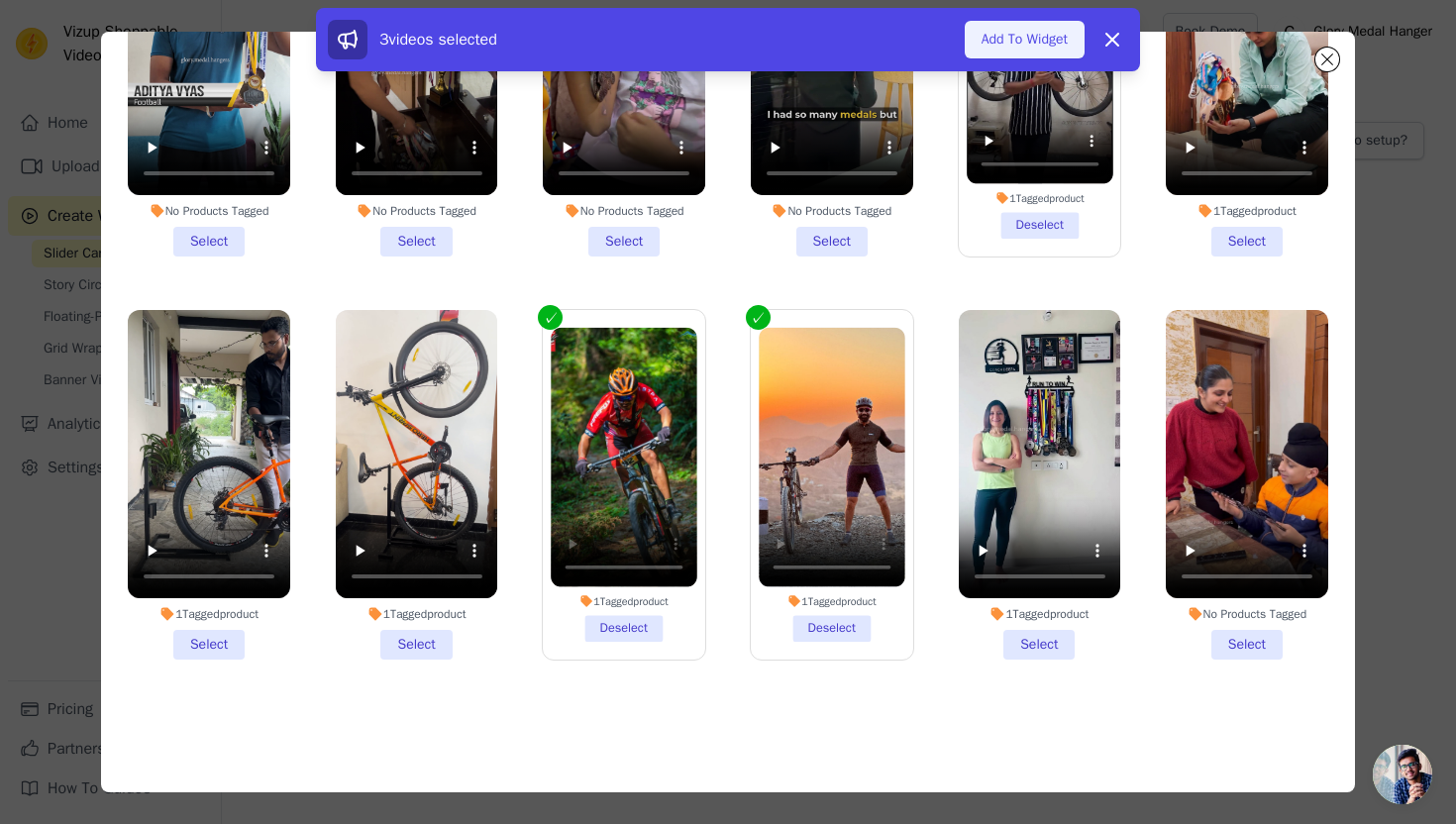 click on "Add To Widget" at bounding box center (1024, 40) 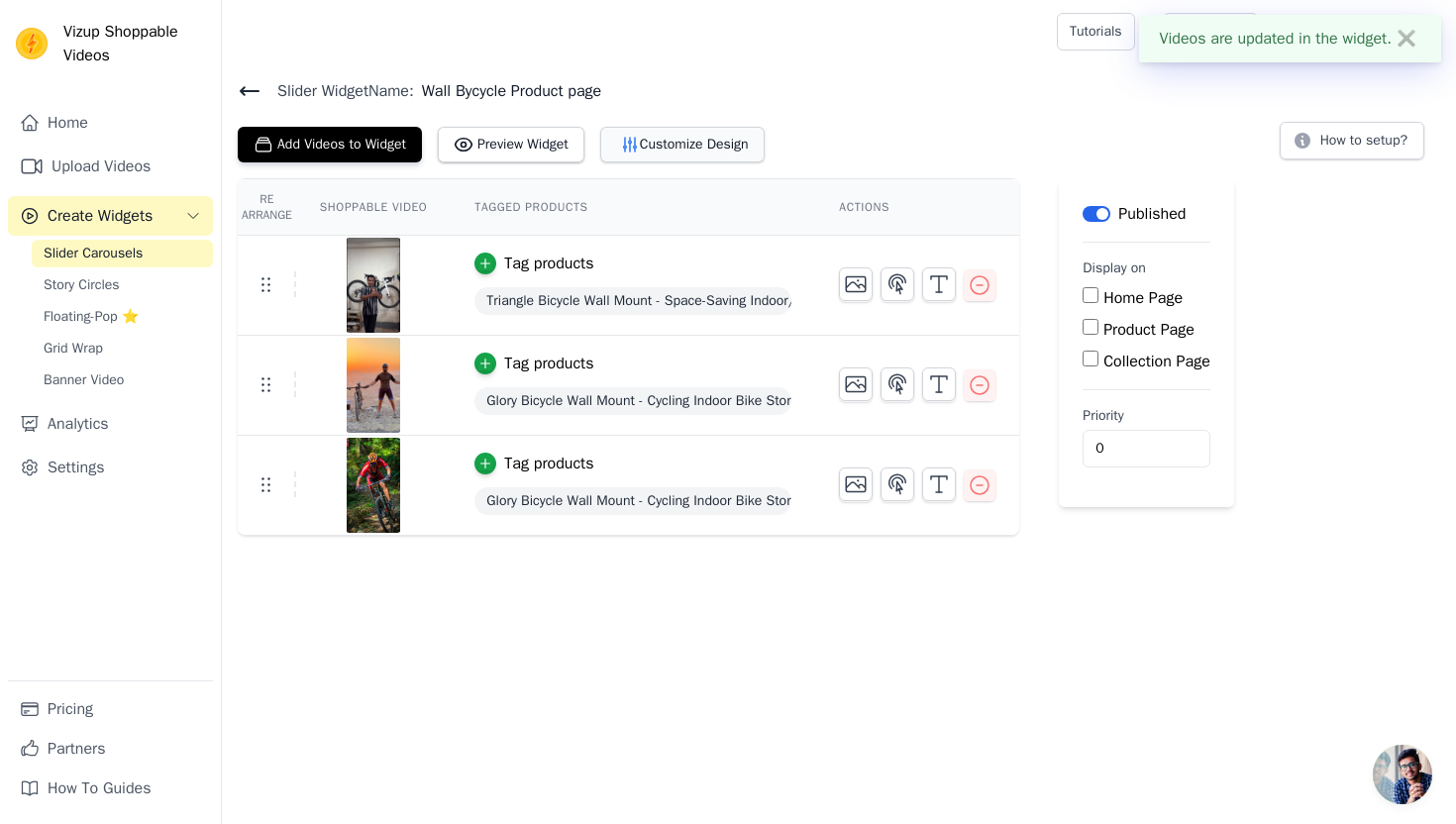 click on "Customize Design" at bounding box center [682, 145] 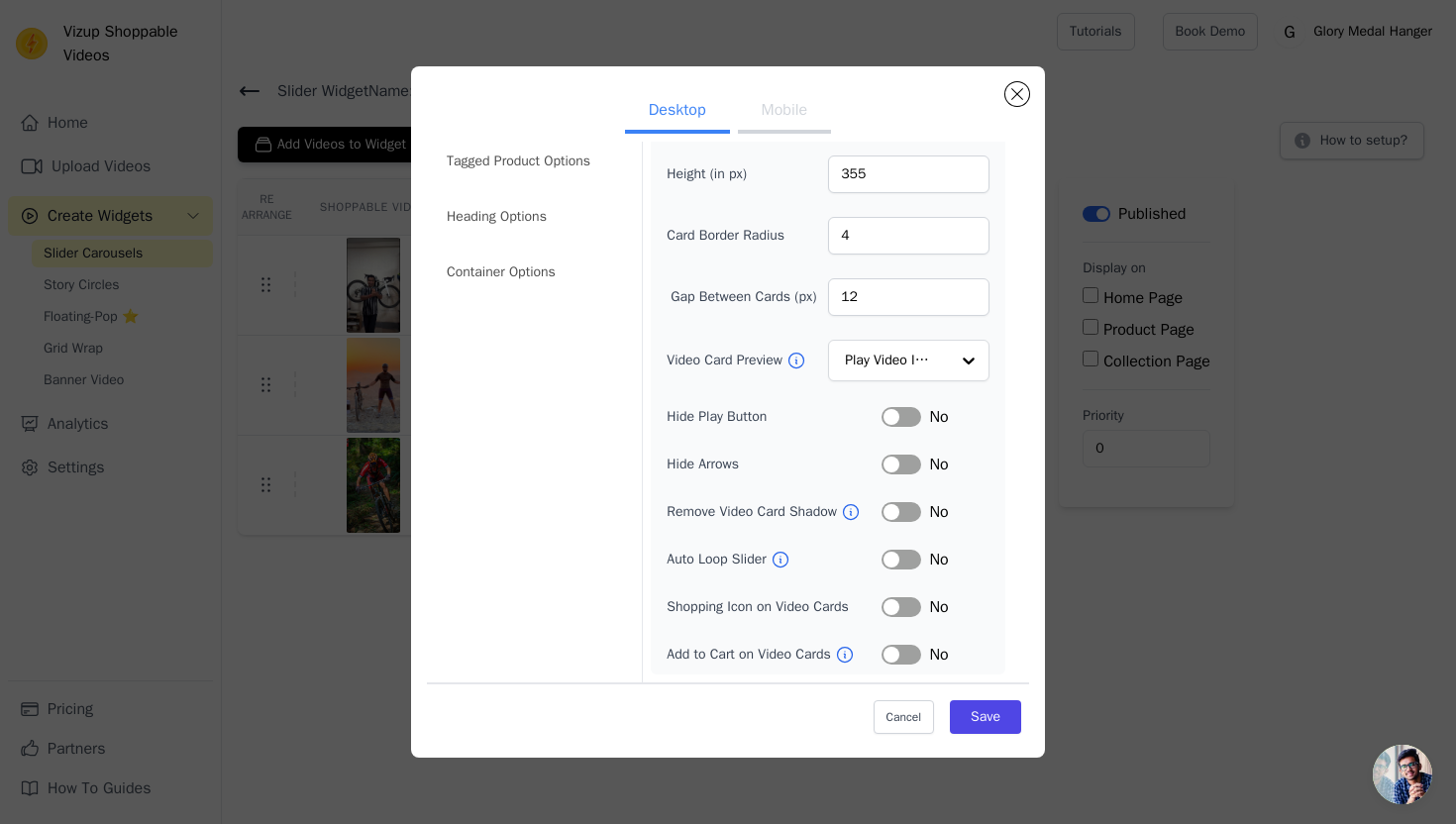 scroll, scrollTop: 0, scrollLeft: 0, axis: both 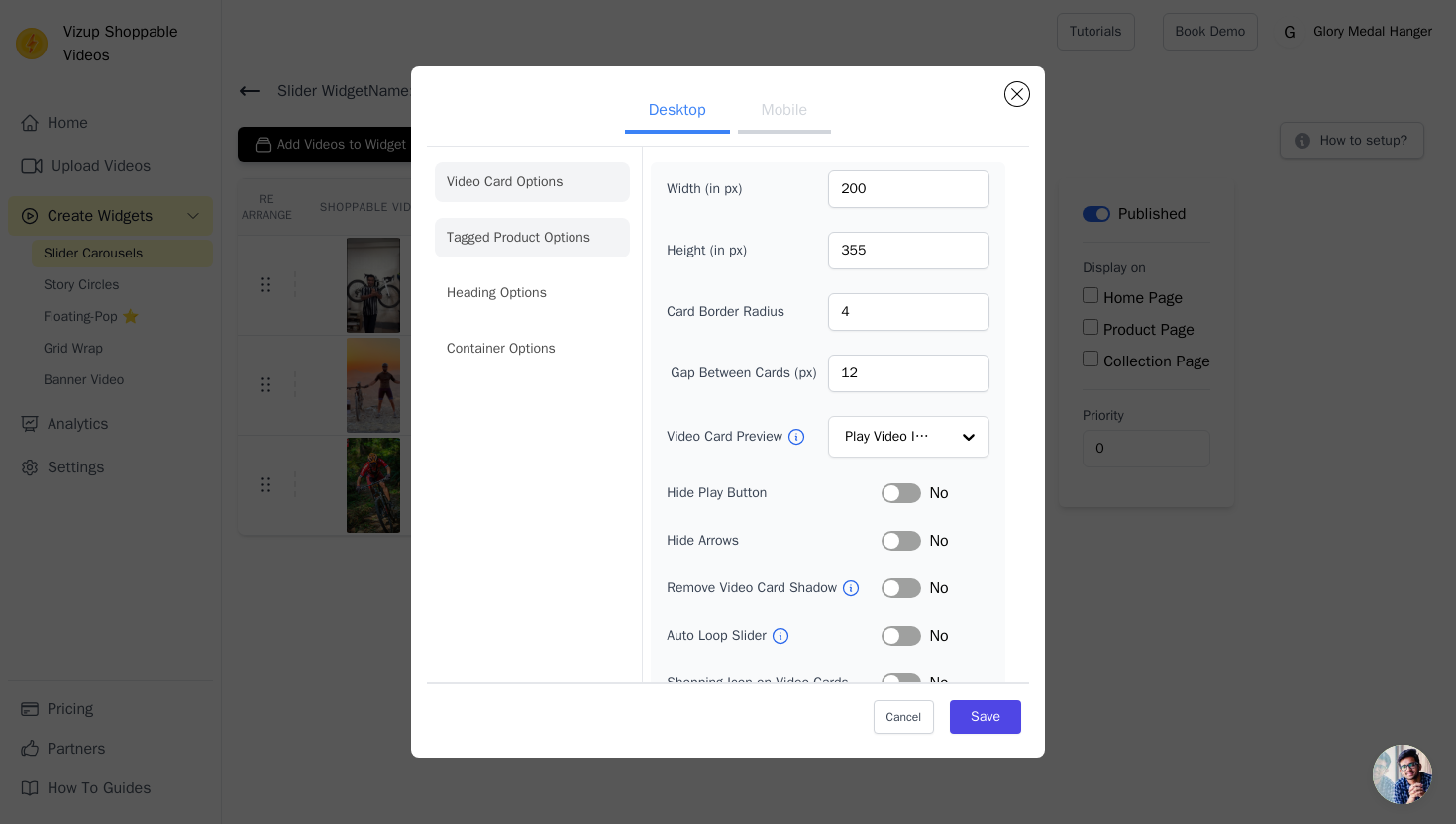 click on "Tagged Product Options" 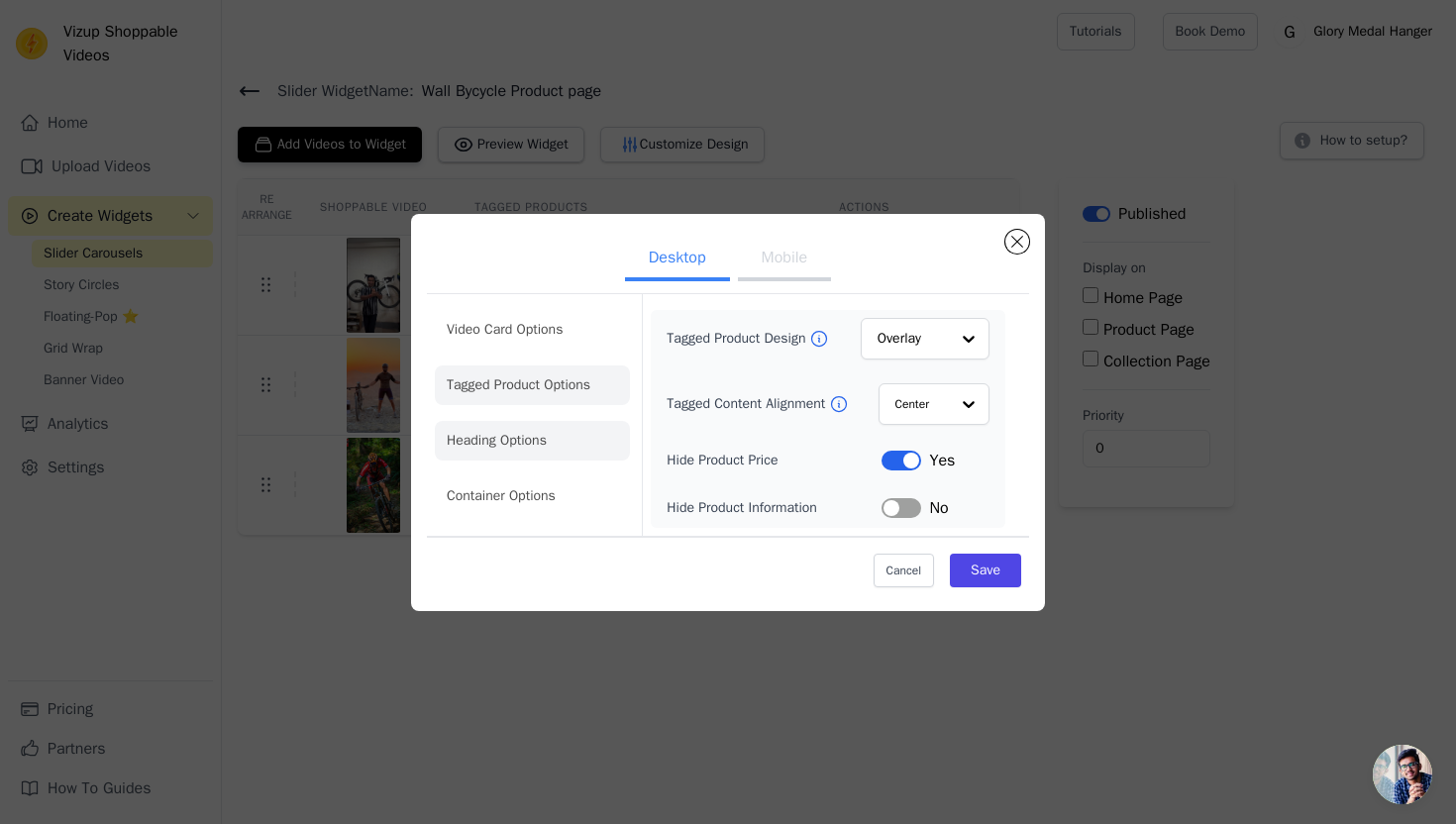 click on "Heading Options" 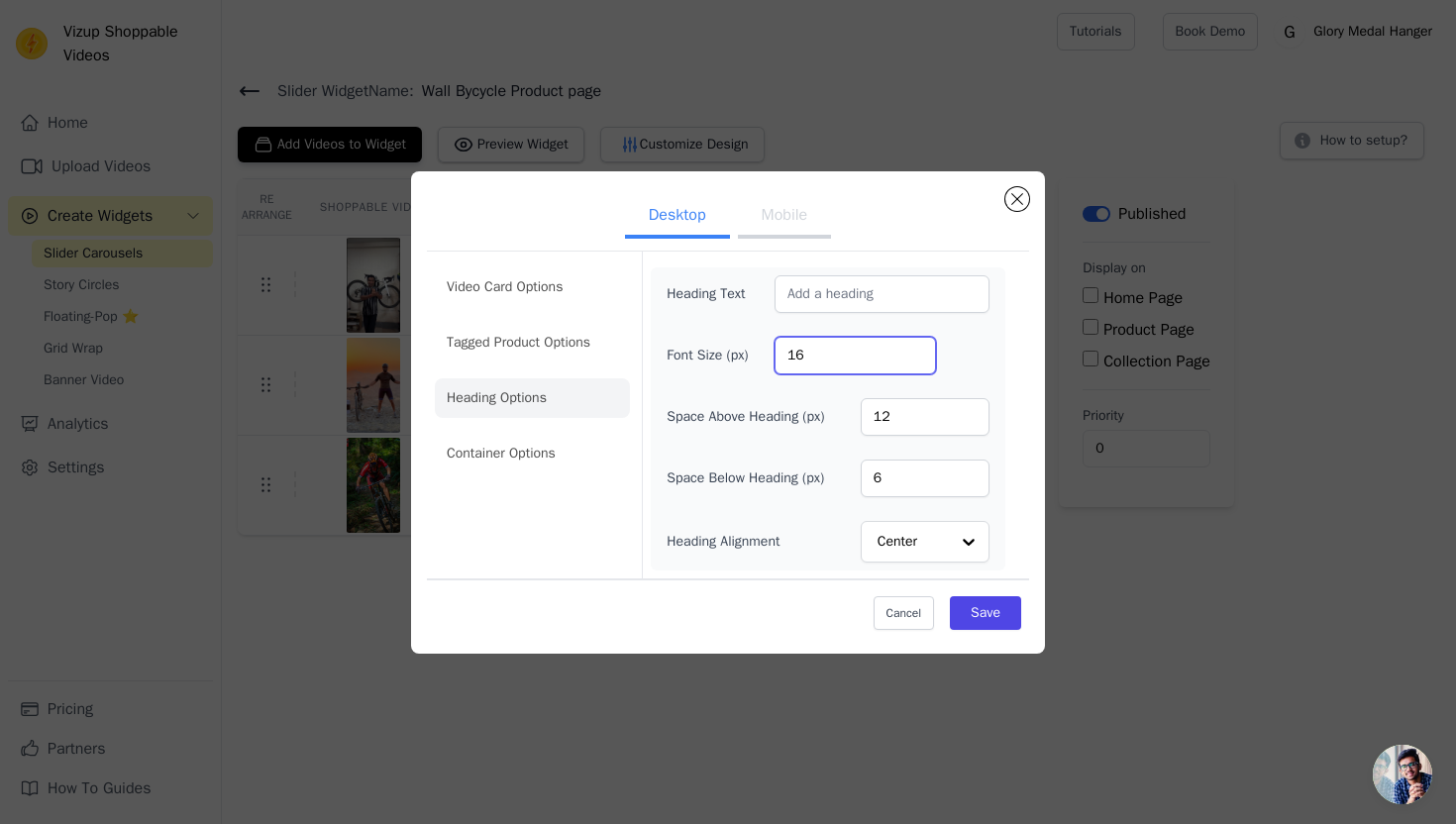 click on "16" at bounding box center [855, 356] 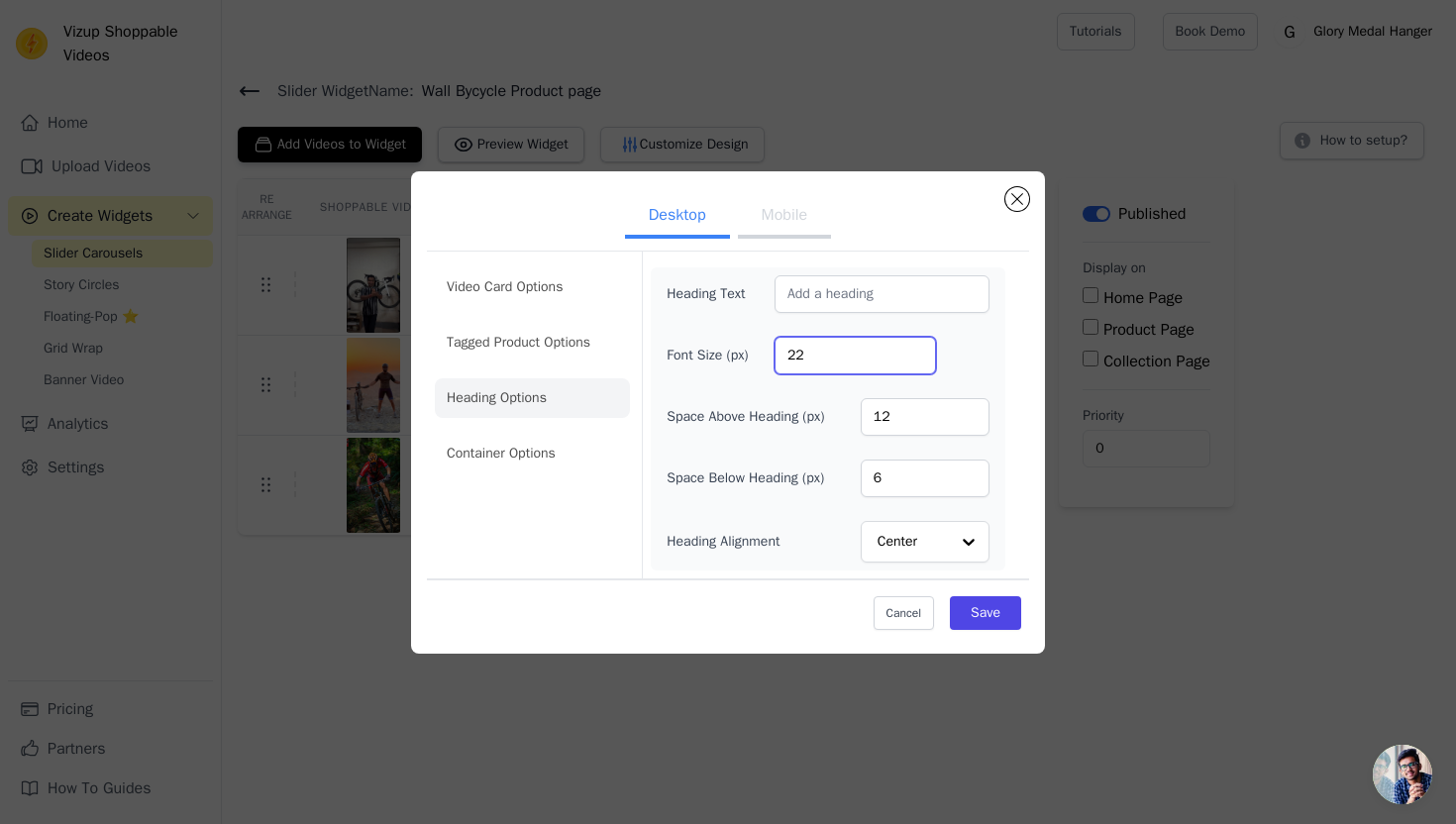 type on "22" 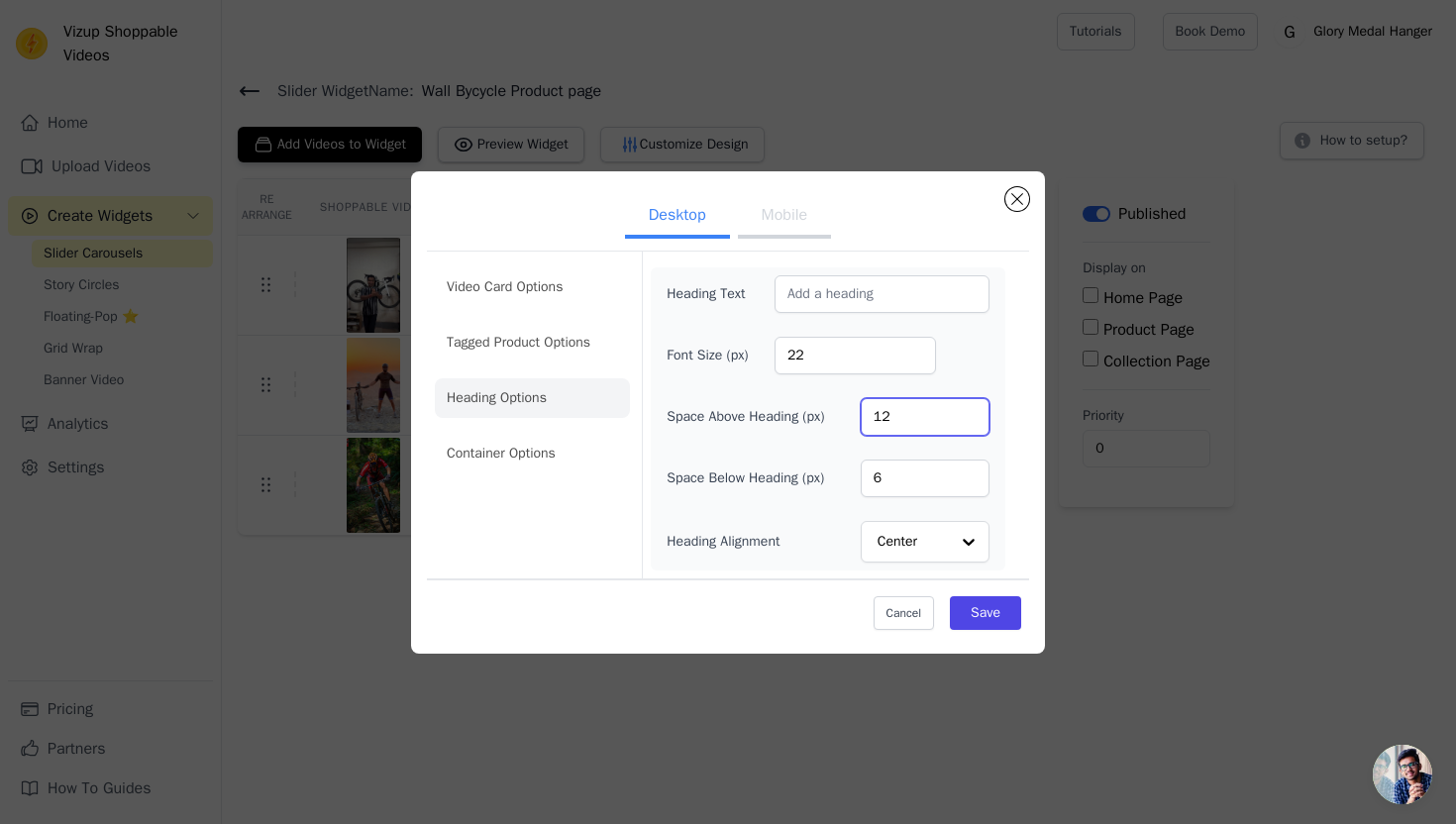click on "12" at bounding box center [925, 417] 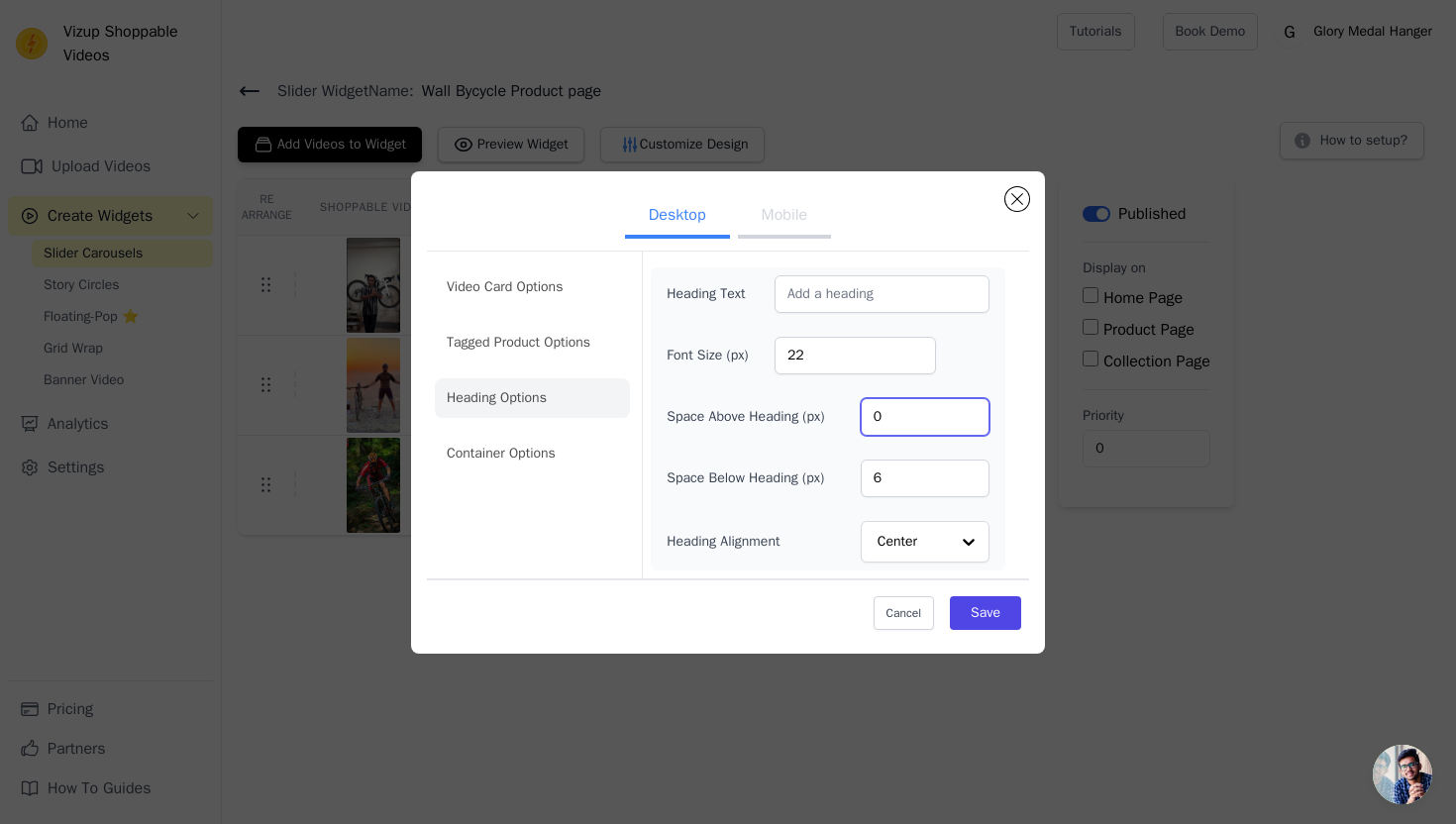 type on "0" 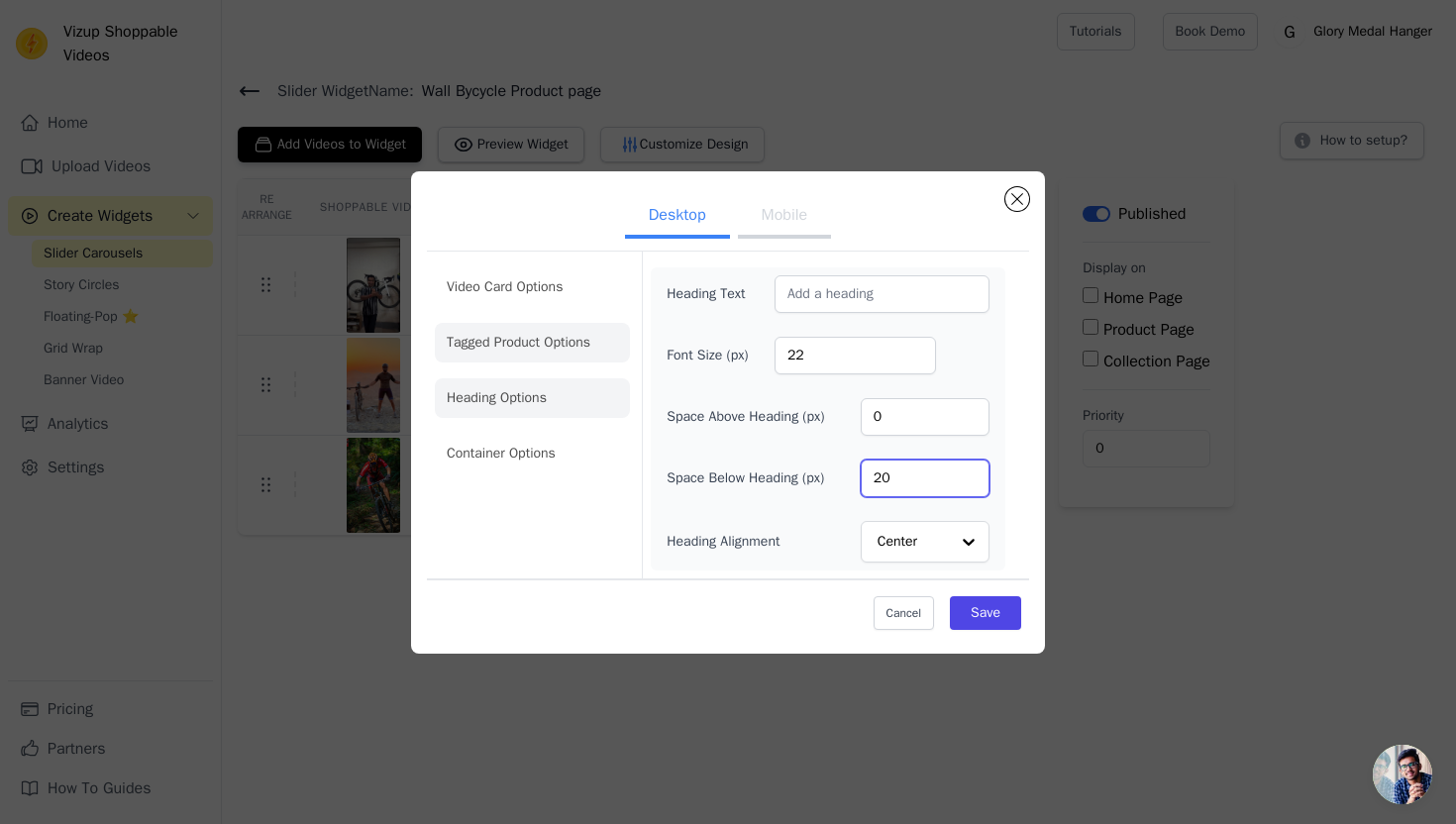 type on "20" 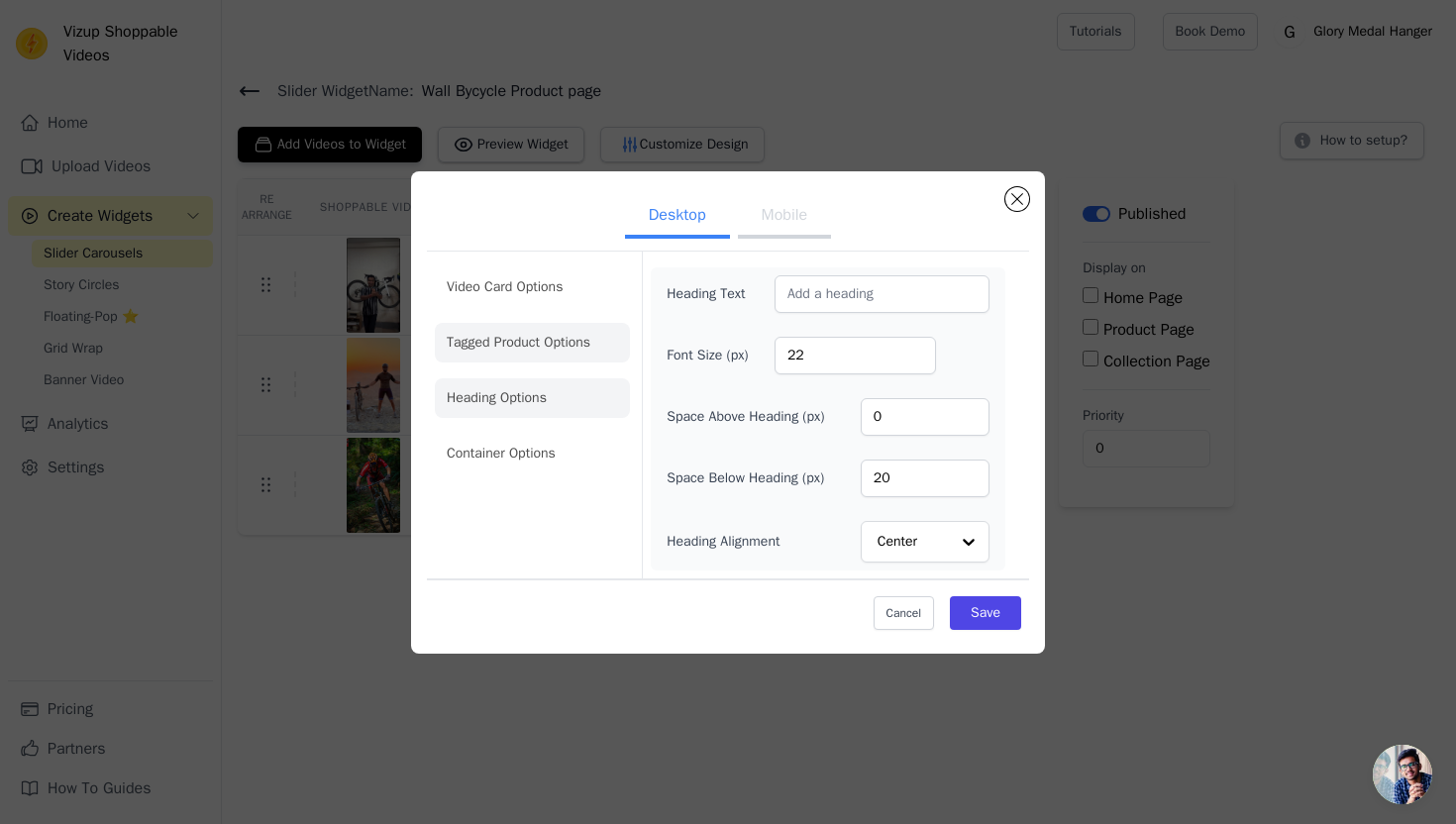 click on "Tagged Product Options" 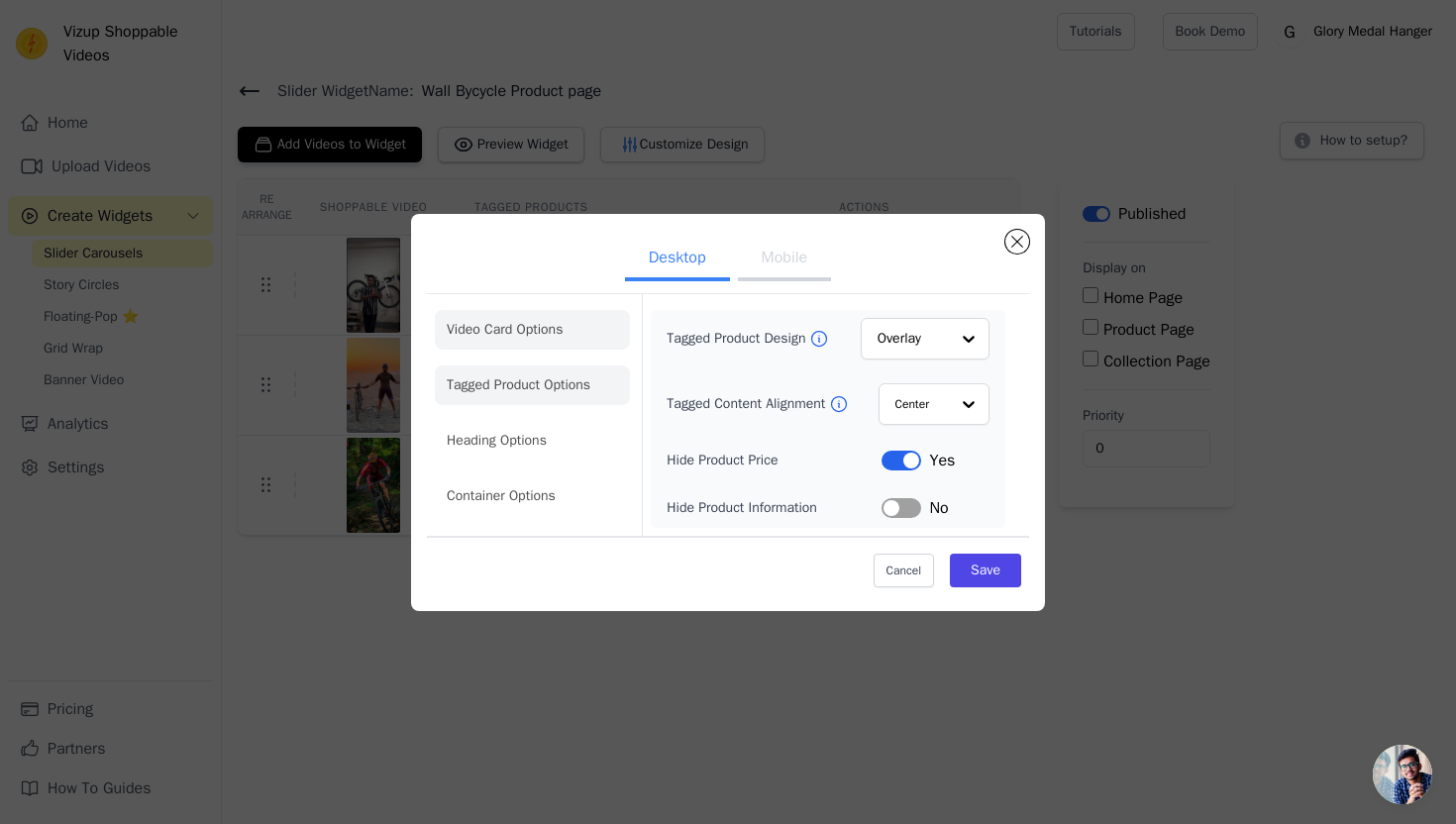 click on "Video Card Options" 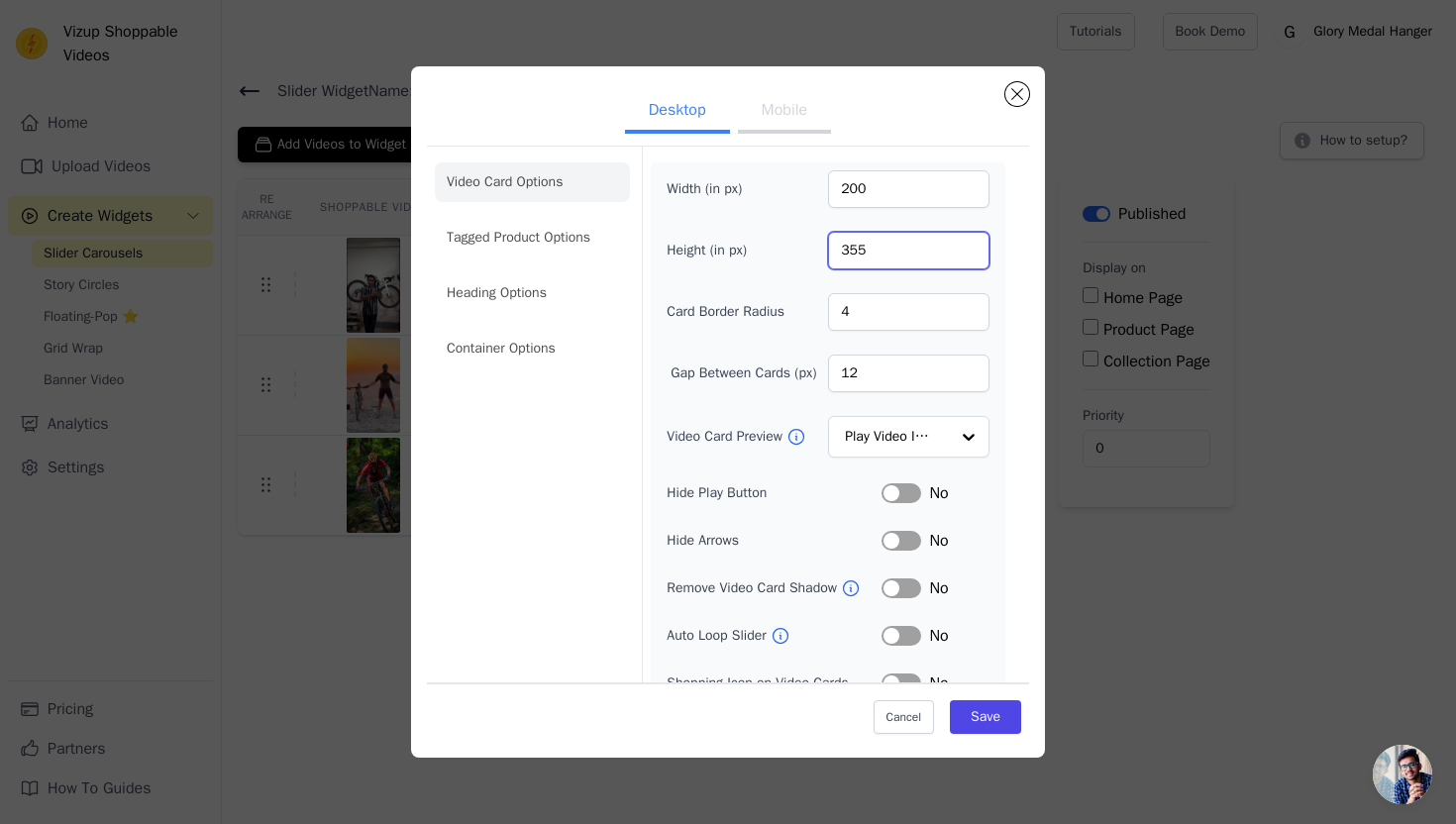 click on "355" at bounding box center [908, 251] 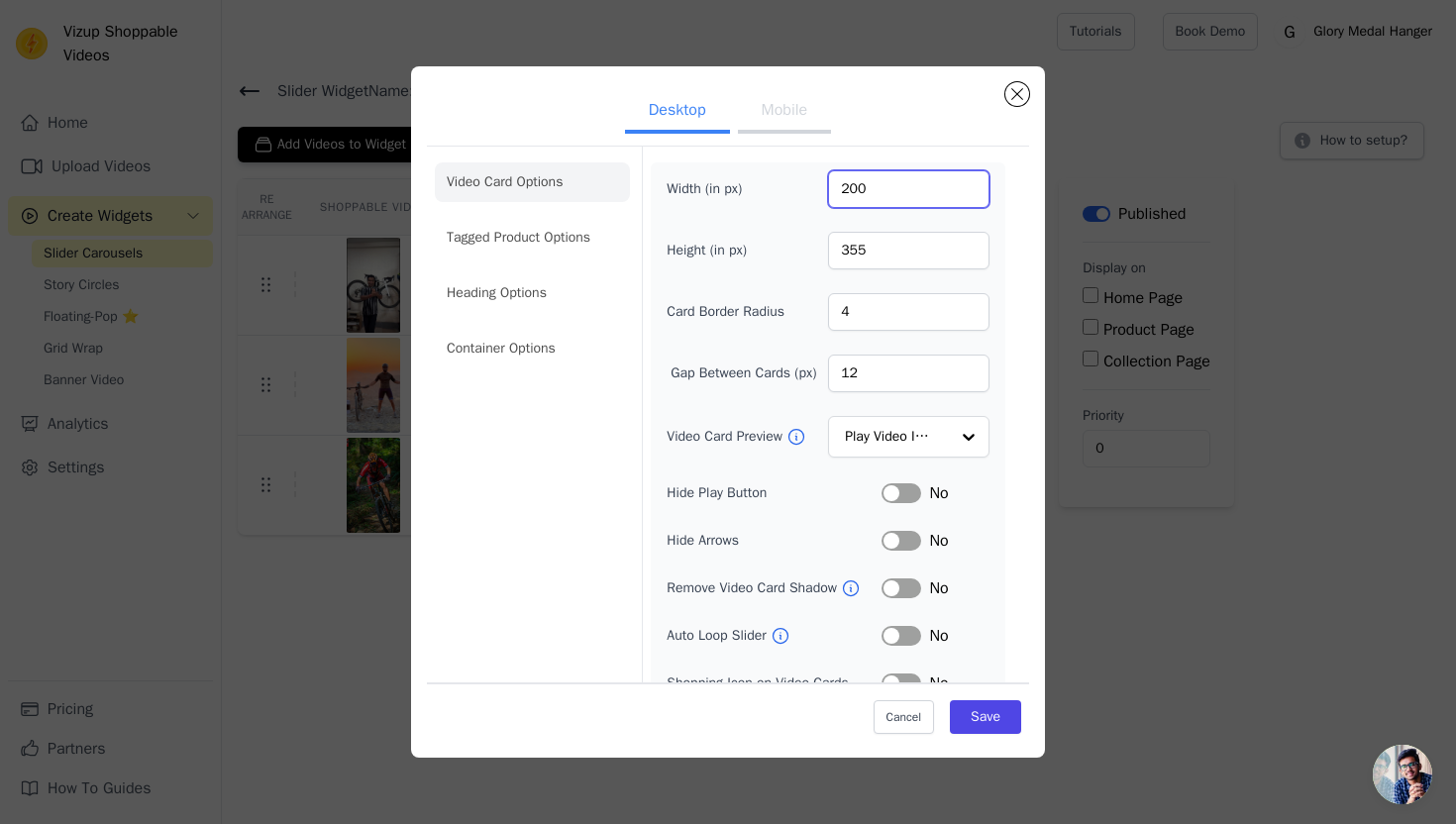 click on "200" at bounding box center [908, 189] 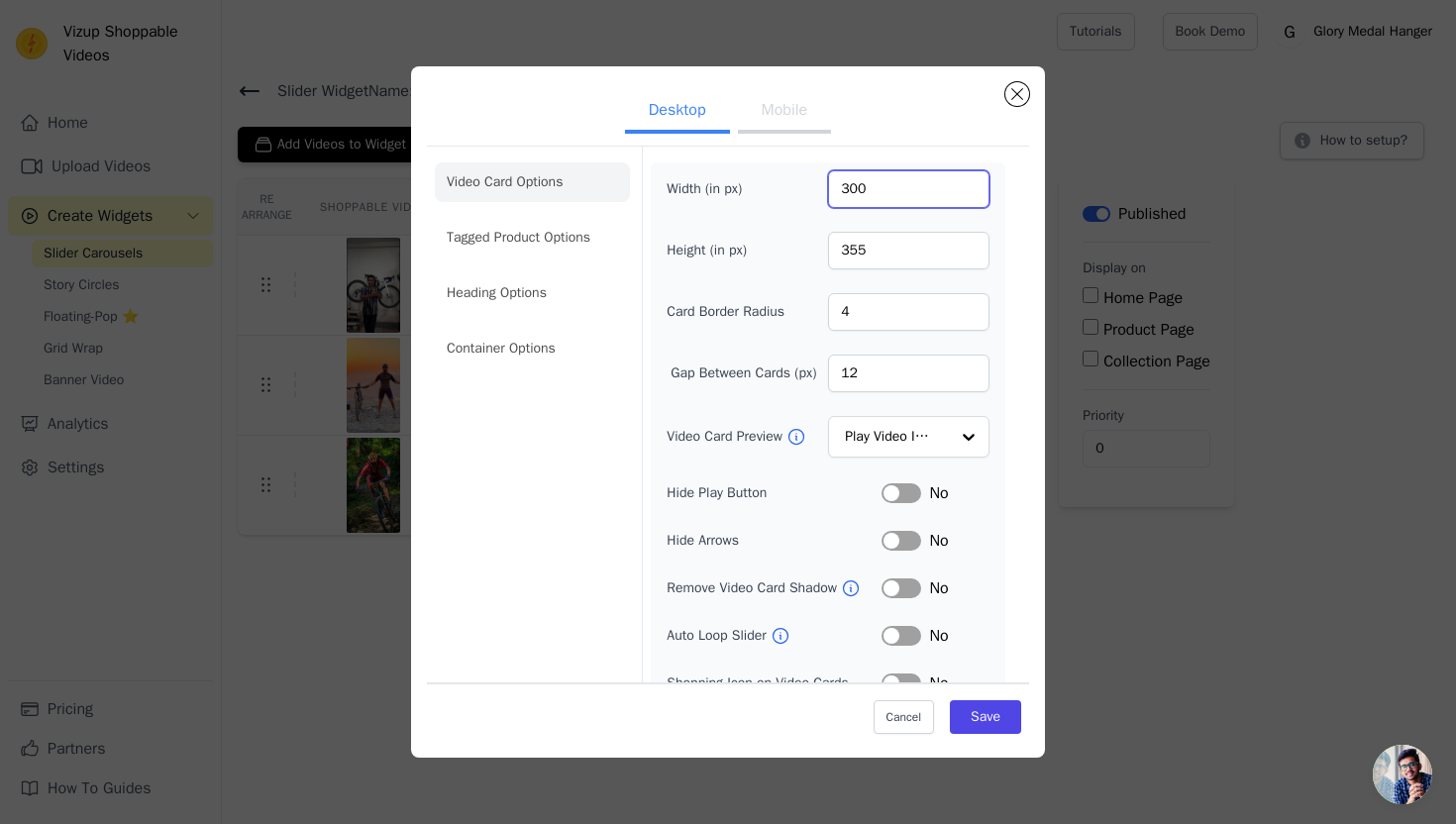 type on "300" 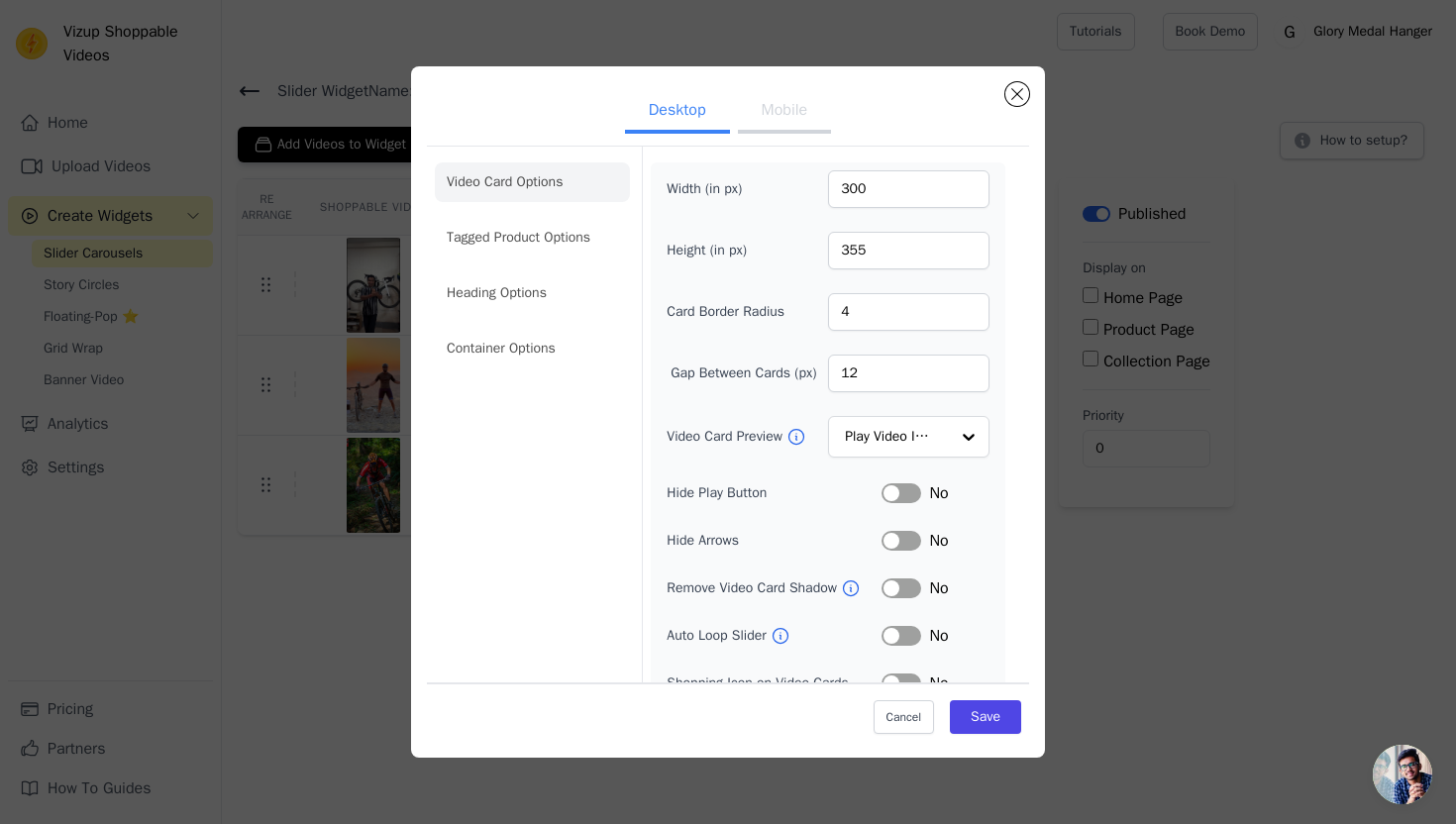 click on "Width (in px)   300   Height (in px)   355   Card Border Radius   4   Gap Between Cards (px)   12   Video Card Preview           Play Video In Loop               Hide Play Button   Label     No   Hide Arrows   Label     No   Remove Video Card Shadow     Label     No   Auto Loop Slider     Label     No   Shopping Icon on Video Cards   Label     No   Add to Cart on Video Cards     Label     No" at bounding box center (828, 457) 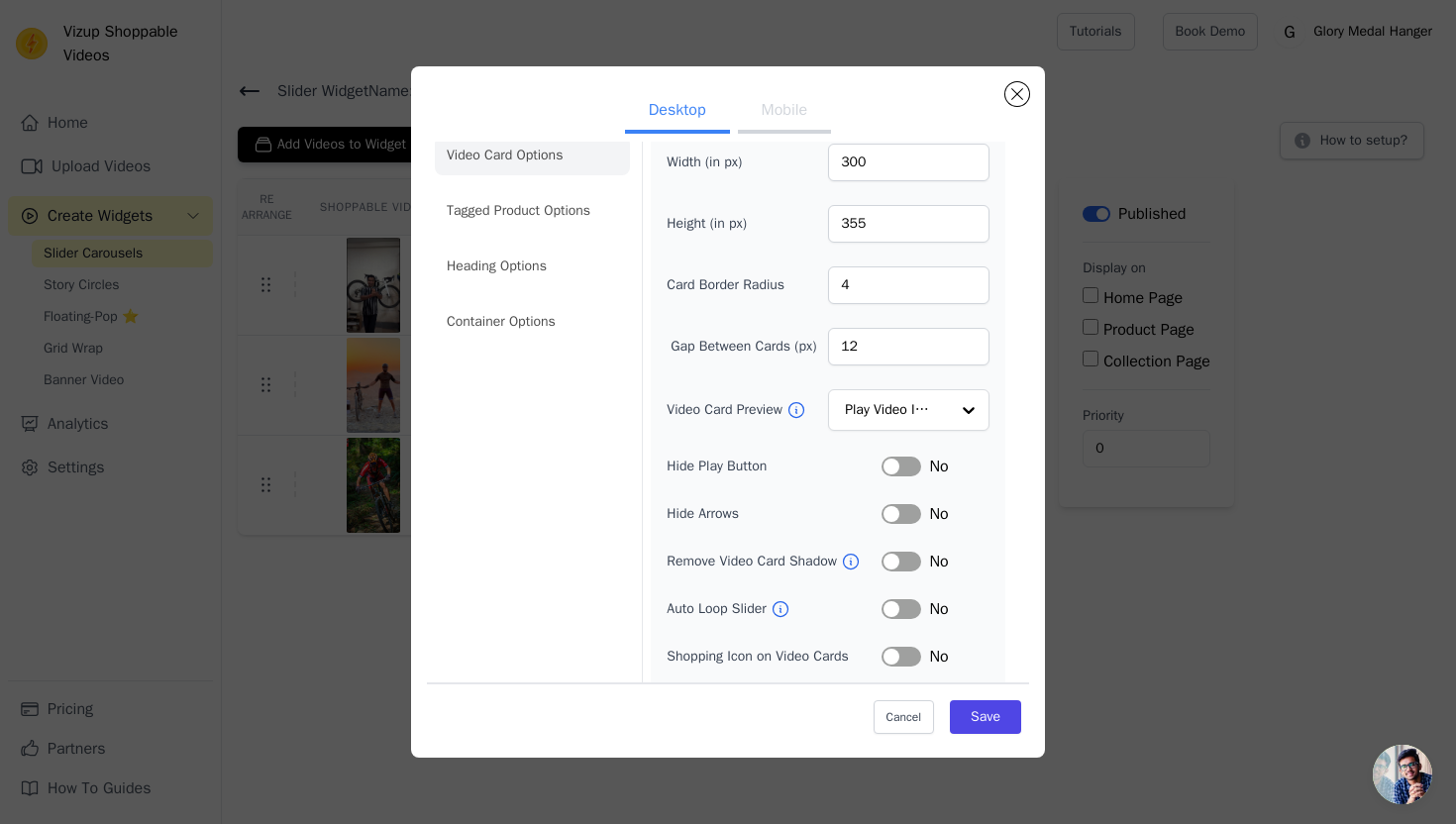 scroll, scrollTop: 78, scrollLeft: 0, axis: vertical 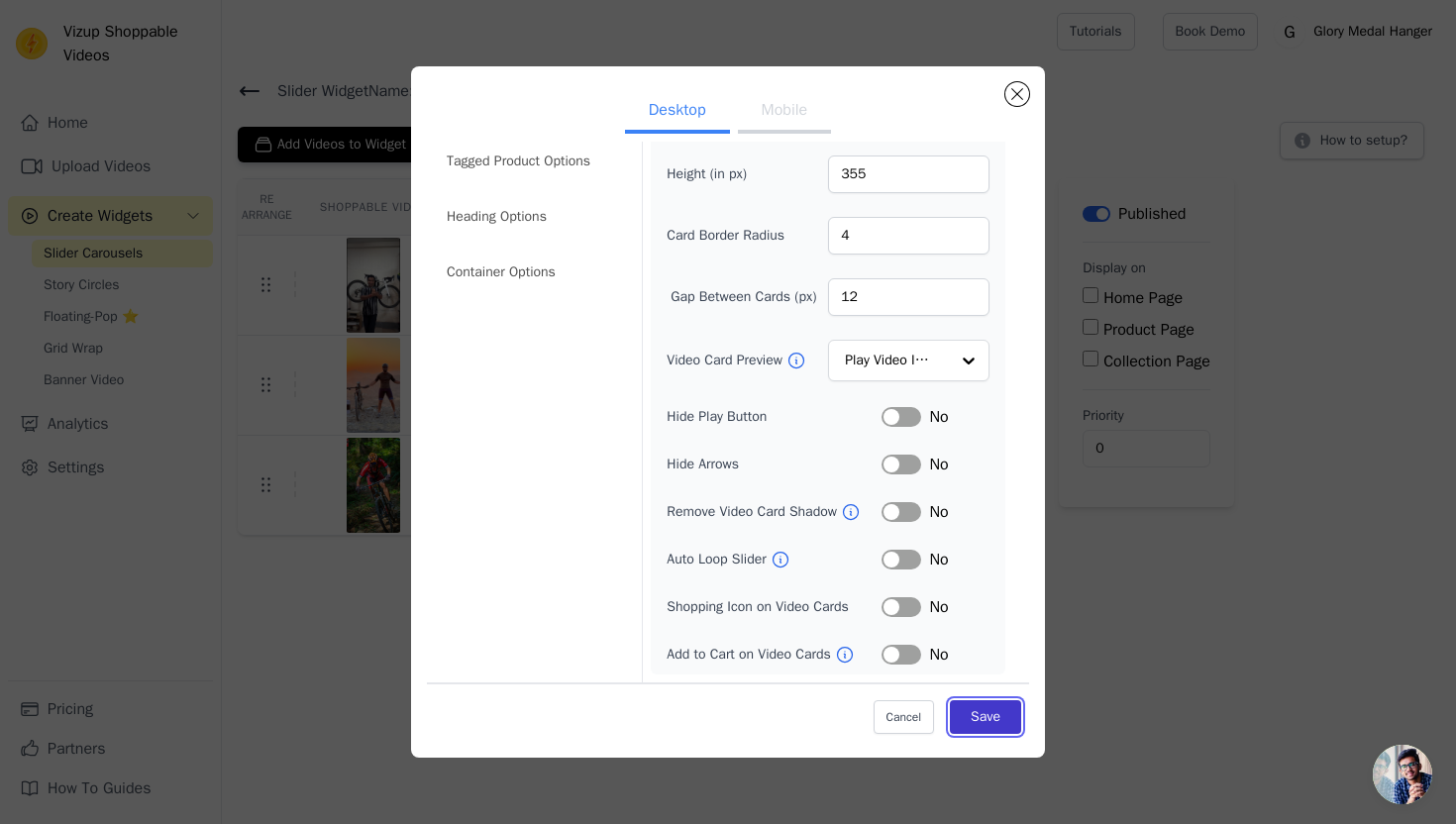 click on "Save" at bounding box center (986, 717) 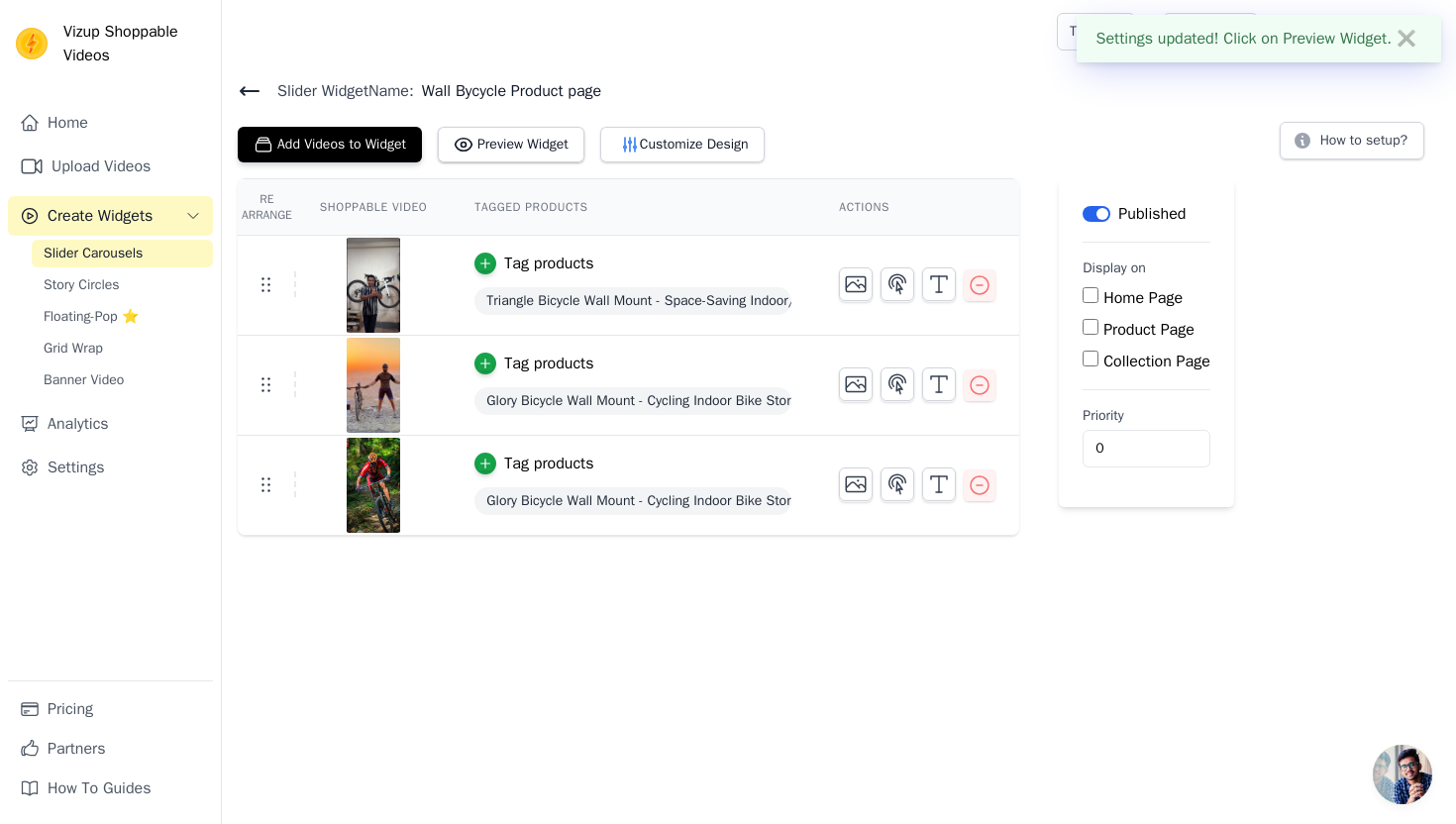 click on "Product Page" at bounding box center [1091, 327] 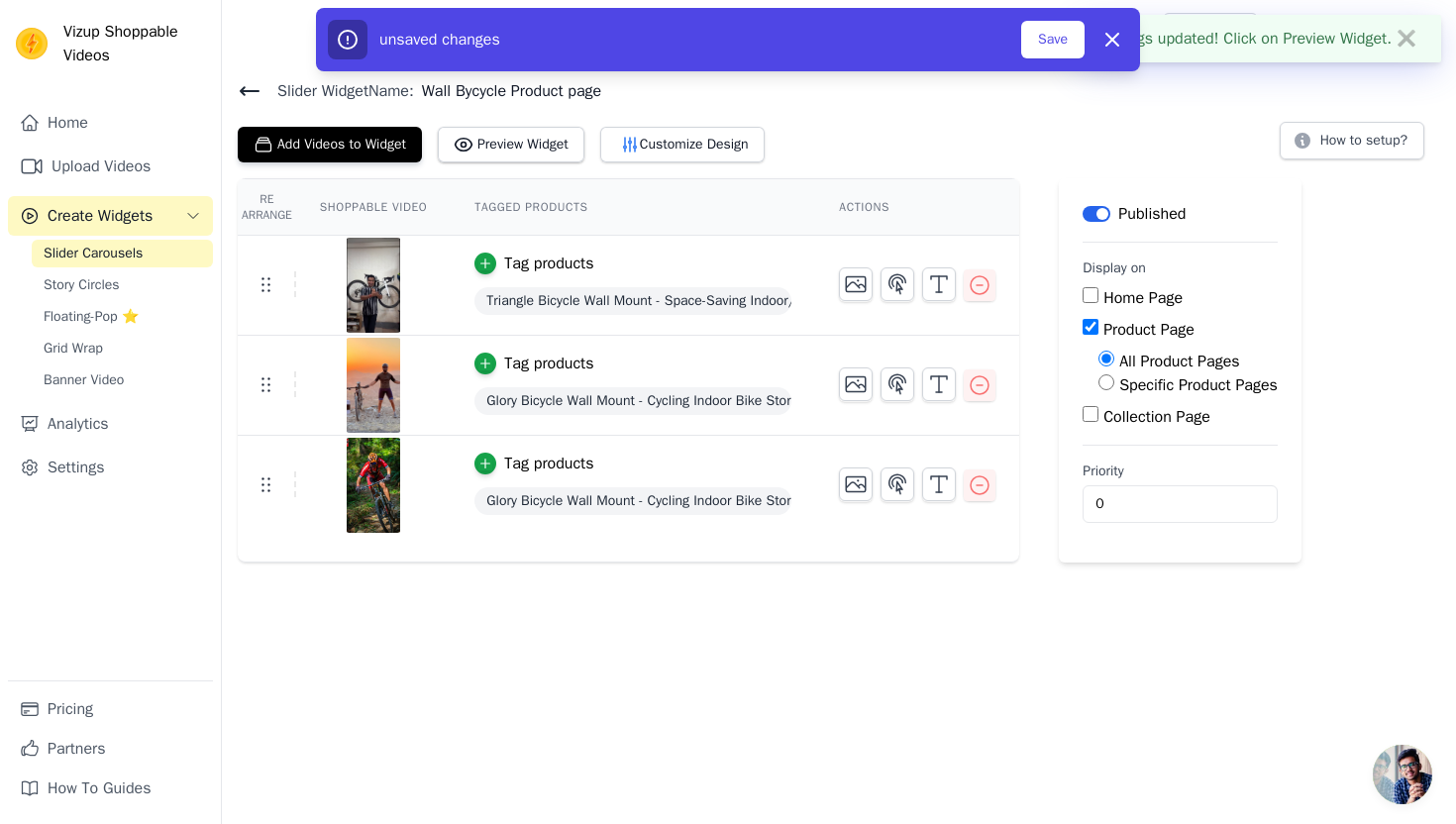click on "Specific Product Pages" at bounding box center [1106, 382] 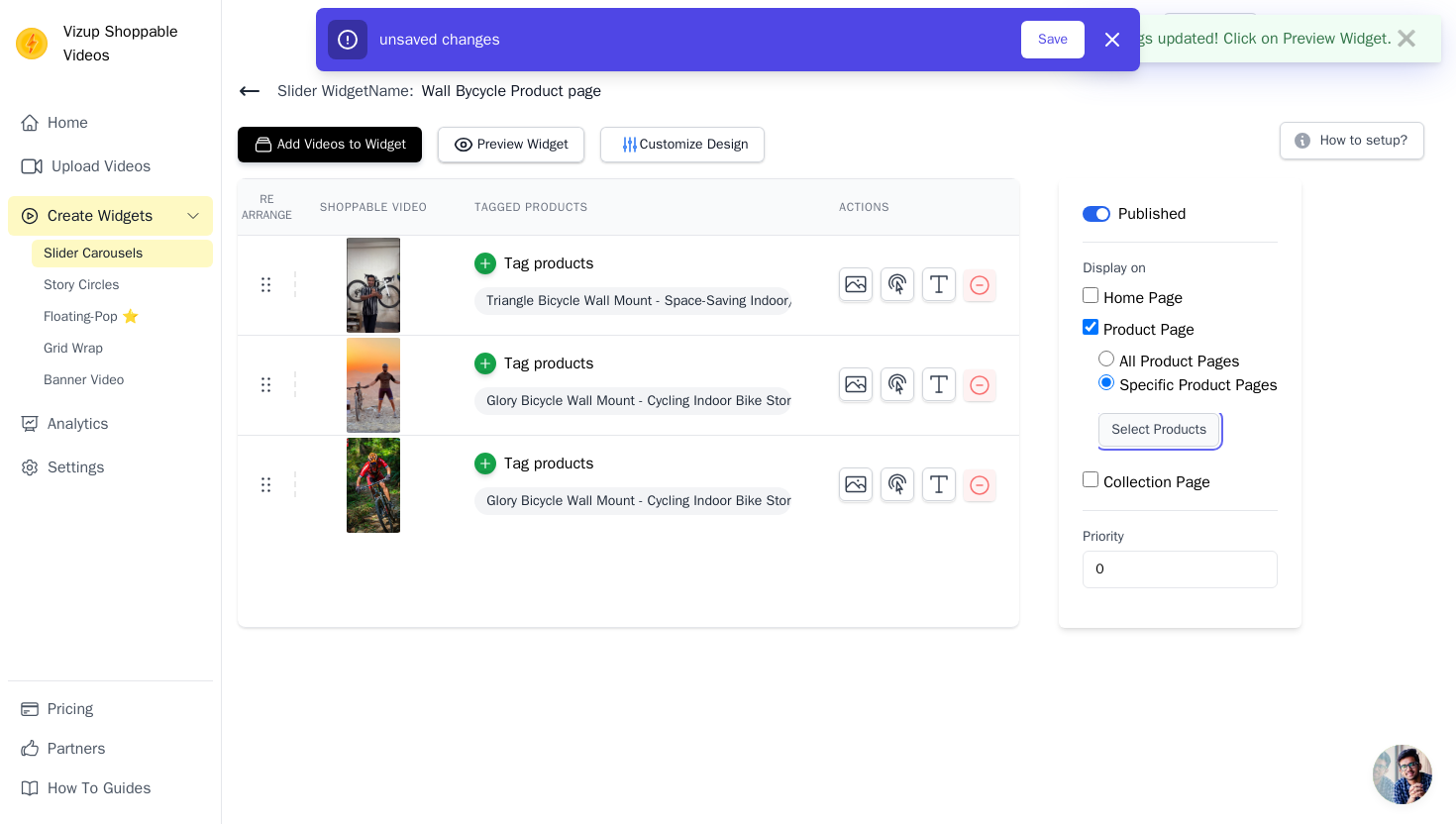 click on "Select Products" at bounding box center [1159, 430] 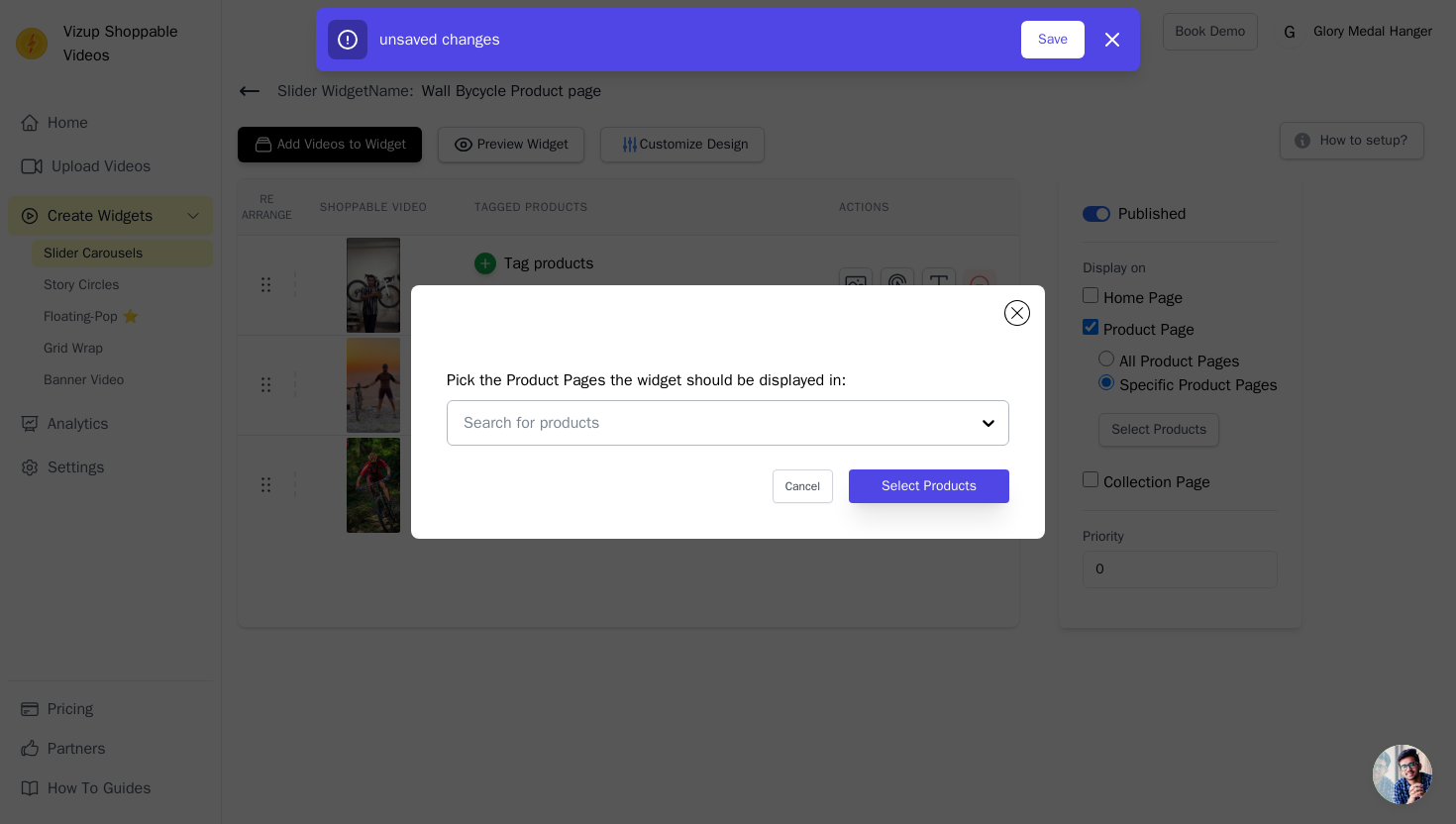 click at bounding box center [716, 423] 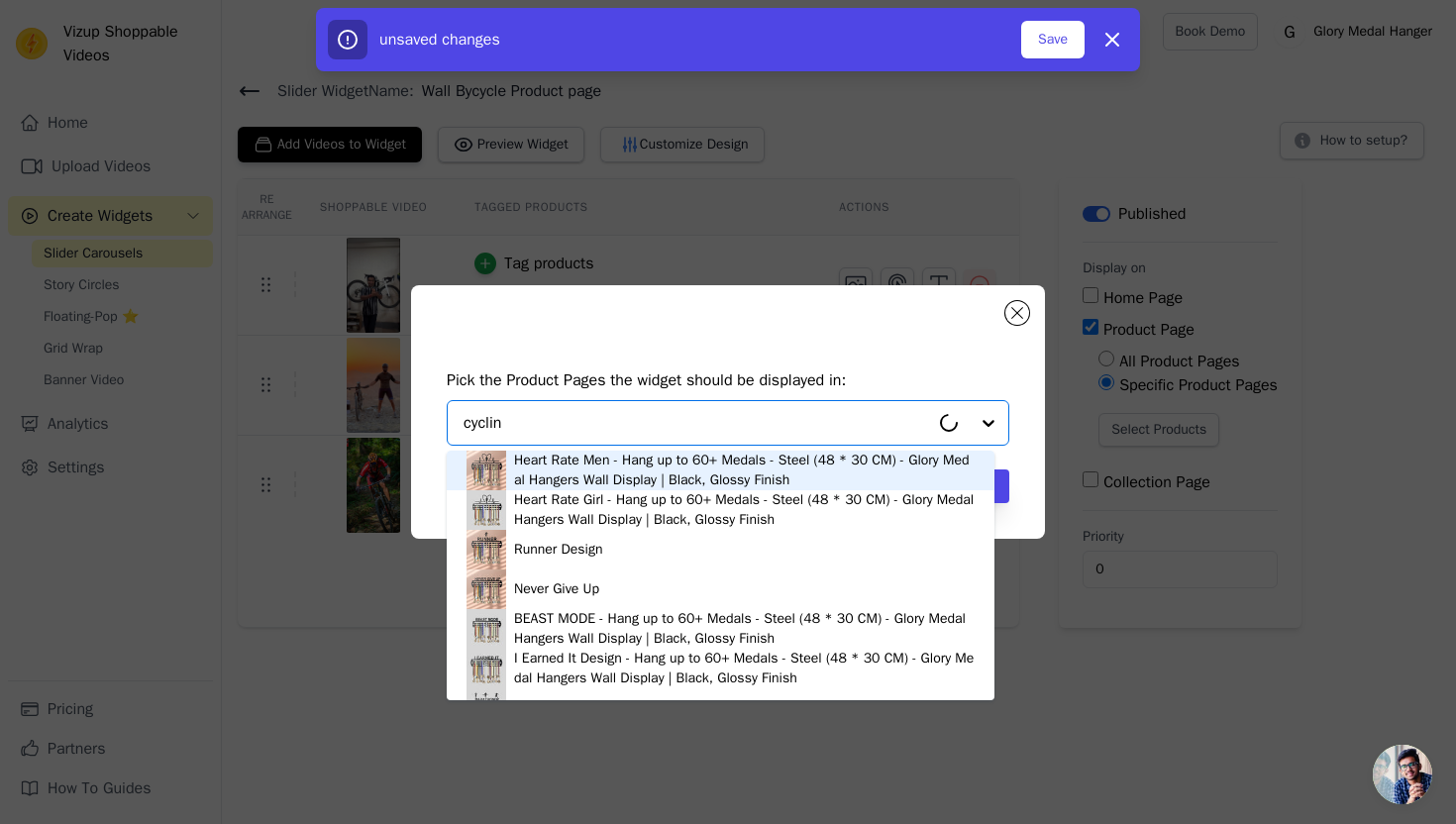 type on "cycling" 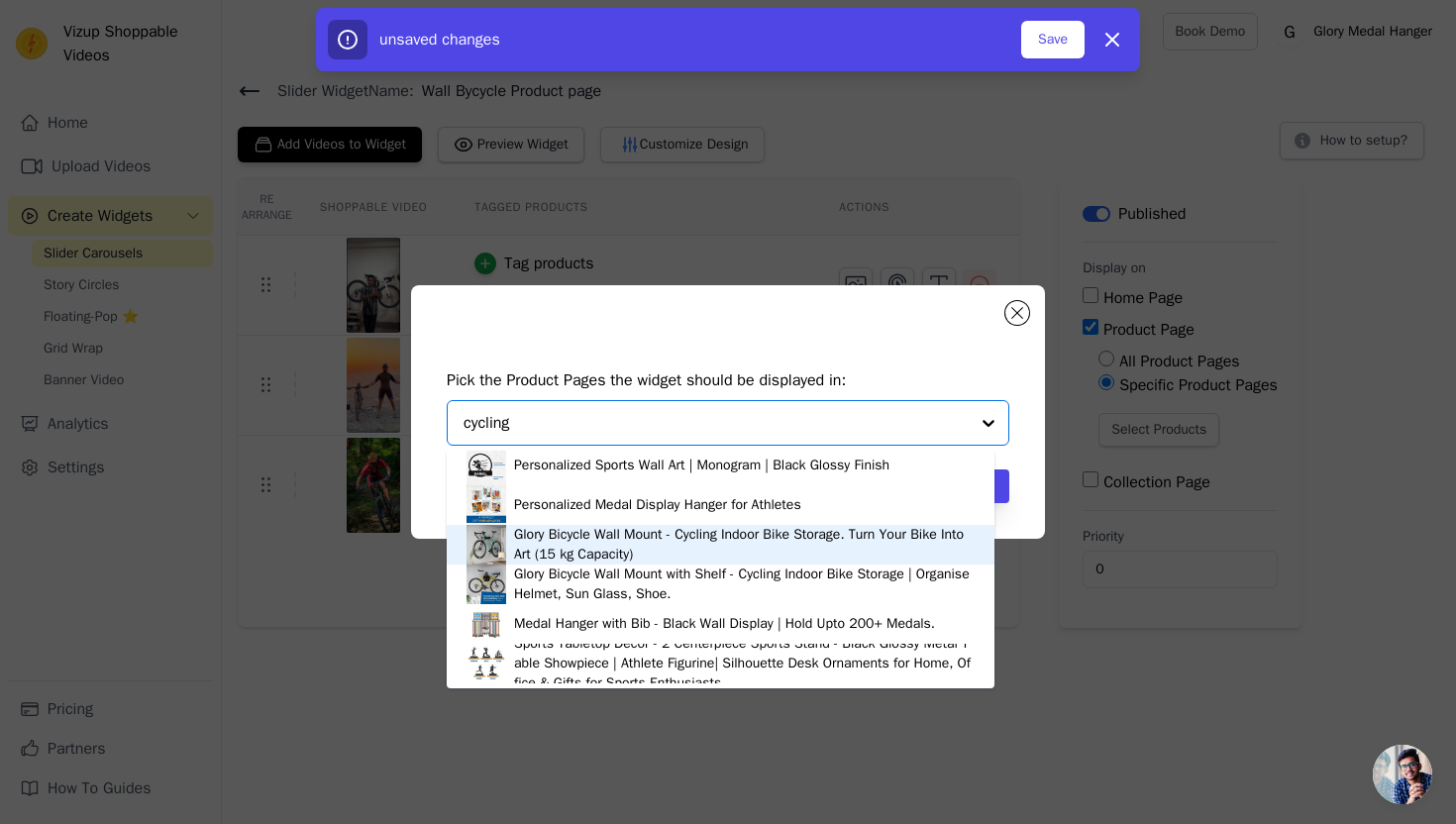 scroll, scrollTop: 6, scrollLeft: 0, axis: vertical 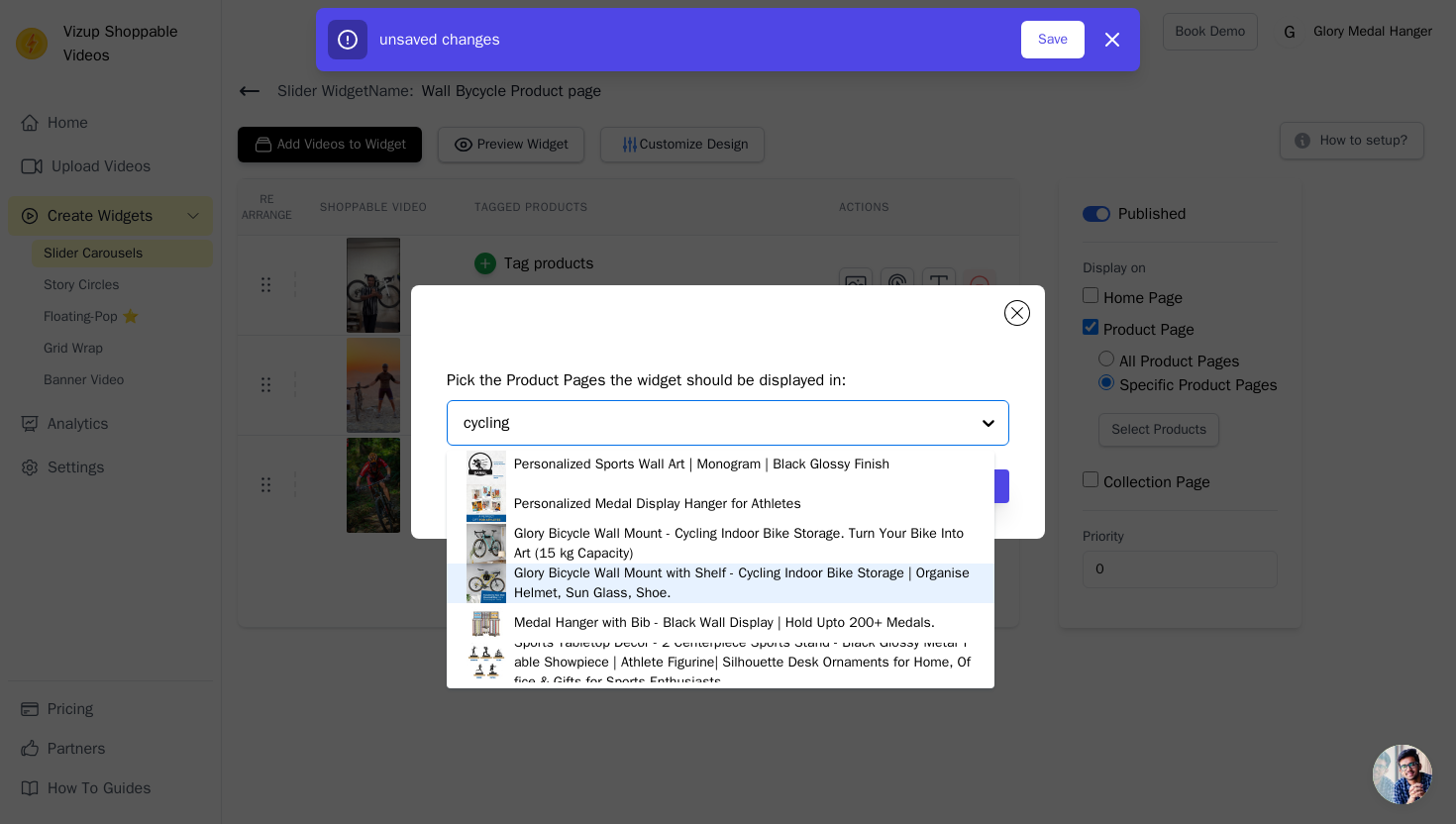 click on "Glory Bicycle Wall Mount with Shelf - Cycling Indoor Bike Storage | Organise Helmet, Sun Glass, Shoe." at bounding box center [744, 583] 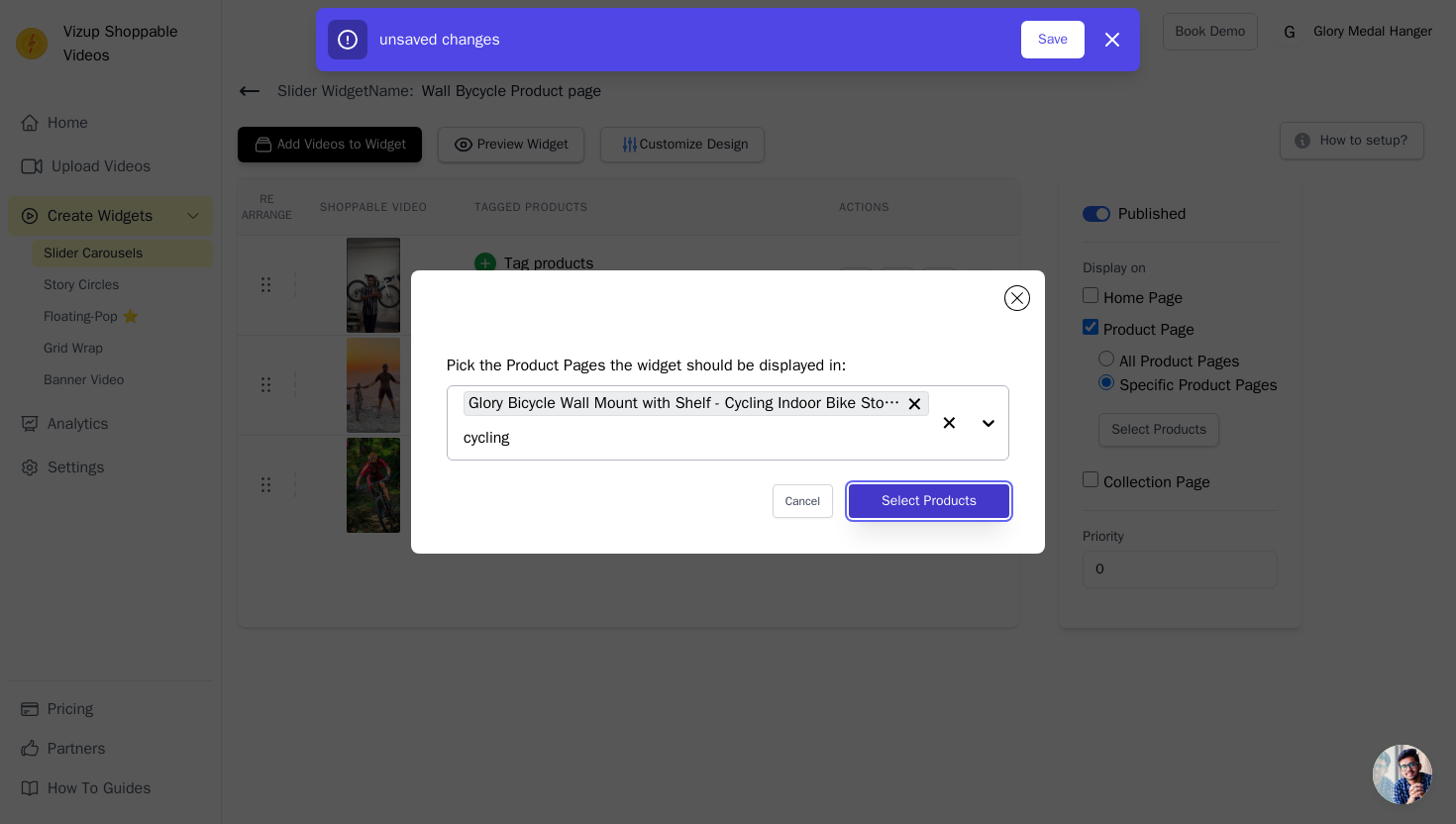 click on "Select Products" at bounding box center (929, 501) 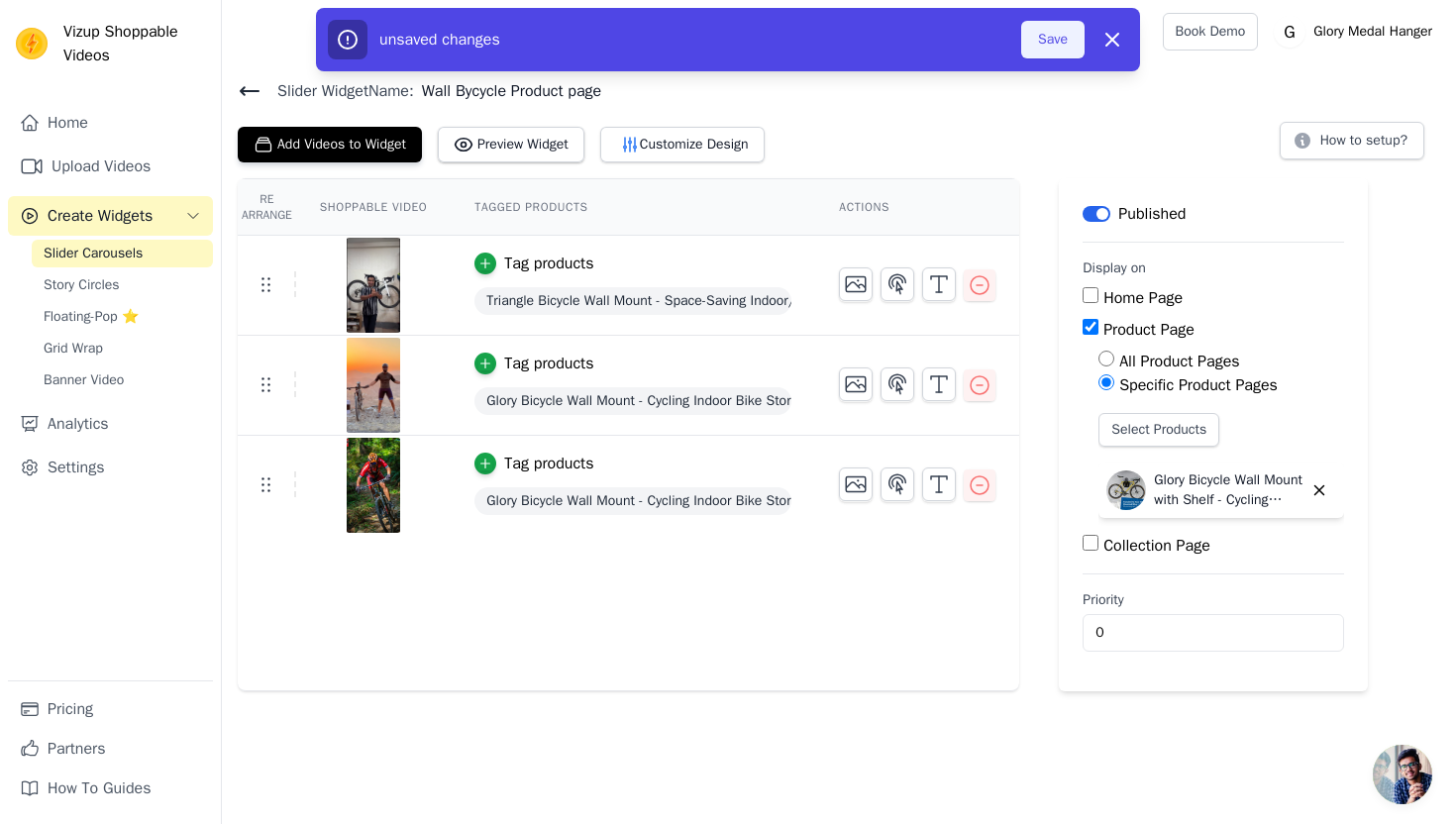 click on "Save" at bounding box center [1053, 40] 